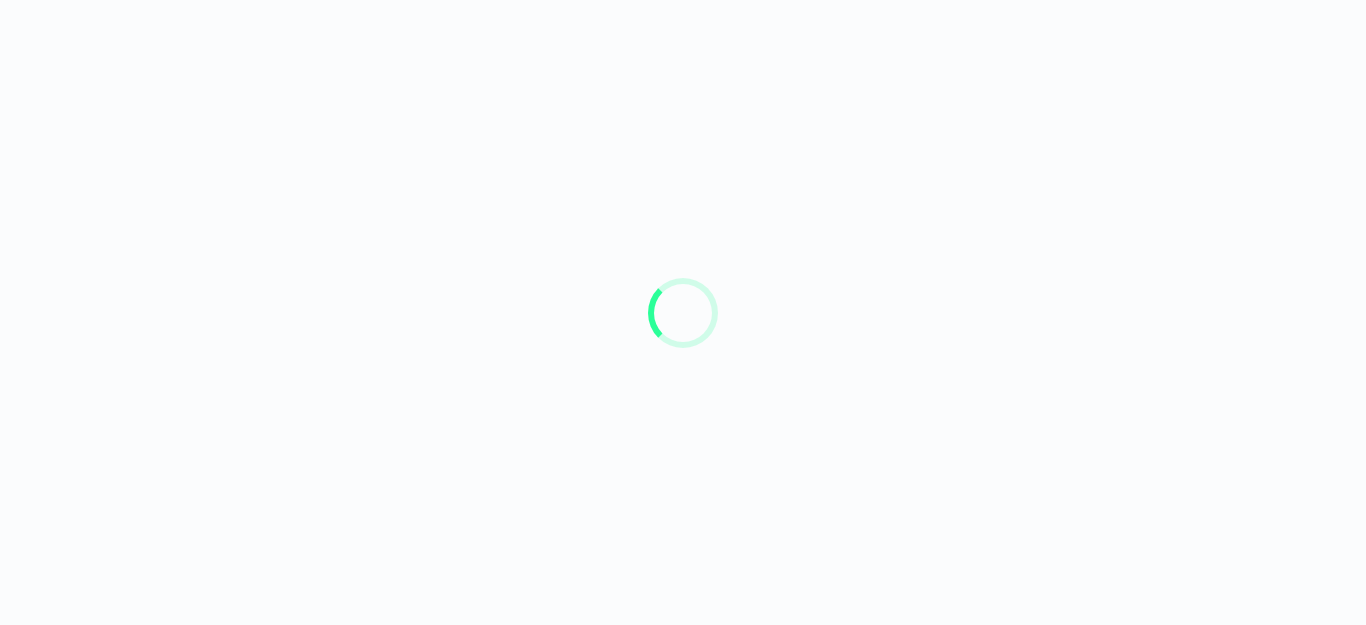 scroll, scrollTop: 0, scrollLeft: 0, axis: both 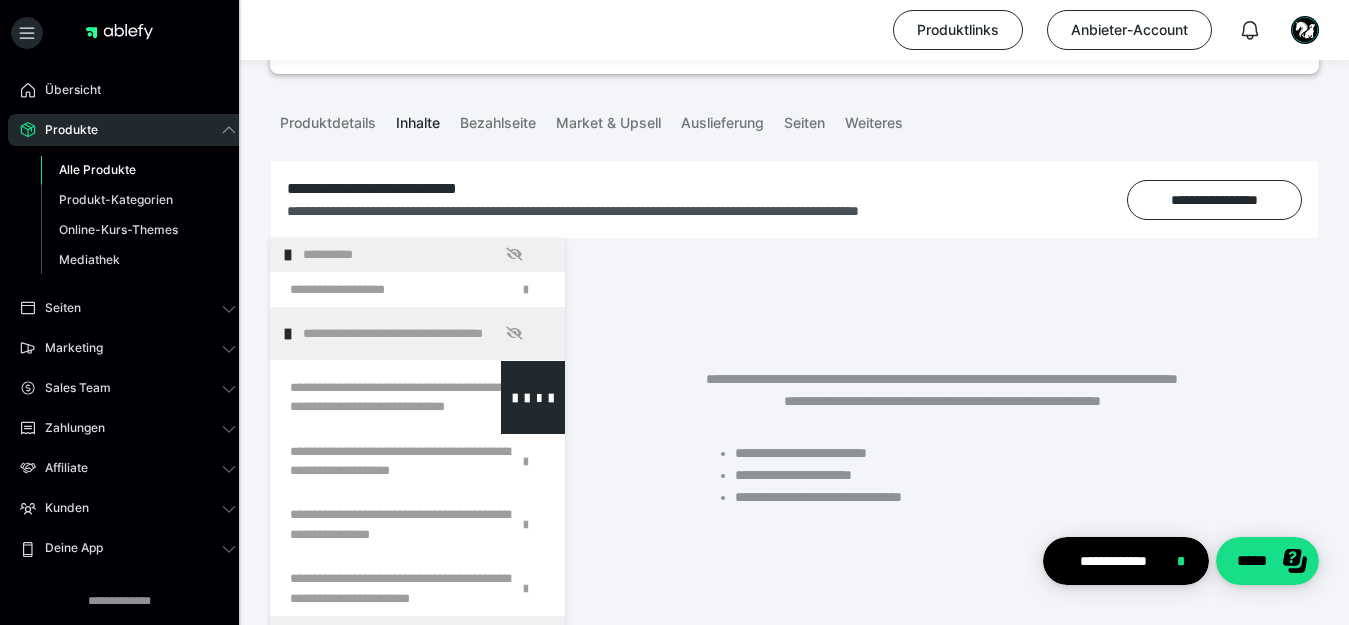click at bounding box center [365, 397] 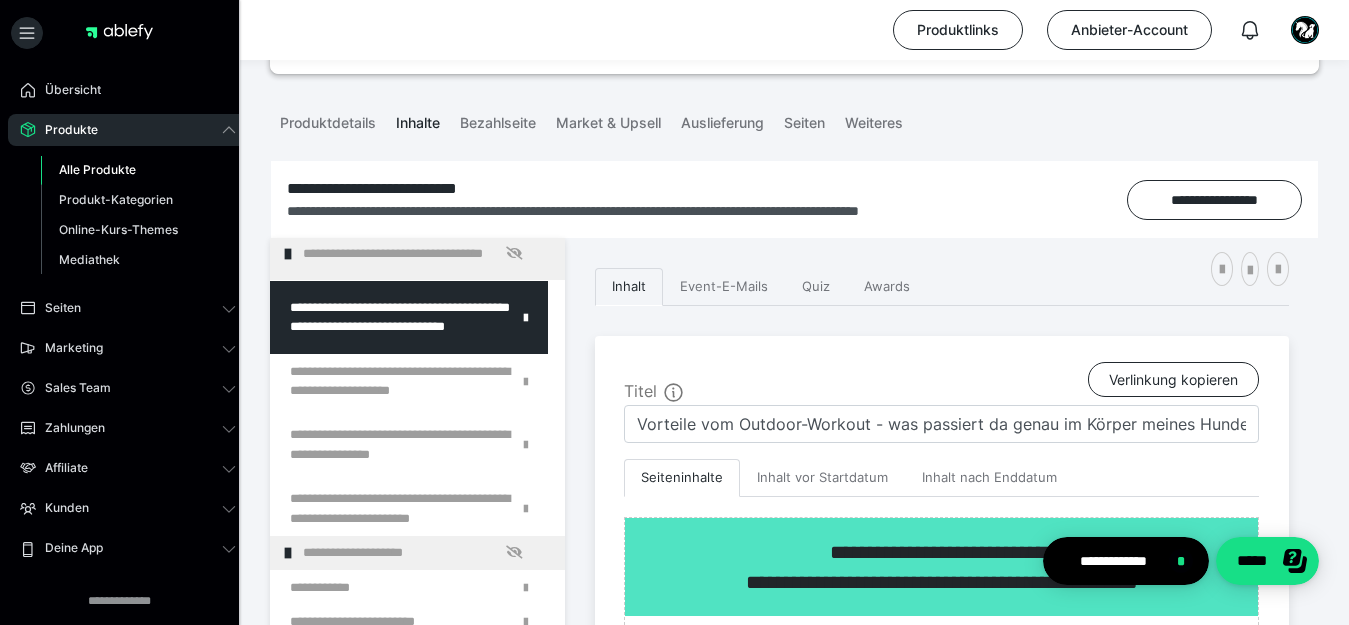scroll, scrollTop: 120, scrollLeft: 0, axis: vertical 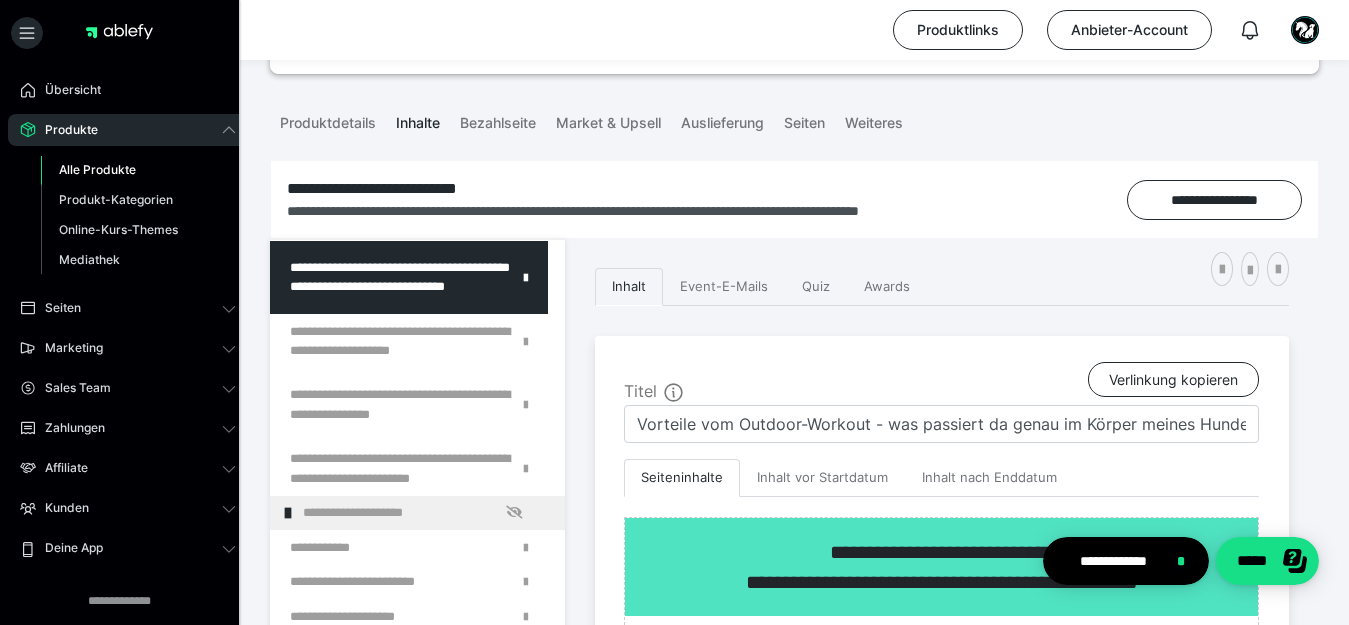 click on "**********" at bounding box center (942, 938) 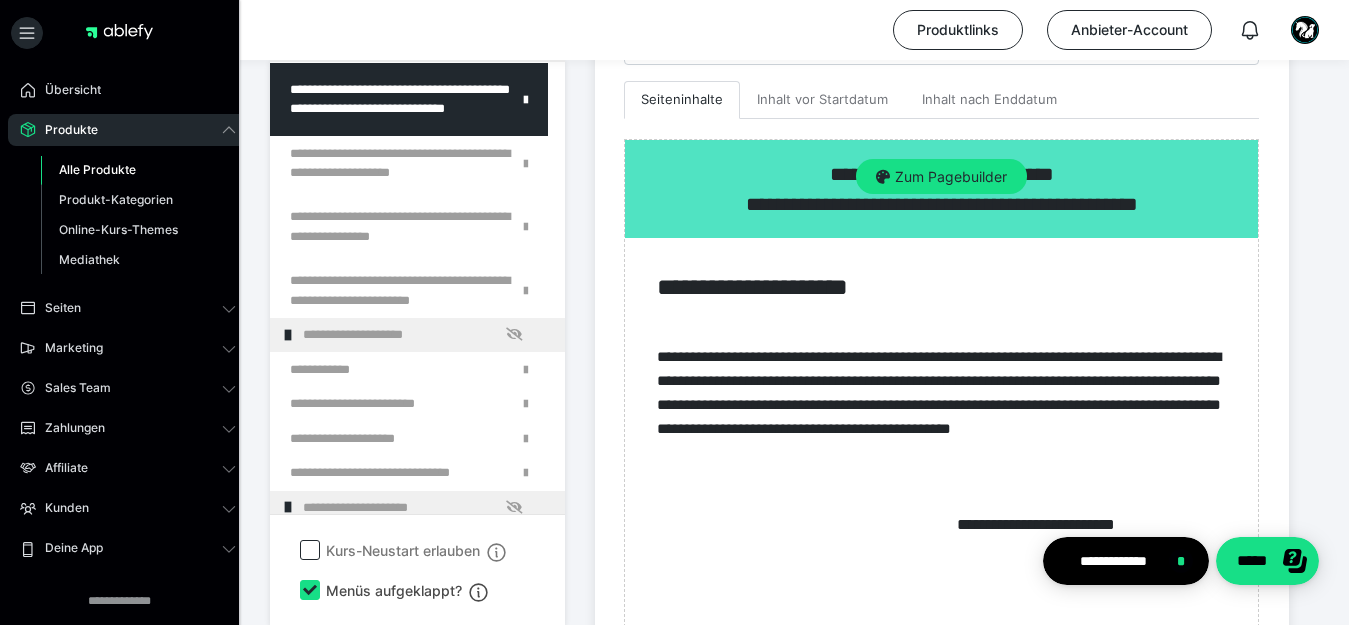 scroll, scrollTop: 691, scrollLeft: 0, axis: vertical 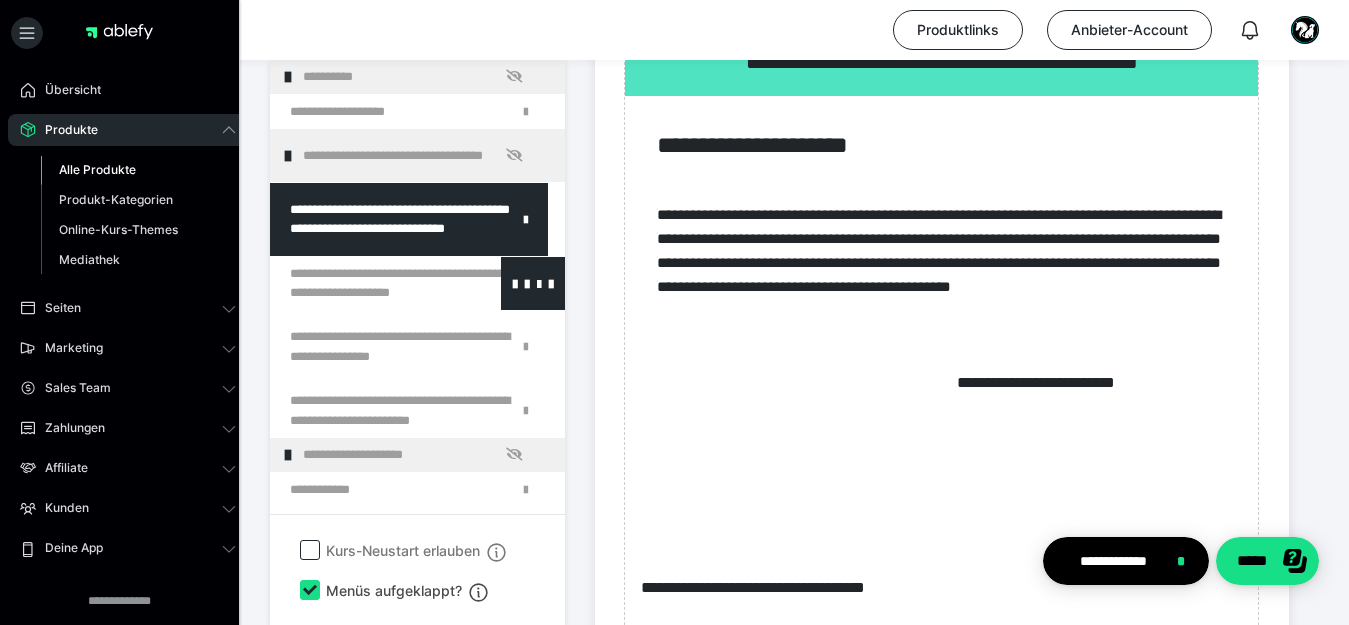 click at bounding box center [365, 283] 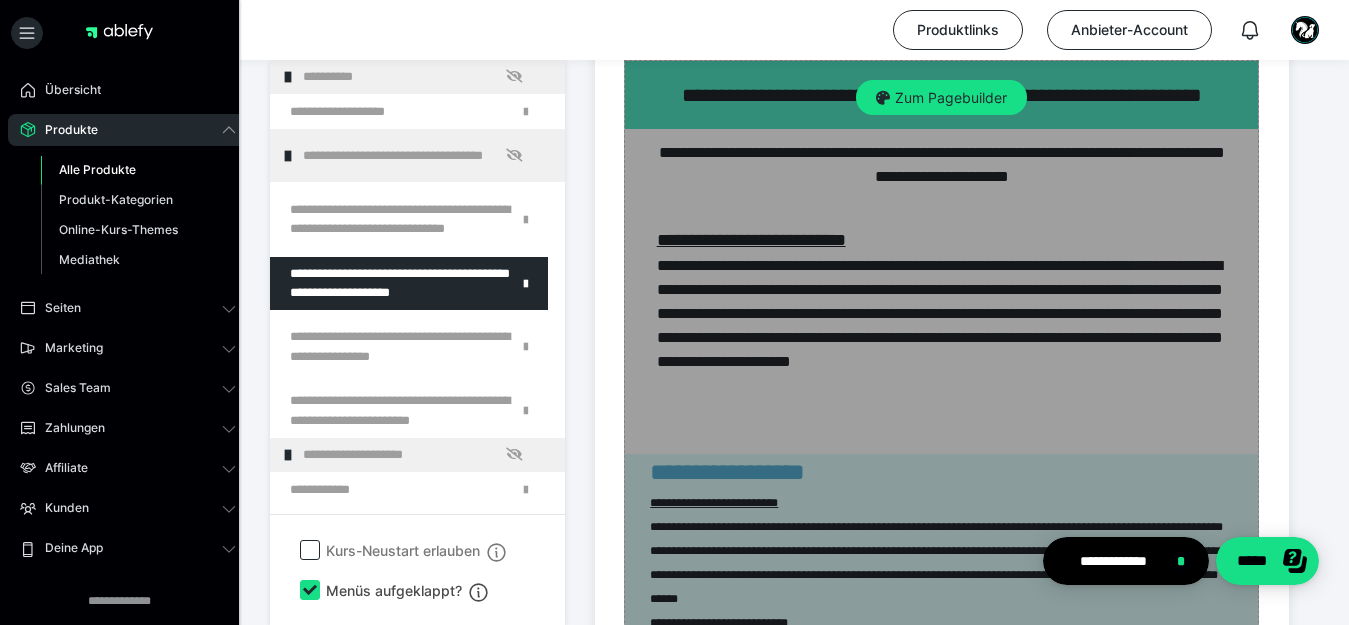 scroll, scrollTop: 571, scrollLeft: 0, axis: vertical 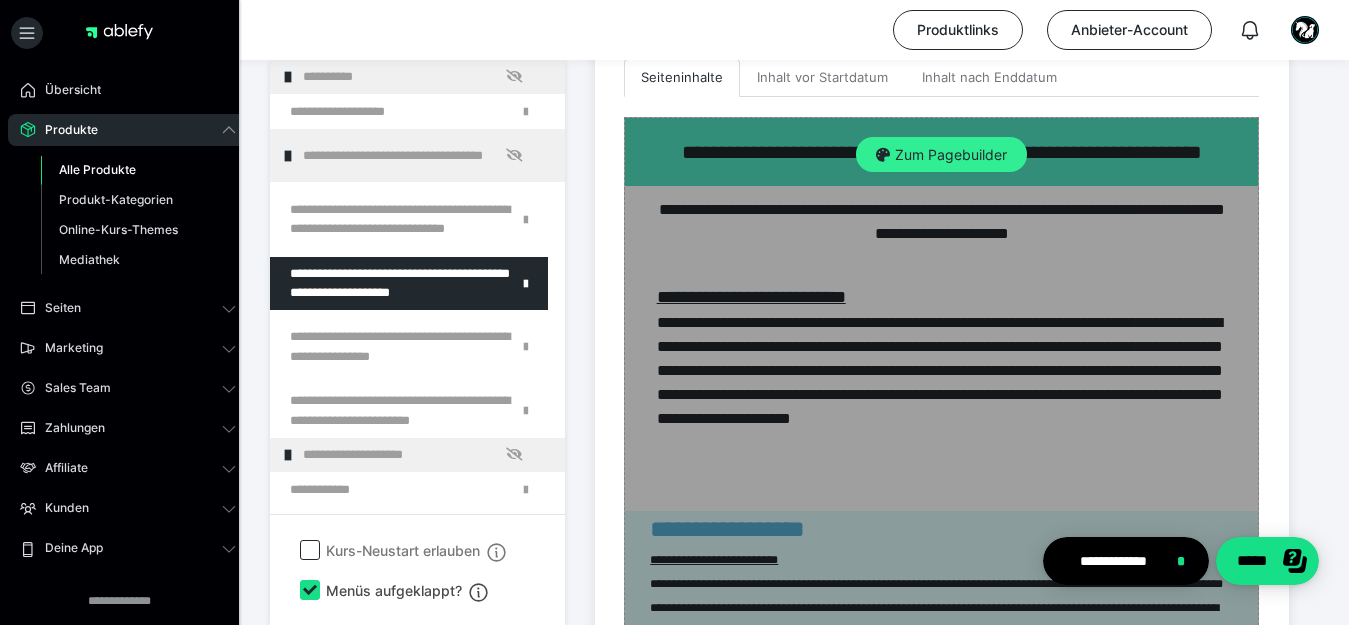 click on "Zum Pagebuilder" at bounding box center (941, 155) 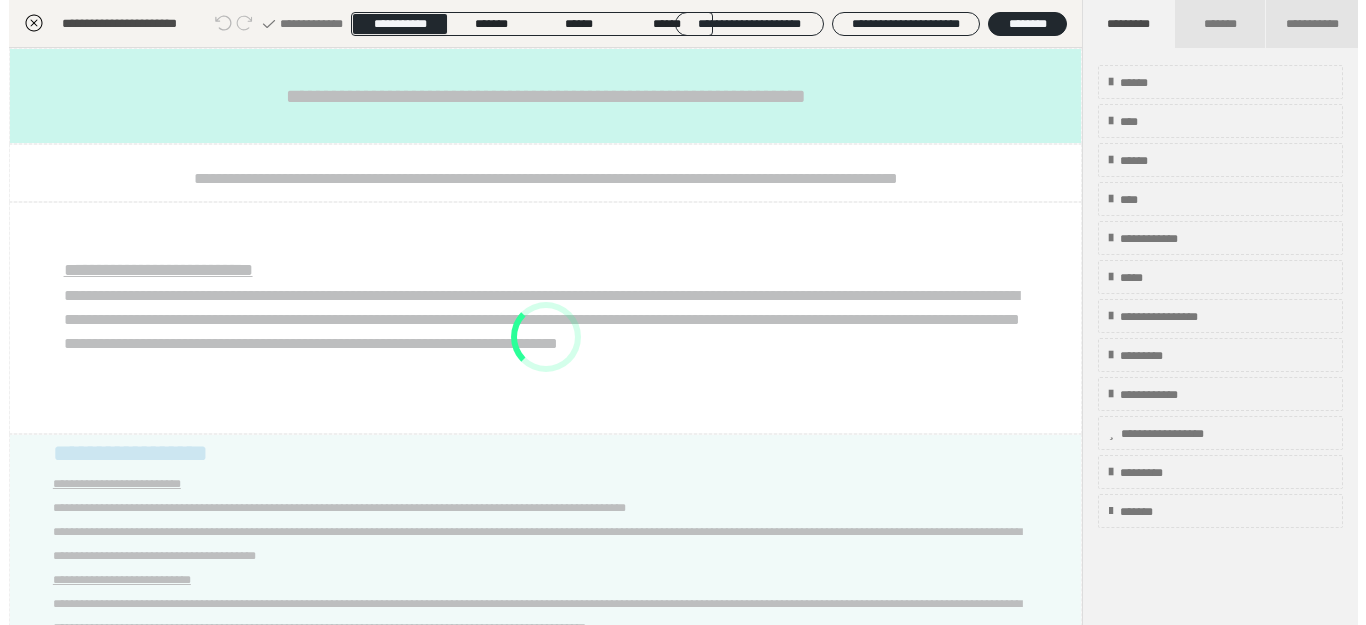 scroll, scrollTop: 349, scrollLeft: 0, axis: vertical 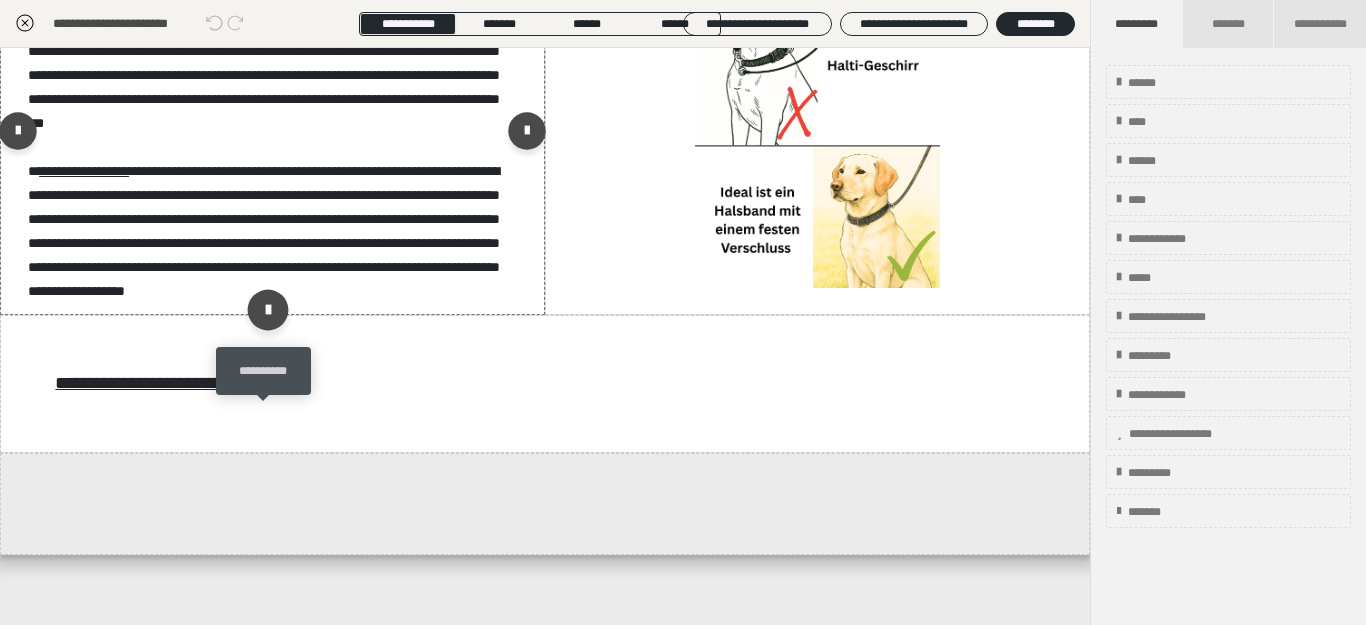 click at bounding box center (268, 309) 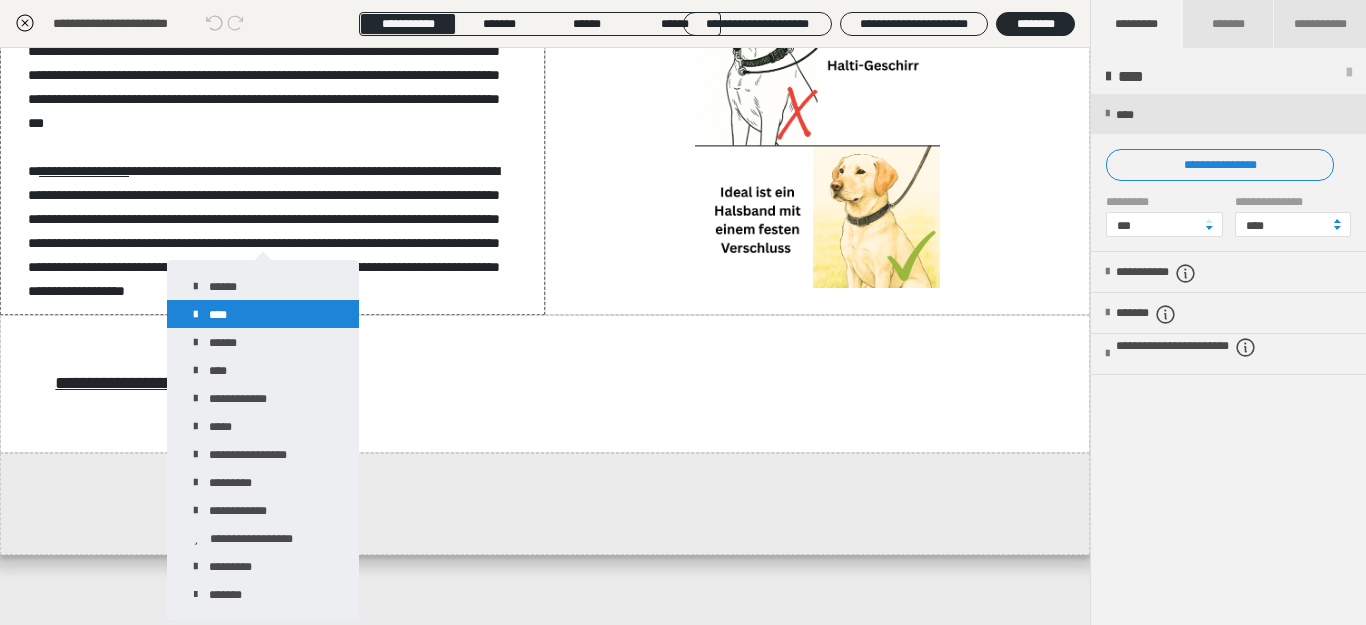 click on "****" at bounding box center [263, 314] 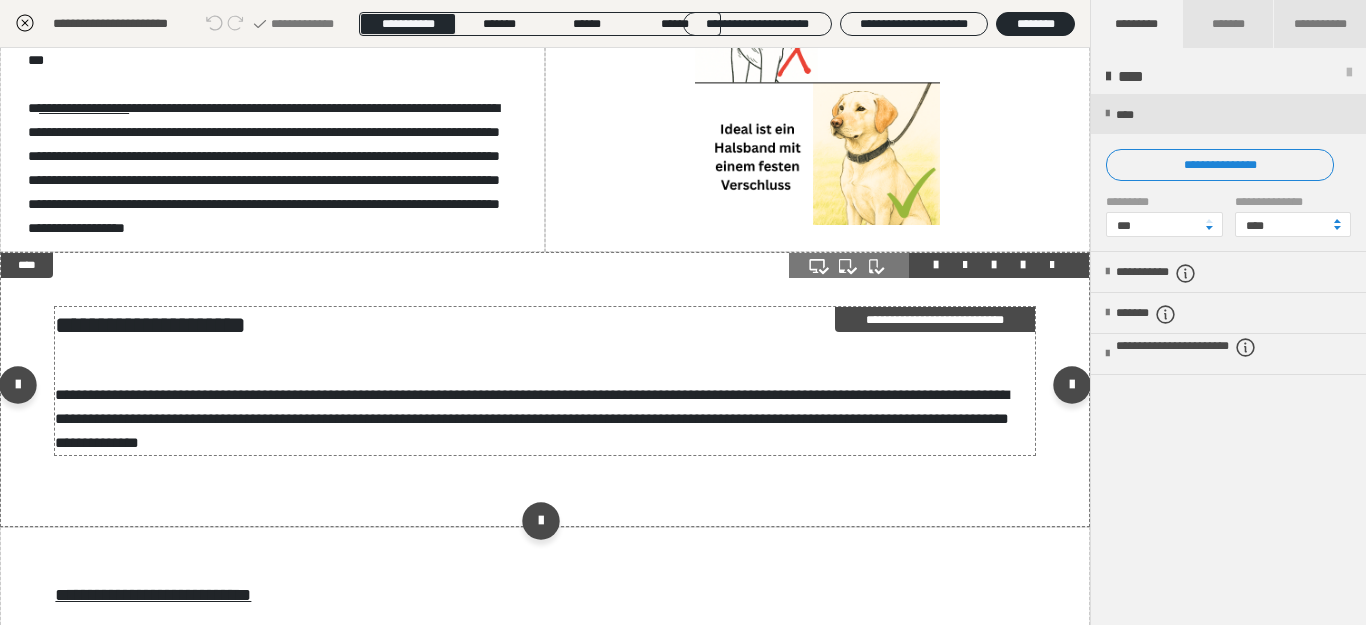 click on "**********" at bounding box center (537, 325) 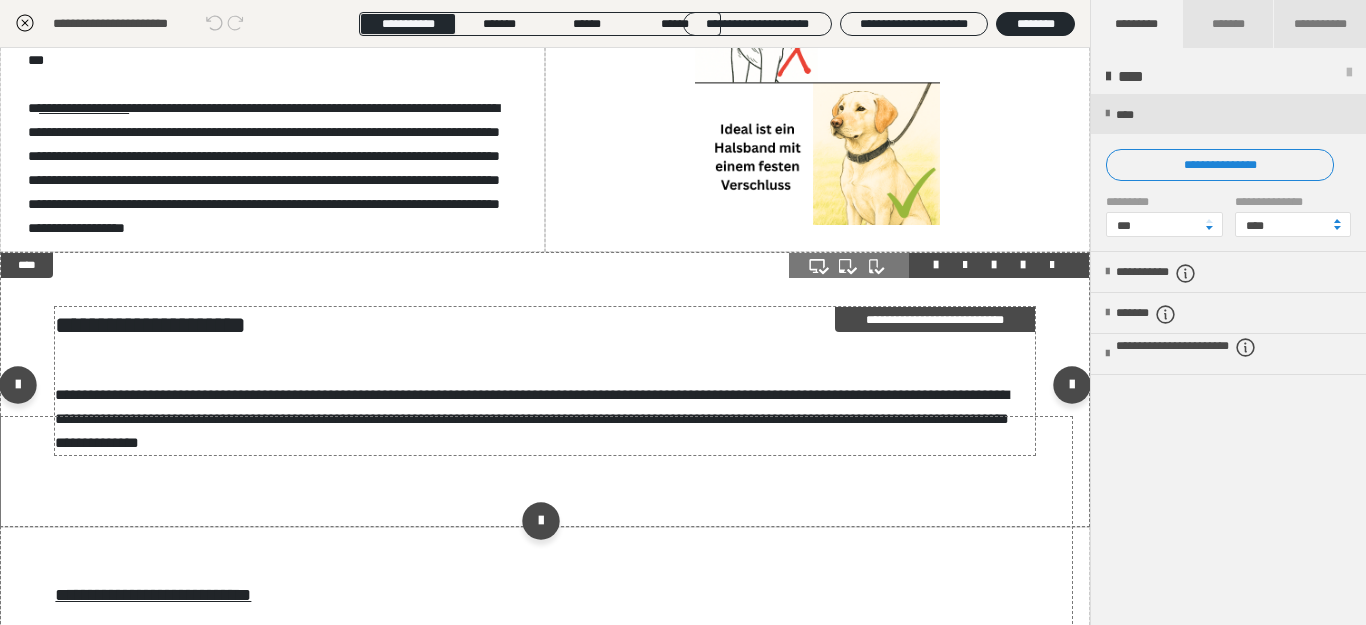 click on "**********" at bounding box center (537, 325) 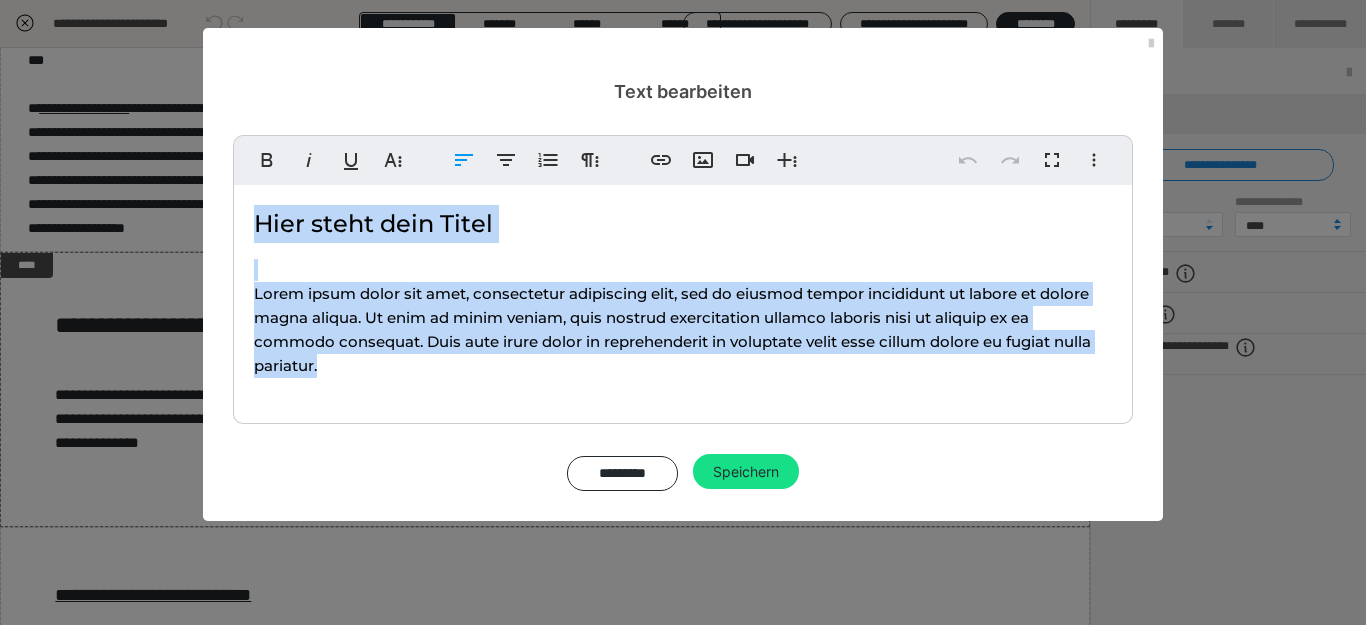 drag, startPoint x: 329, startPoint y: 369, endPoint x: 235, endPoint y: 222, distance: 174.48495 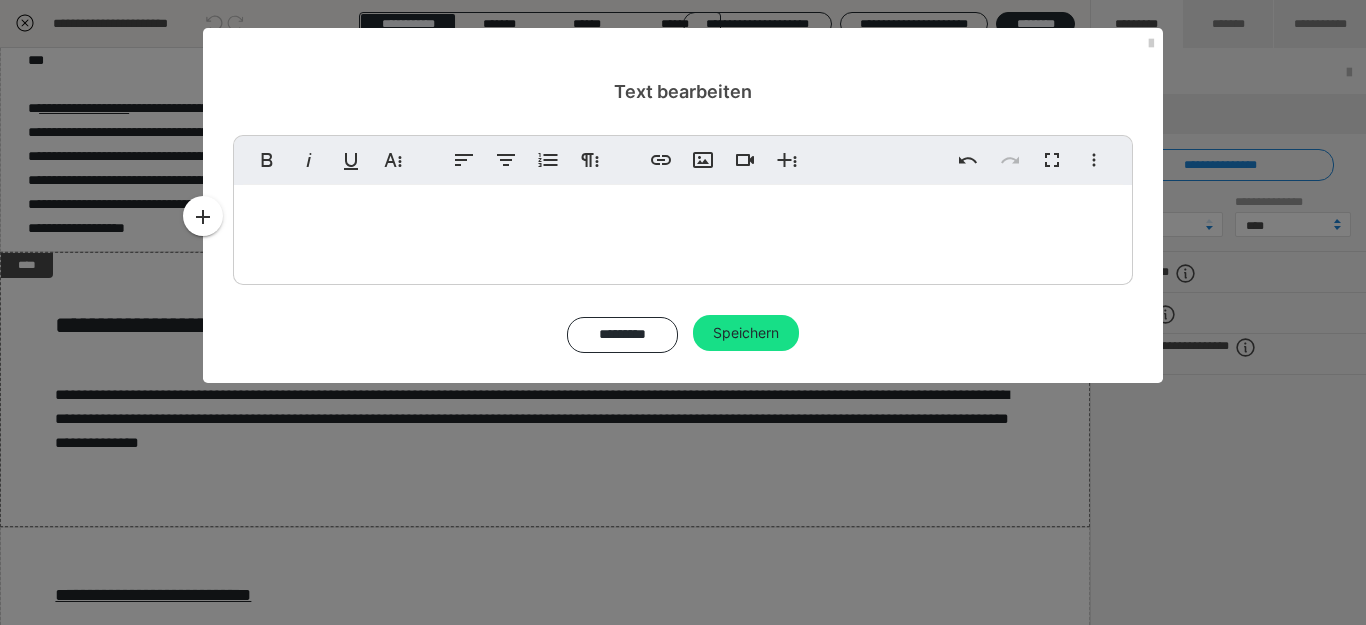 type 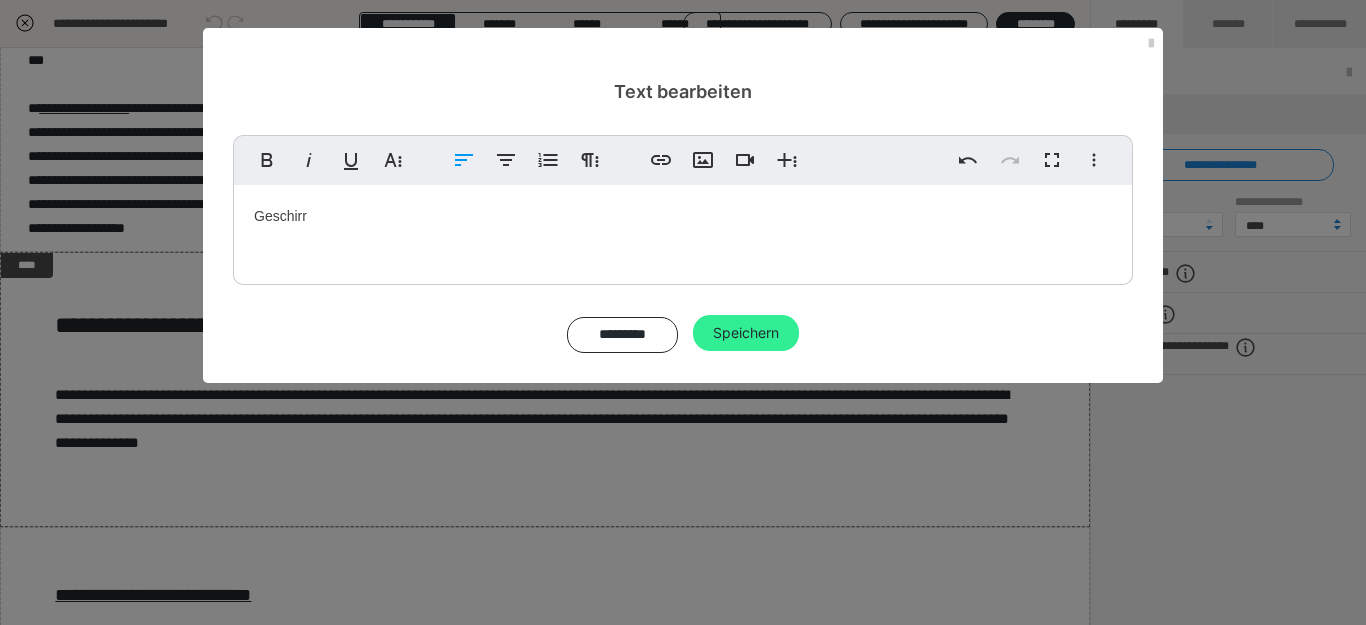 click on "Speichern" at bounding box center [746, 333] 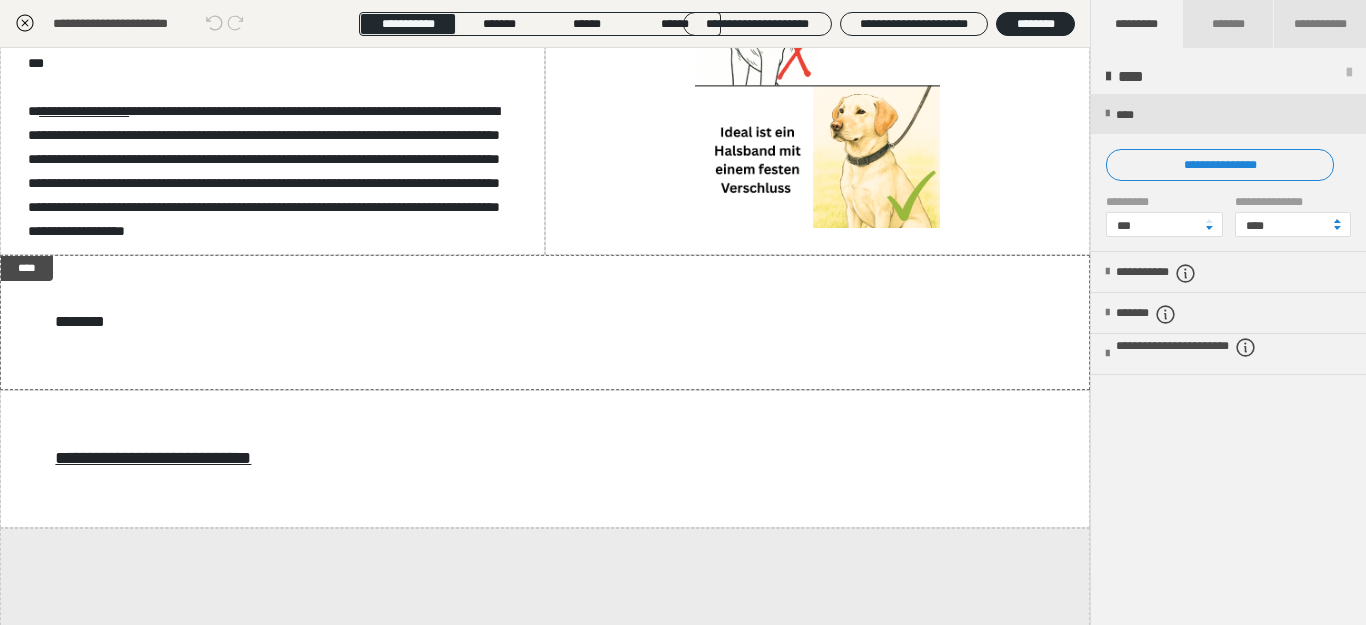 scroll, scrollTop: 1126, scrollLeft: 0, axis: vertical 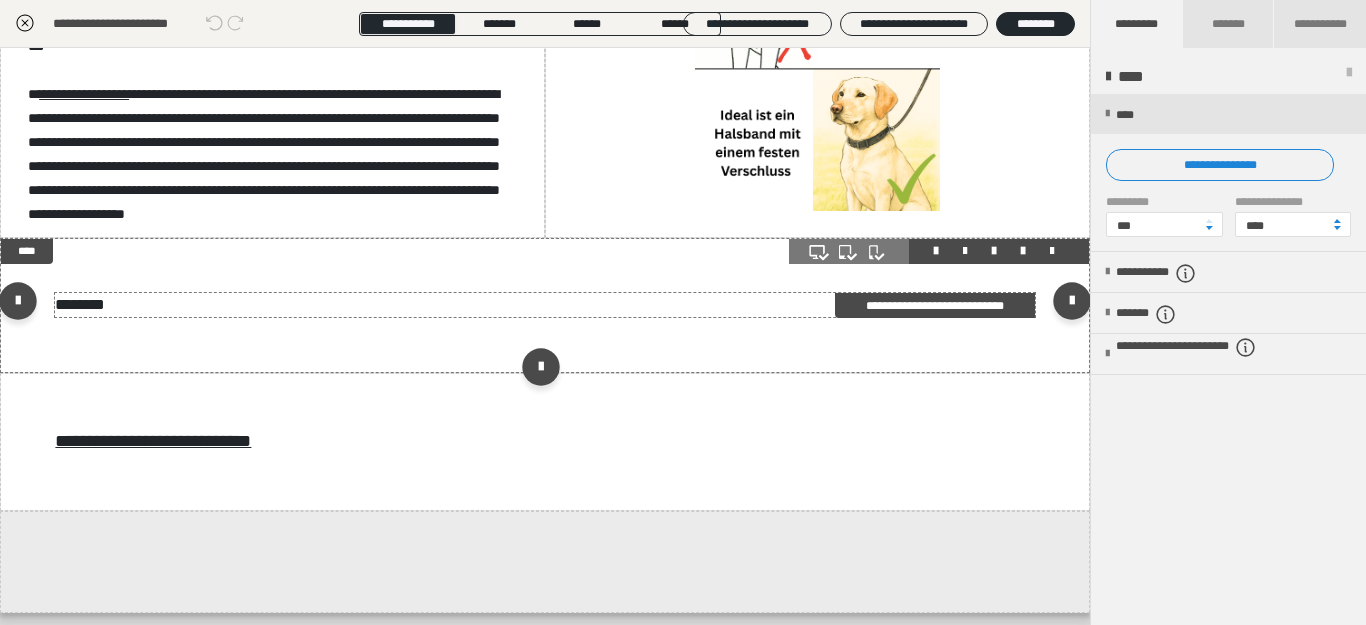 click on "********" at bounding box center (537, 305) 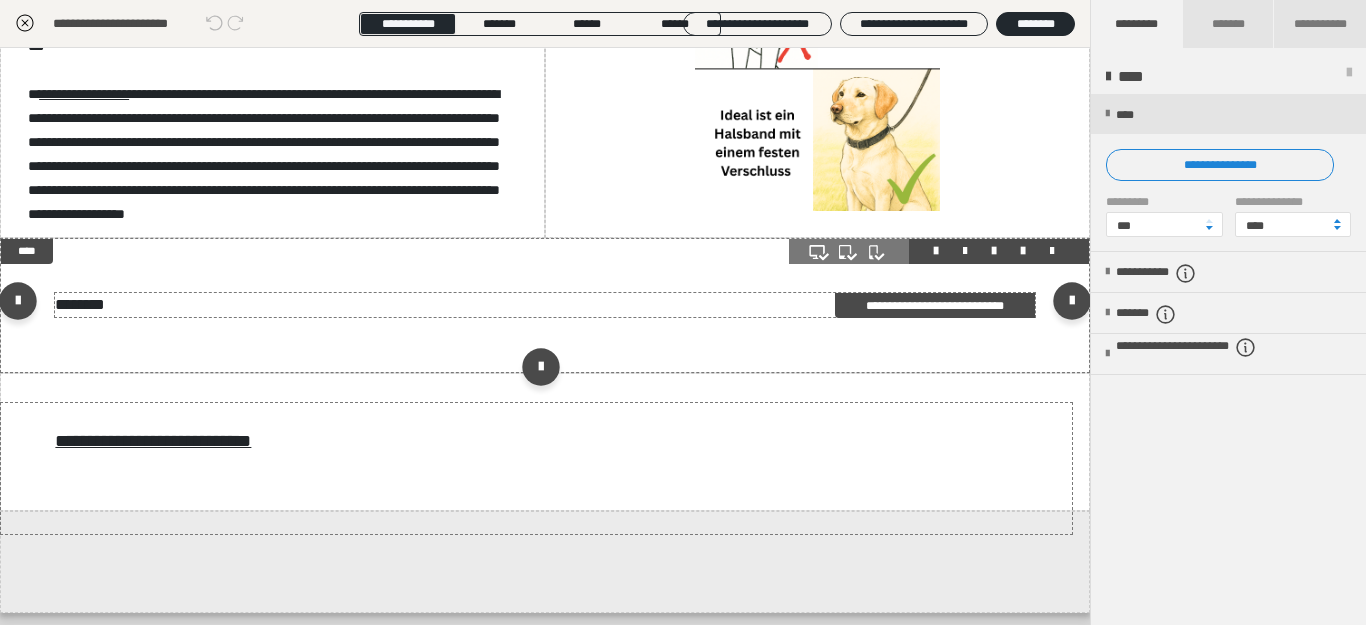 click on "********" at bounding box center [537, 305] 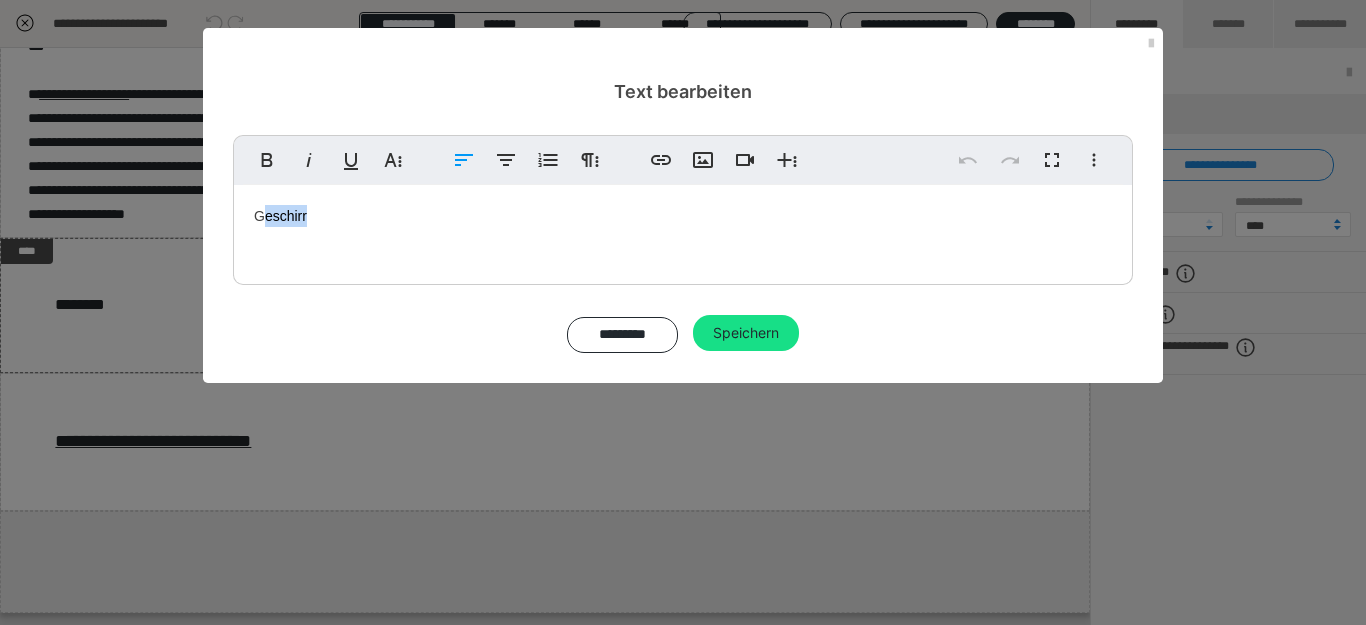 drag, startPoint x: 319, startPoint y: 220, endPoint x: 266, endPoint y: 225, distance: 53.235325 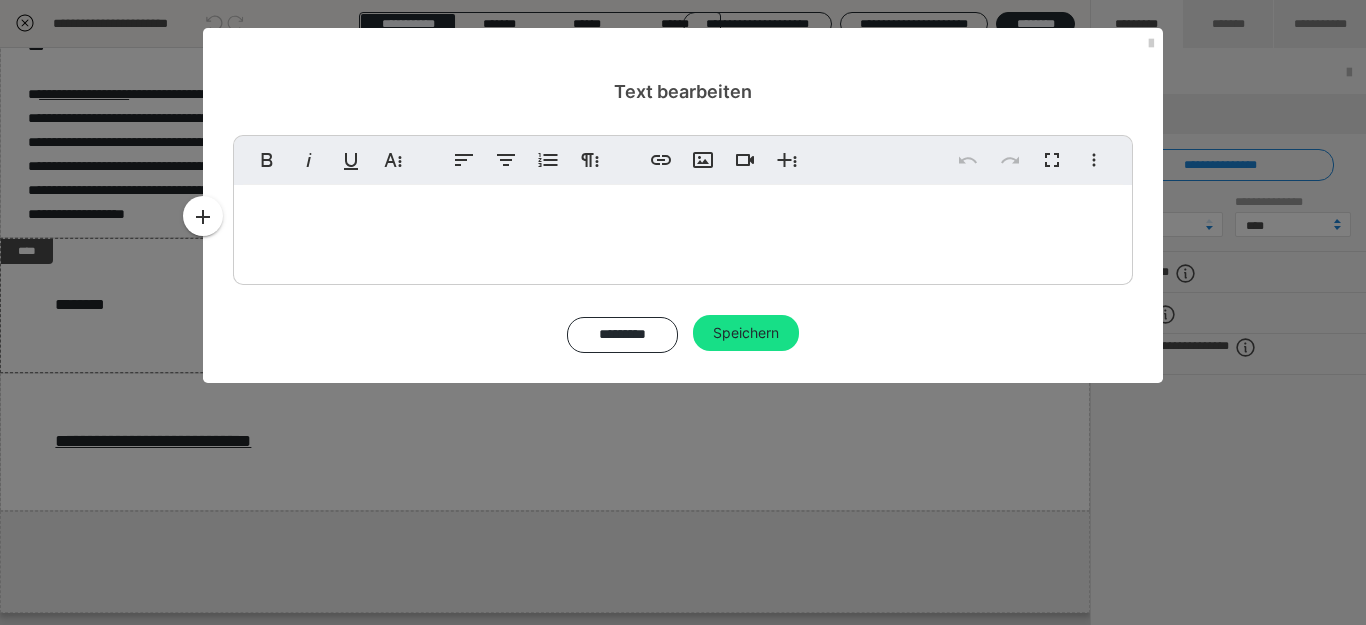 type 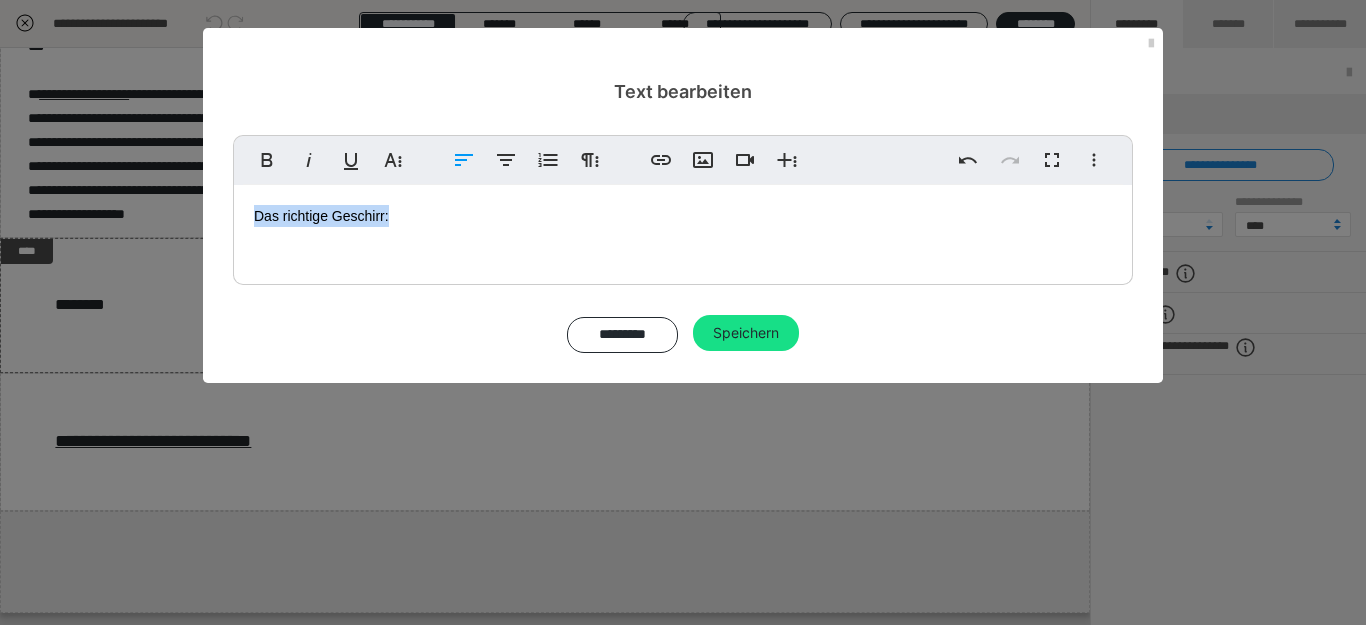 drag, startPoint x: 255, startPoint y: 211, endPoint x: 416, endPoint y: 207, distance: 161.04968 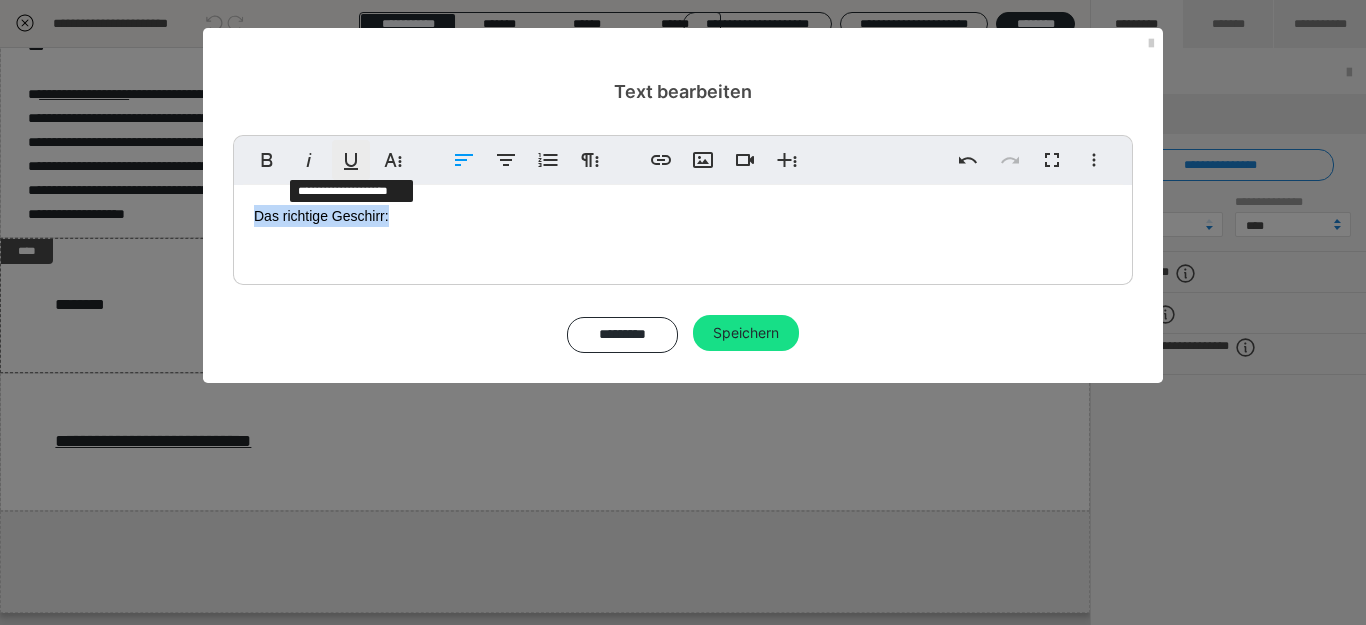 click 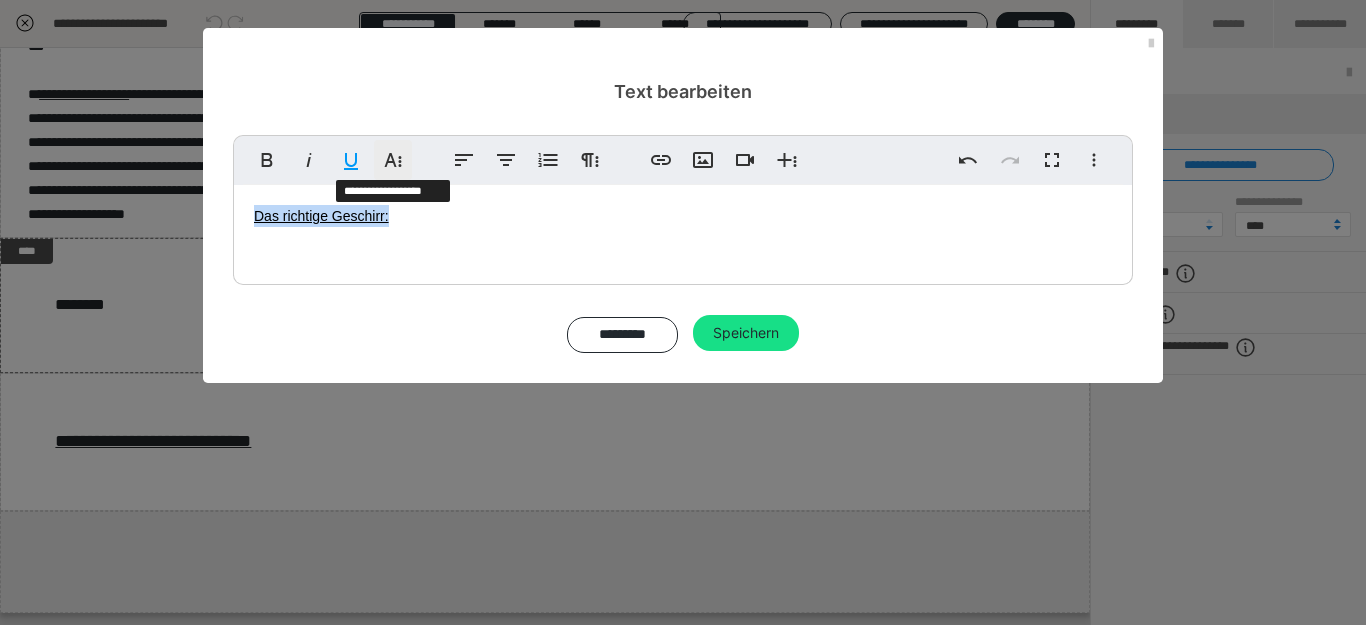 click 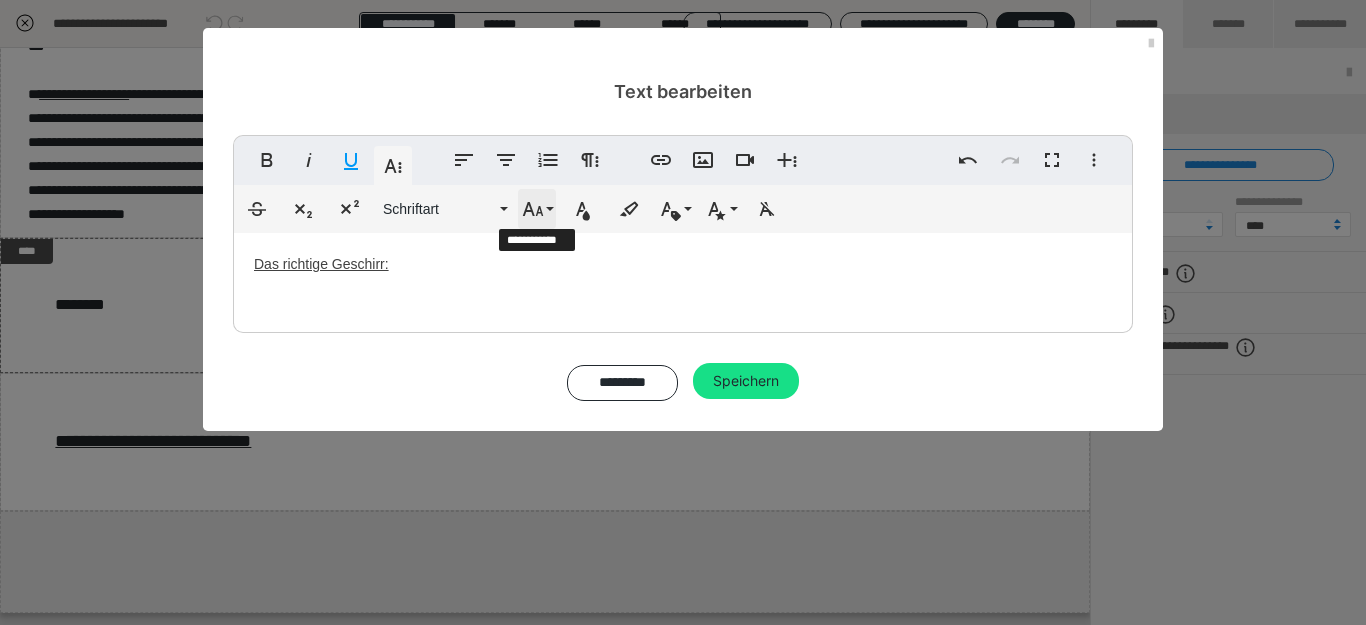 click 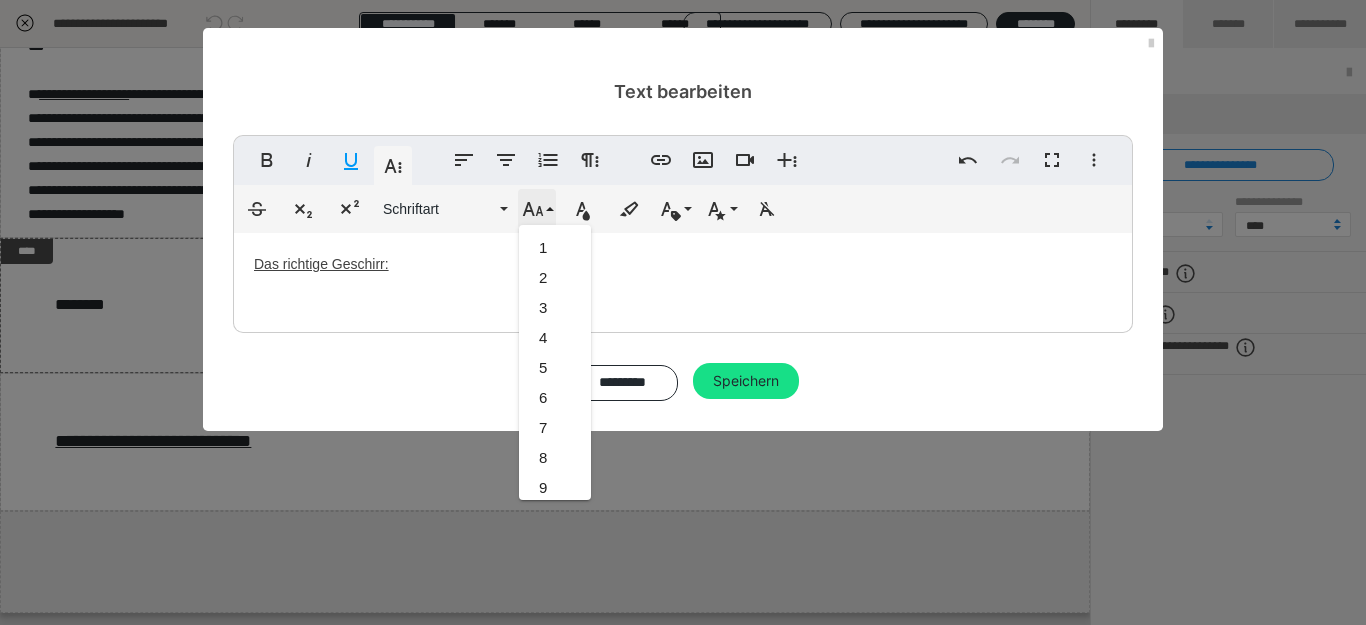 scroll, scrollTop: 413, scrollLeft: 0, axis: vertical 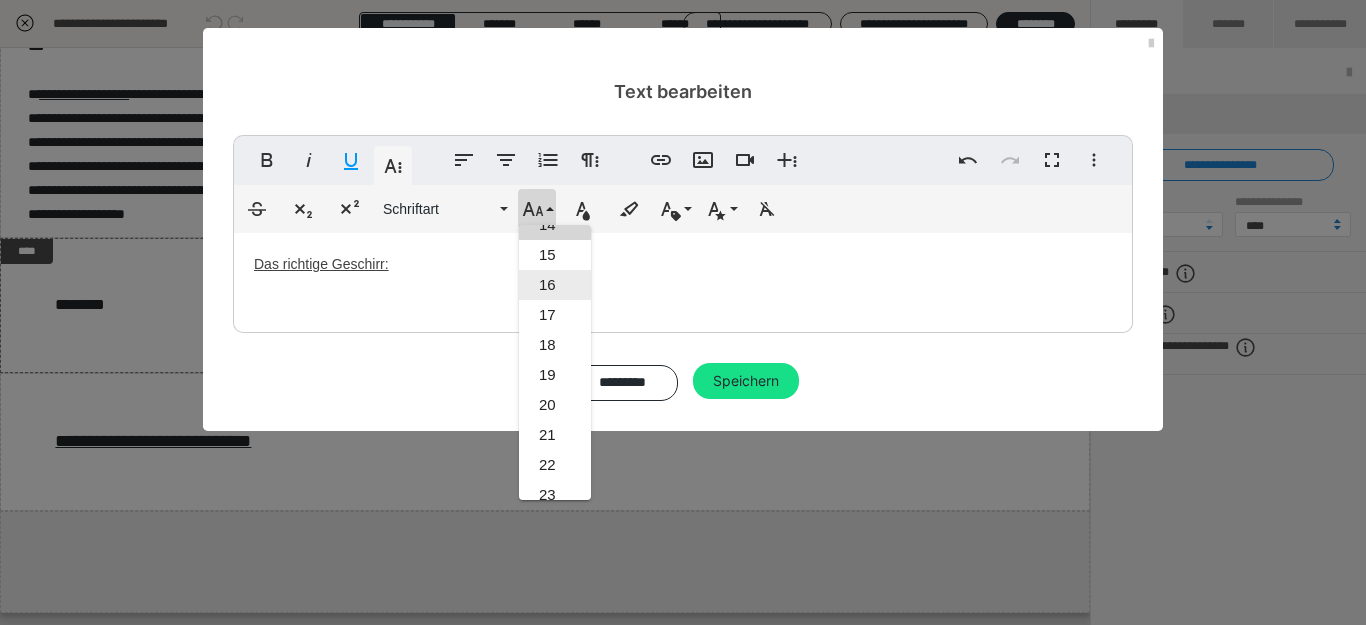 click on "16" at bounding box center [555, 285] 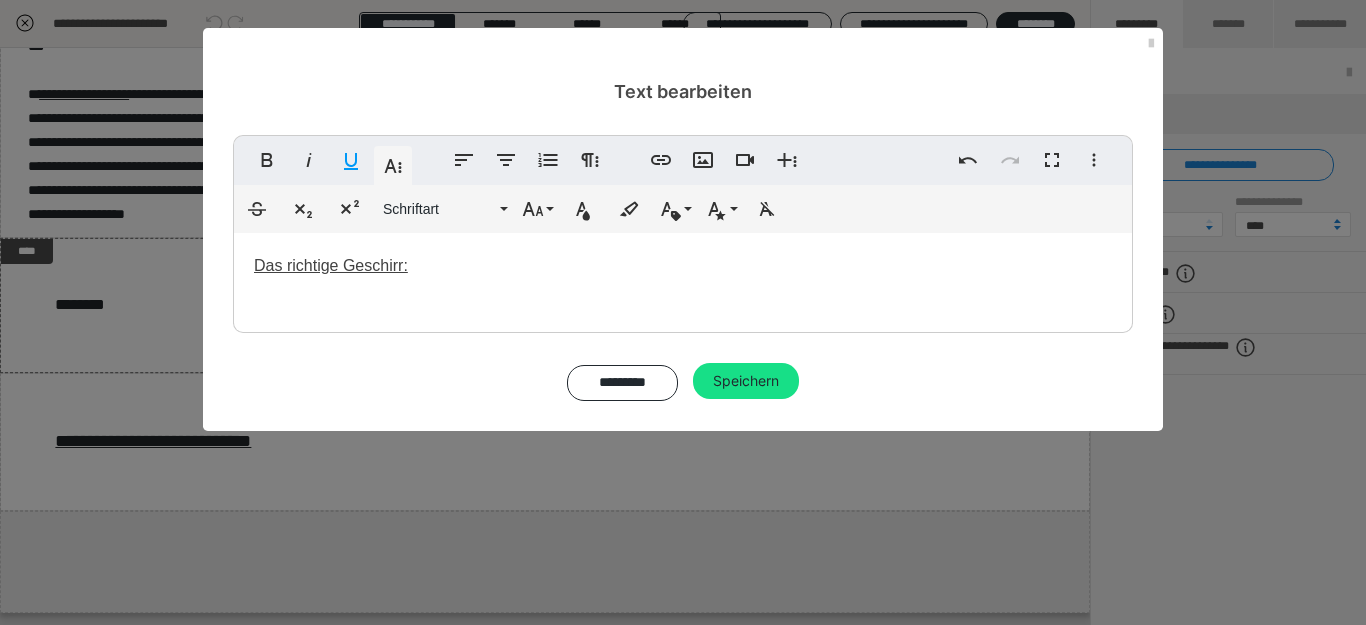 click on "Das richtige Geschirr:" at bounding box center (683, 278) 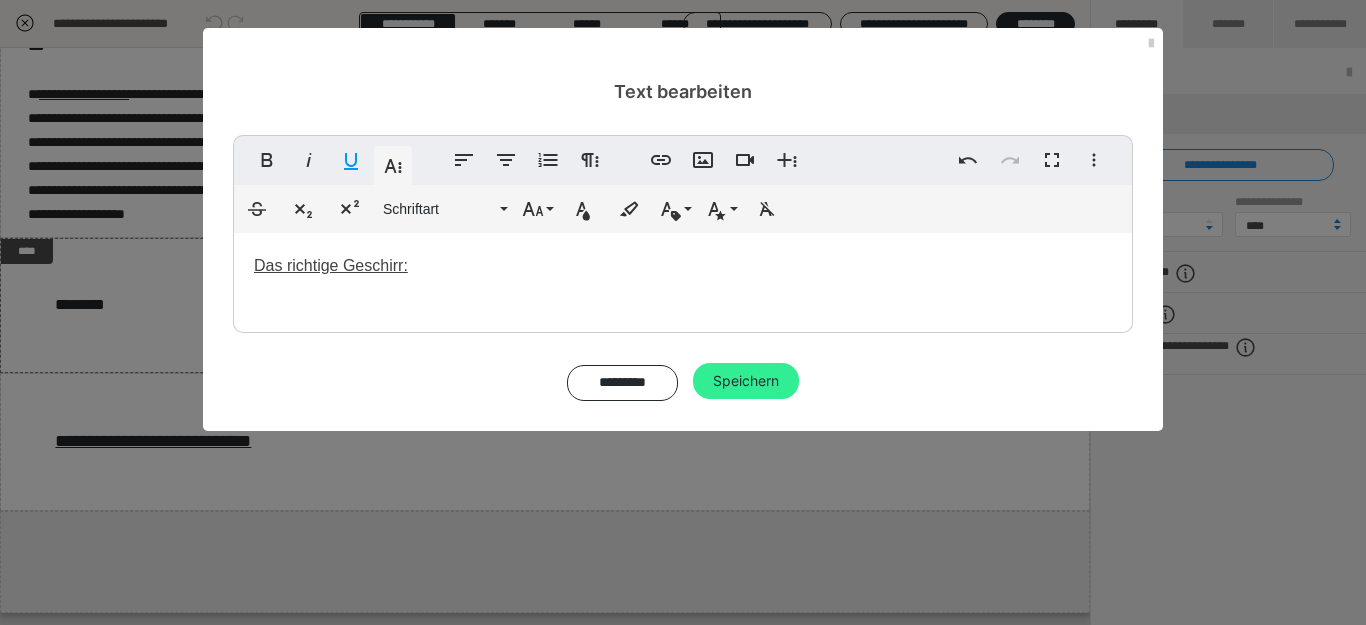 click on "Speichern" at bounding box center (746, 381) 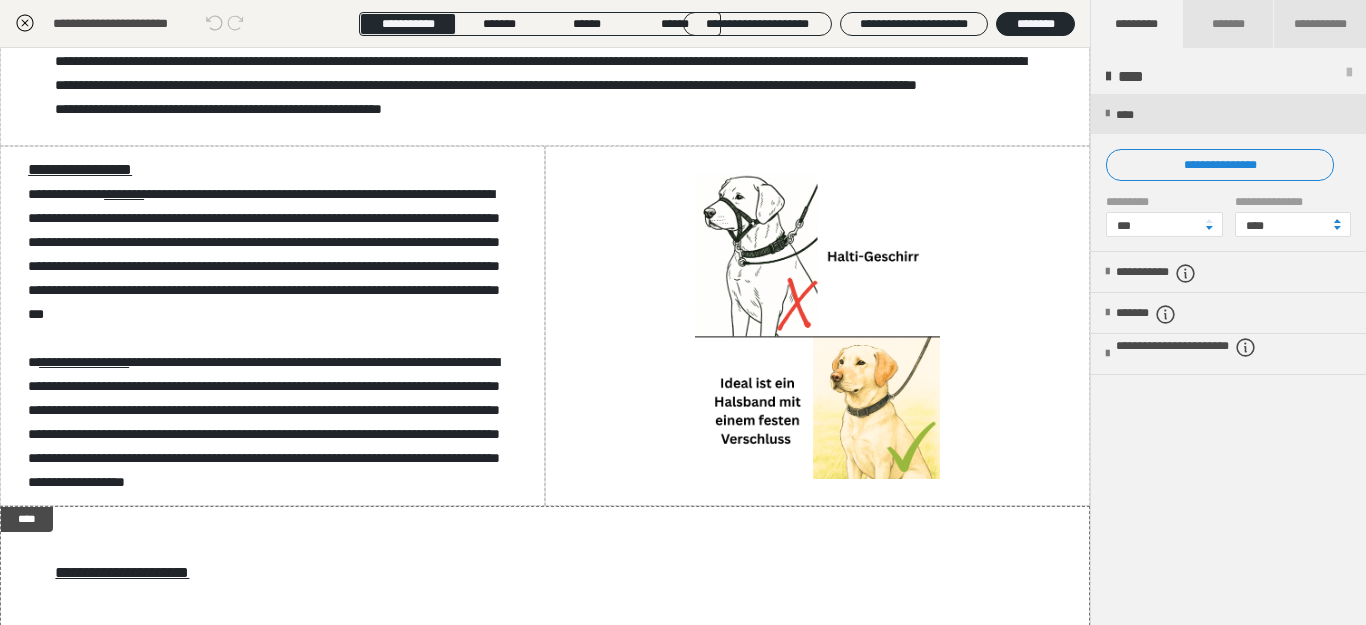 scroll, scrollTop: 854, scrollLeft: 0, axis: vertical 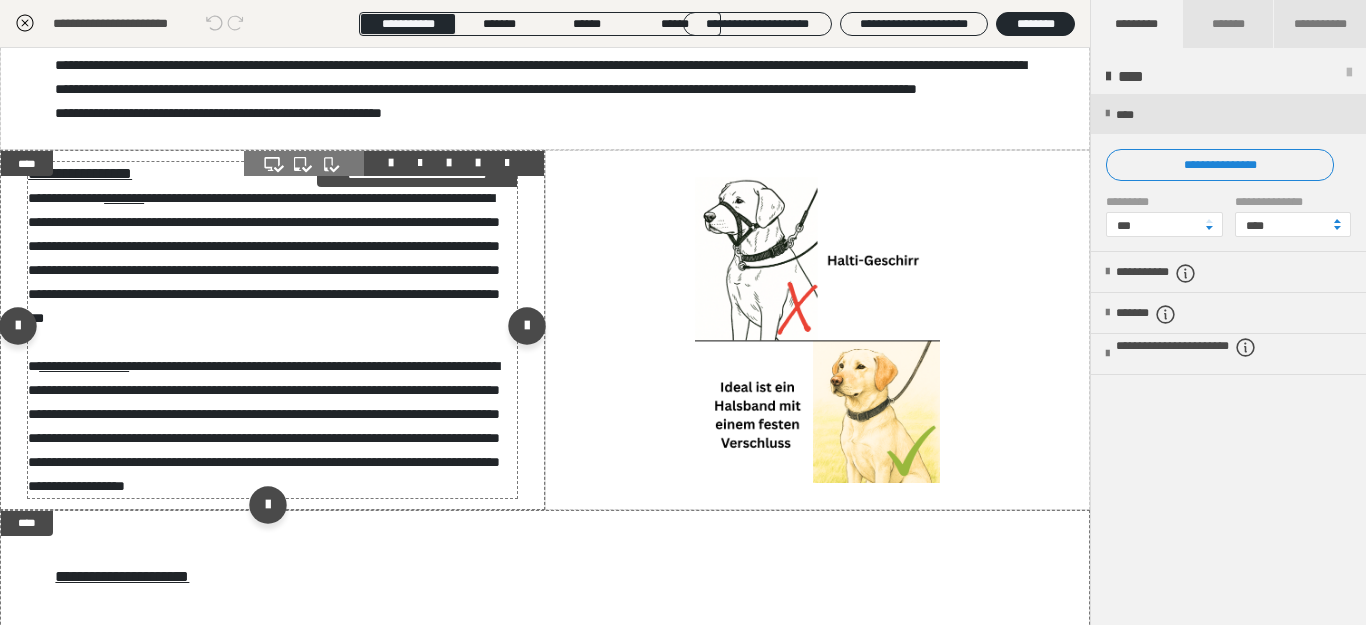 click on "**********" at bounding box center [264, 342] 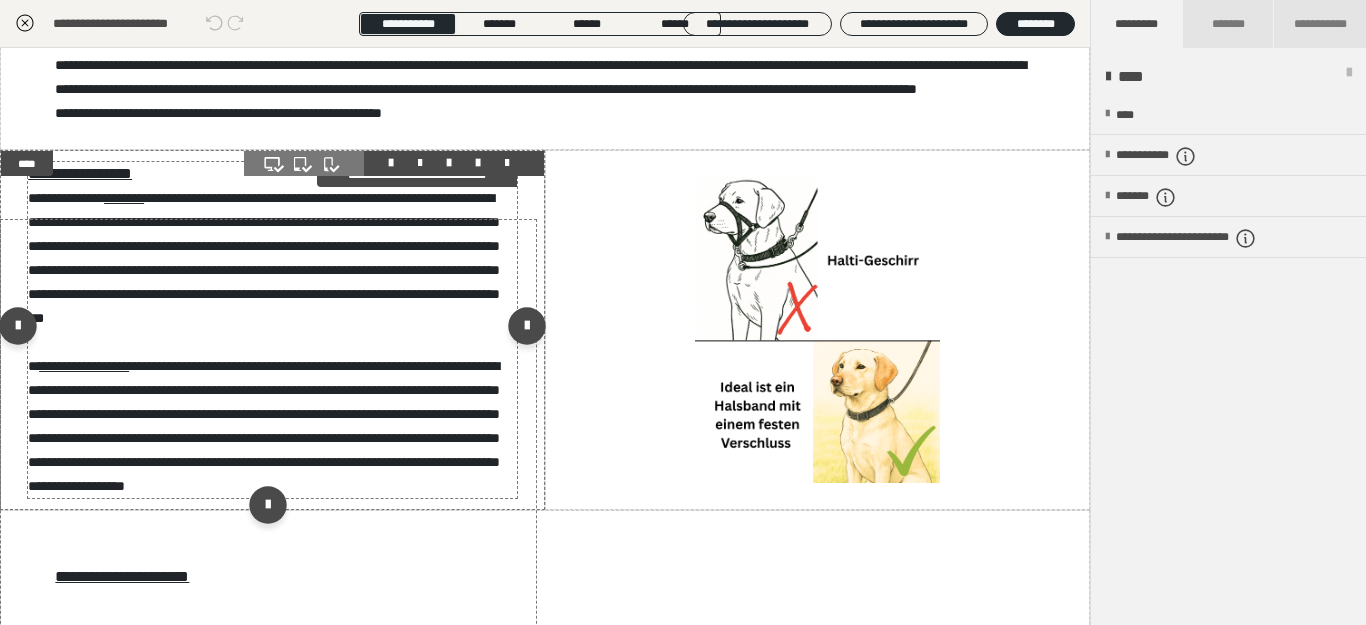 click on "**********" at bounding box center (264, 342) 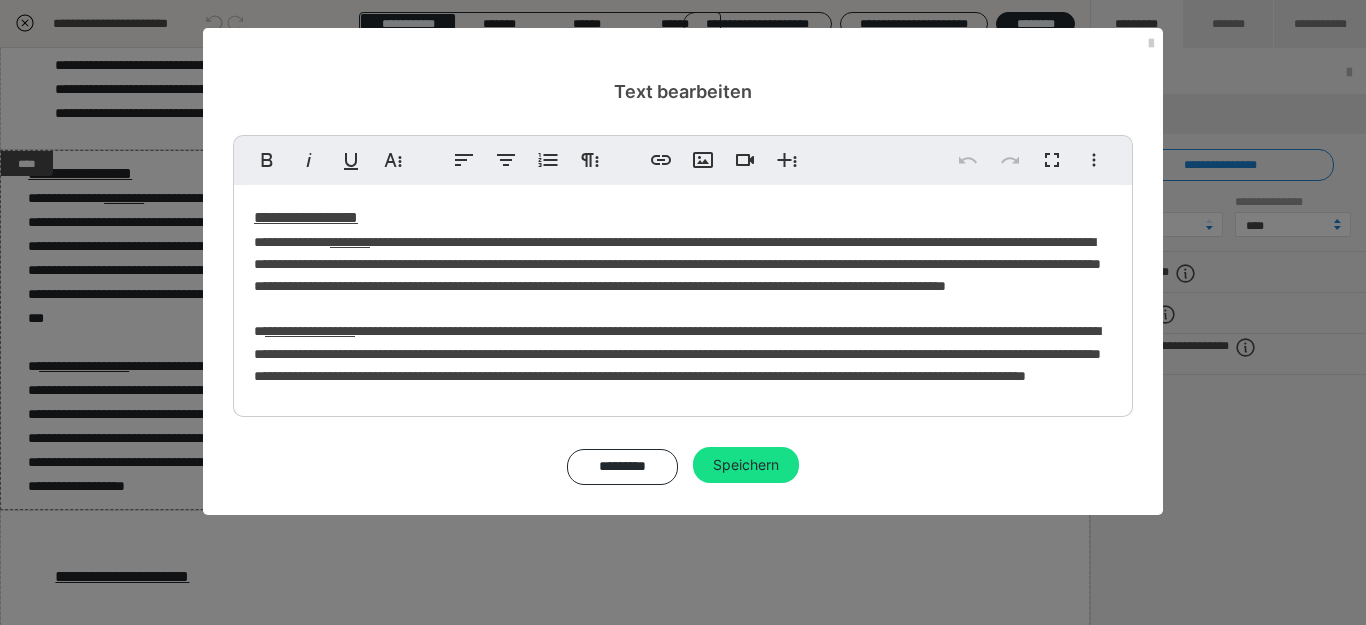 click on "**********" at bounding box center [306, 217] 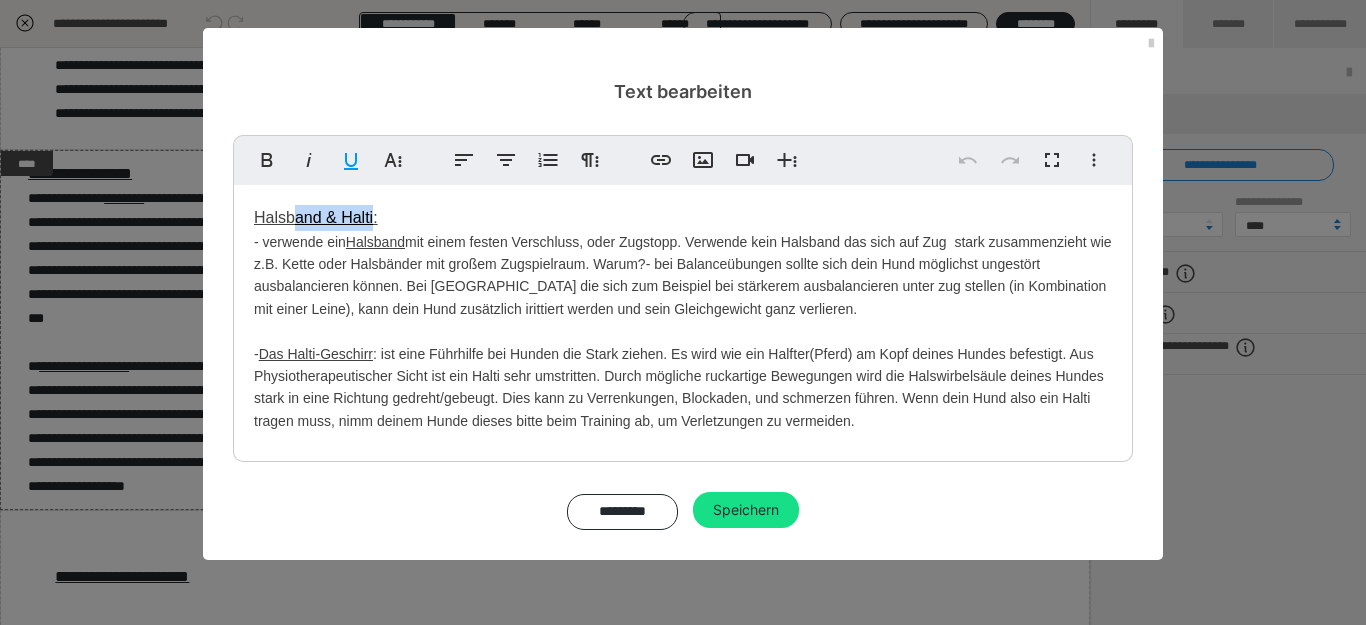 drag, startPoint x: 293, startPoint y: 217, endPoint x: 373, endPoint y: 218, distance: 80.00625 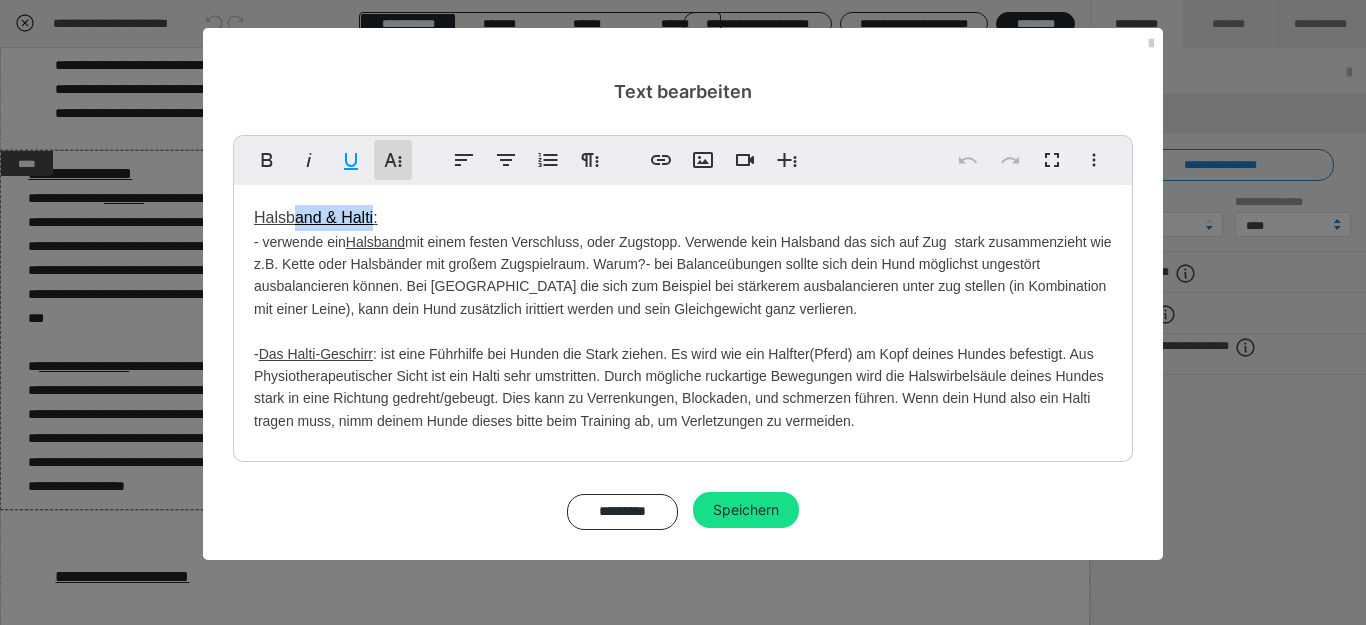 click 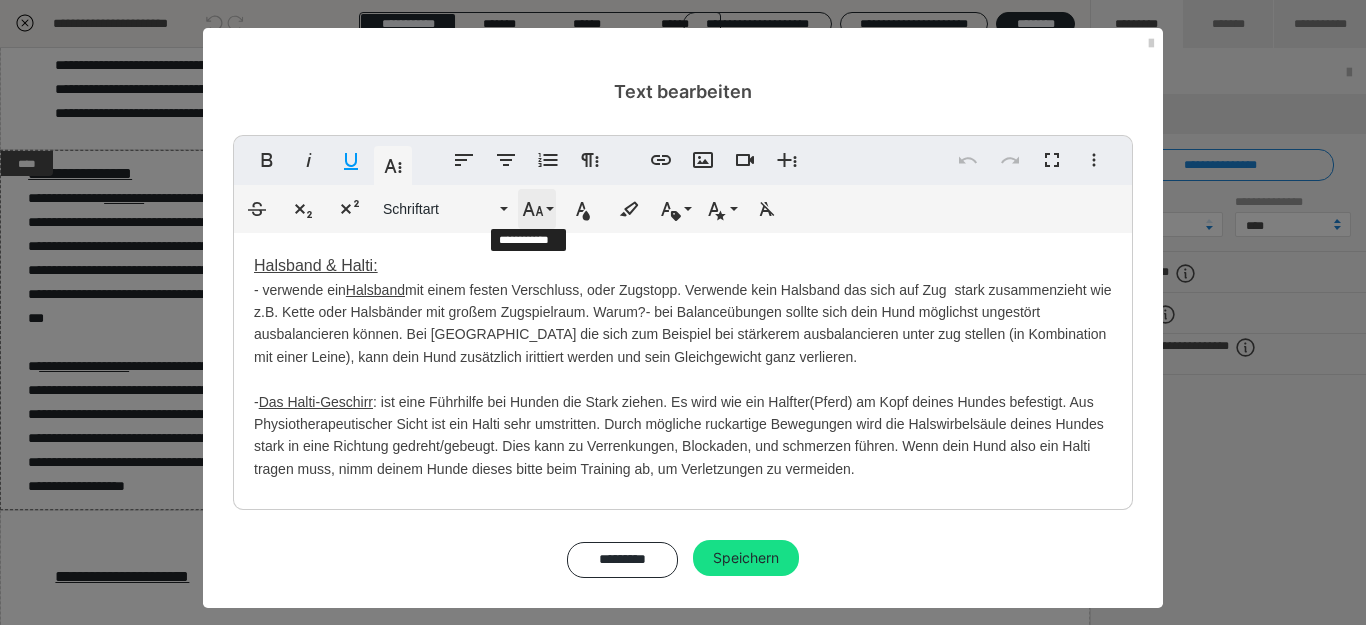click 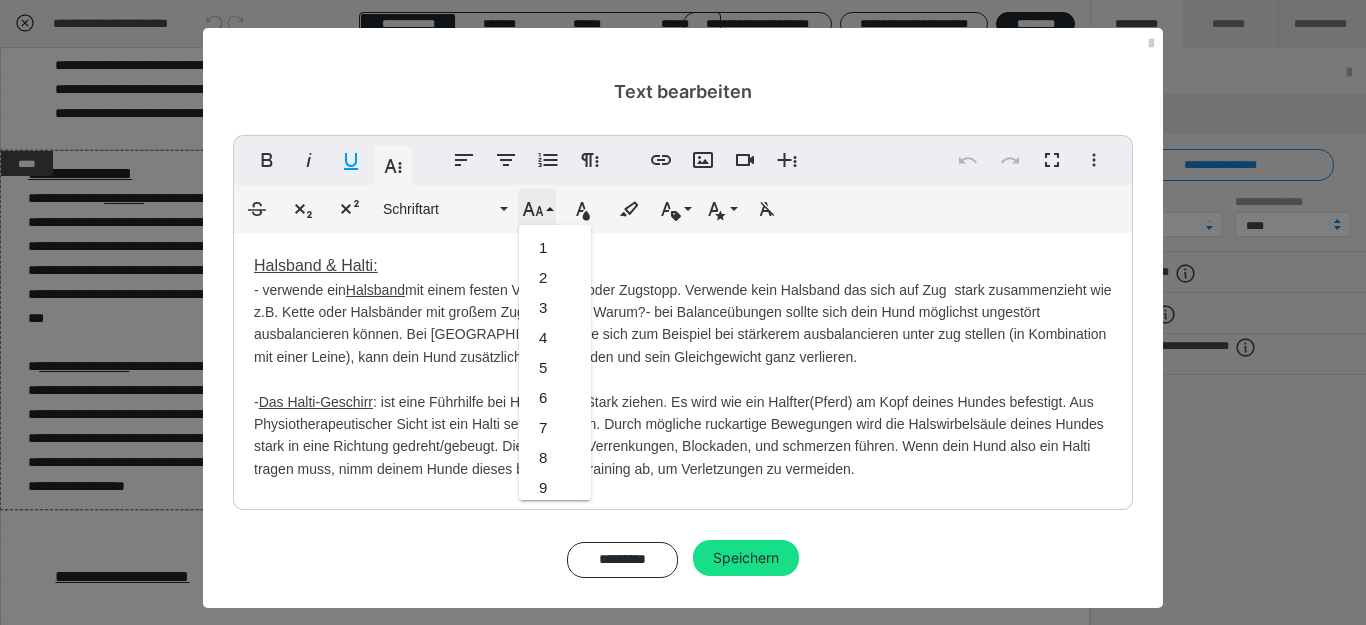 scroll, scrollTop: 473, scrollLeft: 0, axis: vertical 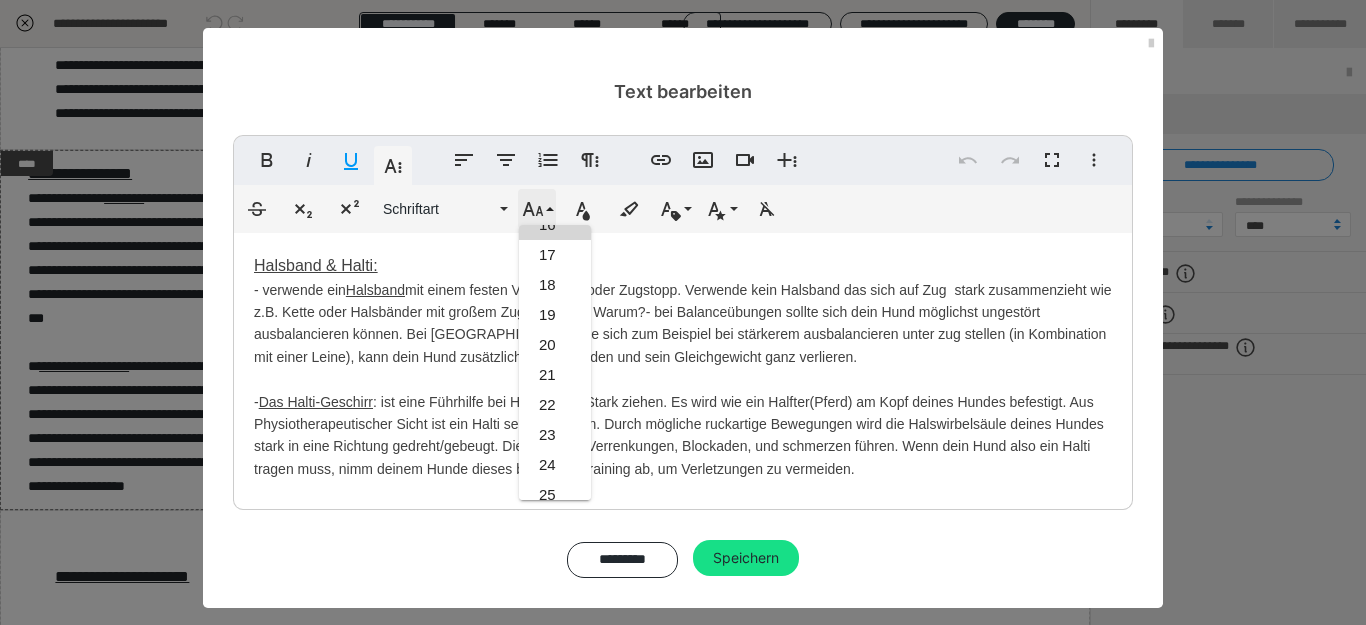 click 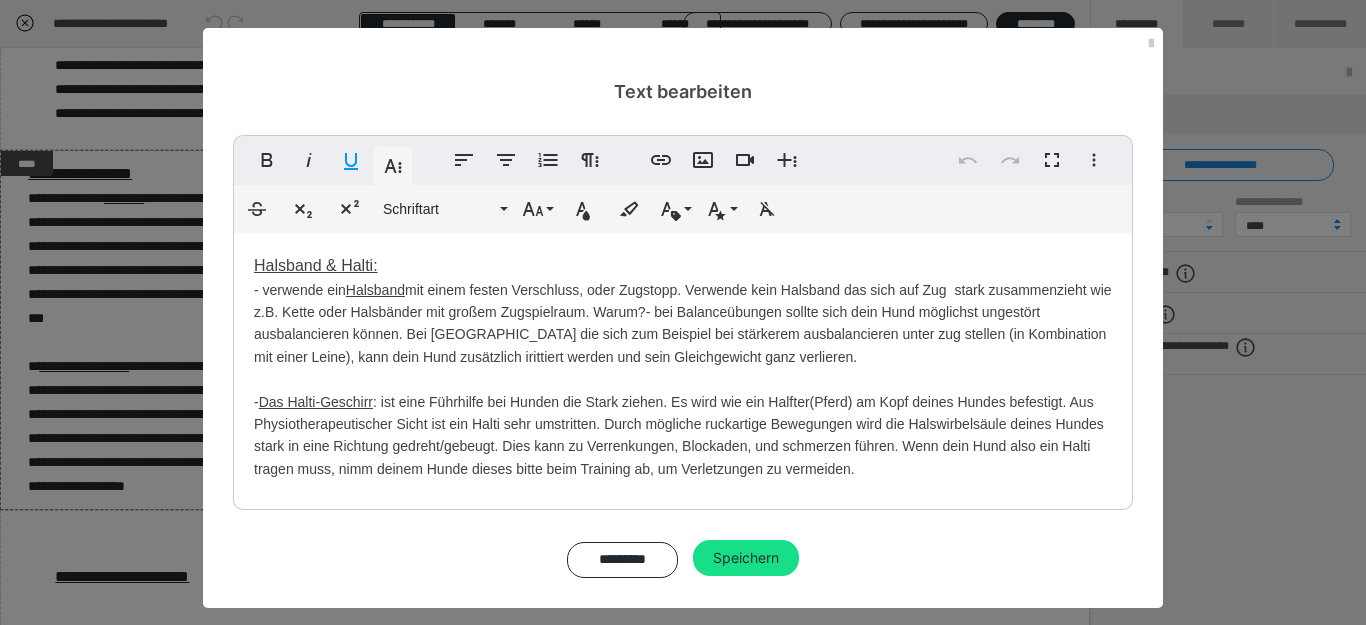click on "Halsband & Halti: - verwende ein  Halsband  mit einem festen Verschluss, oder Zugstopp. Verwende kein Halsband das sich auf Zug  stark zusammenzieht wie z.B. Kette oder Halsbänder mit großem Zugspielraum. Warum?- bei Balanceübungen sollte sich dein Hund möglichst ungestört ausbalancieren können. Bei [GEOGRAPHIC_DATA] die sich zum Beispiel bei stärkerem ausbalancieren unter zug stellen (in Kombination mit einer Leine), kann dein Hund zusätzlich irittiert werden und sein Gleichgewicht ganz verlieren. -  Das Halti-Geschirr : ist eine Führhilfe bei Hunden die Stark ziehen. Es wird wie ein Halfter(Pferd) am Kopf deines Hundes befestigt. Aus Physiotherapeutischer Sicht ist ein Halti sehr umstritten. Durch mögliche ruckartige Bewegungen wird die Halswirbelsäule deines Hundes stark in eine Richtung gedreht/gebeugt. Dies kann zu Verrenkungen, Blockaden, und schmerzen führen. Wenn dein Hund also ein Halti tragen muss, nimm deinem Hunde dieses bitte beim Training ab, um Verletzungen zu vermeiden." at bounding box center (683, 366) 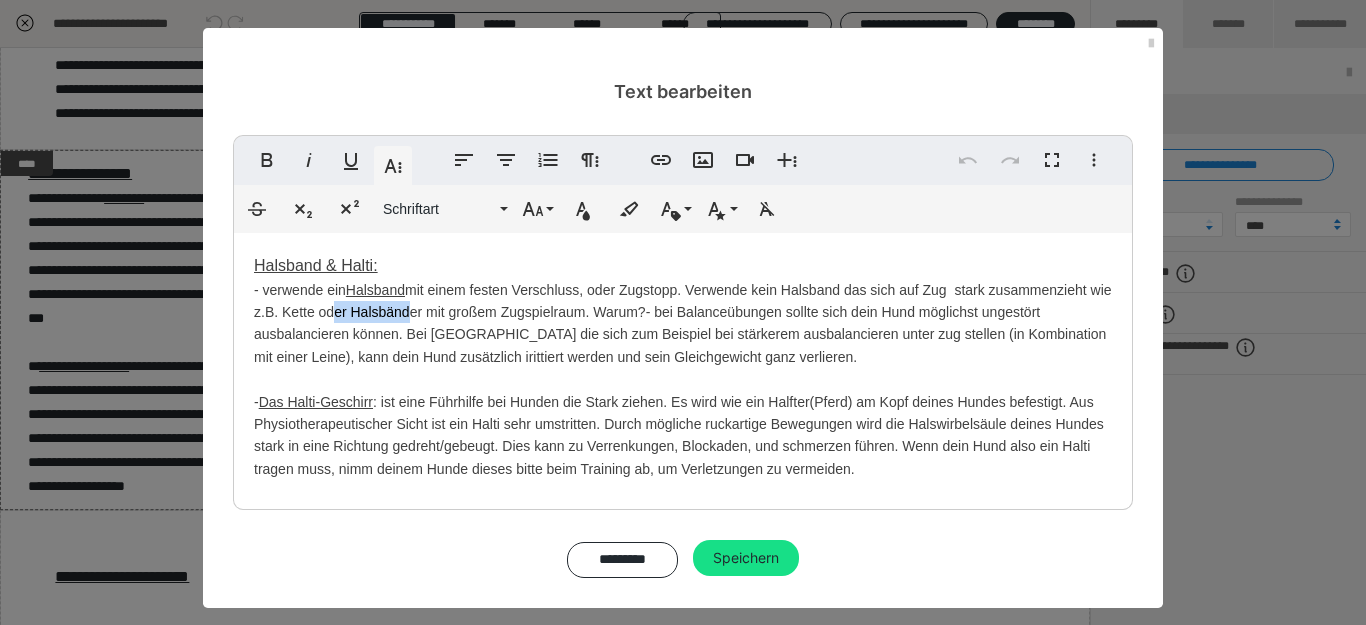 drag, startPoint x: 368, startPoint y: 311, endPoint x: 421, endPoint y: 310, distance: 53.009434 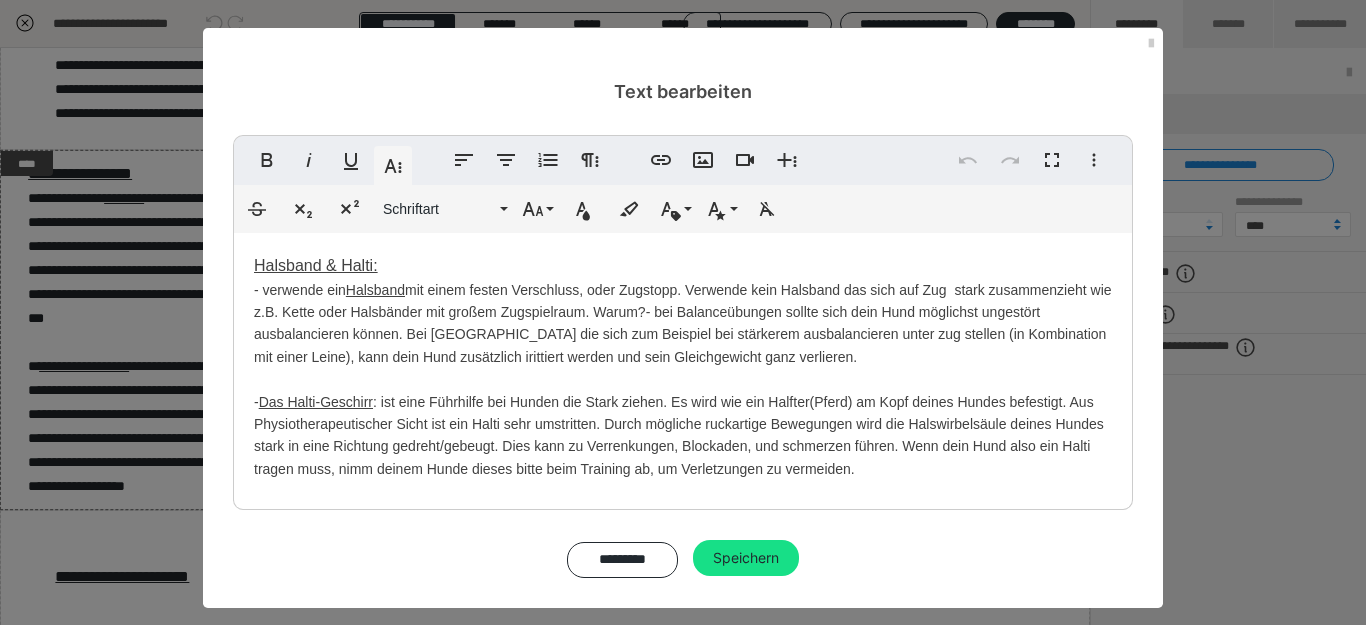 click on "- verwende ein  Halsband  mit einem festen Verschluss, oder Zugstopp. Verwende kein Halsband das sich auf Zug  stark zusammenzieht wie z.B. Kette oder Halsbänder mit großem Zugspielraum. Warum?- bei Balanceübungen sollte sich dein Hund möglichst ungestört ausbalancieren können. Bei [GEOGRAPHIC_DATA] die sich zum Beispiel bei stärkerem ausbalancieren unter zug stellen (in Kombination mit einer Leine), kann dein Hund zusätzlich irittiert werden und sein Gleichgewicht ganz verlieren. -  Das Halti-Geschirr : ist eine Führhilfe bei Hunden die Stark ziehen. Es wird wie ein Halfter(Pferd) am Kopf deines Hundes befestigt. Aus Physiotherapeutischer Sicht ist ein Halti sehr umstritten. Durch mögliche ruckartige Bewegungen wird die Halswirbelsäule deines Hundes stark in eine Richtung gedreht/gebeugt. Dies kann zu Verrenkungen, Blockaden, und schmerzen führen. Wenn dein Hund also ein Halti tragen muss, nimm deinem Hunde dieses bitte beim Training ab, um Verletzungen zu vermeiden." at bounding box center [683, 379] 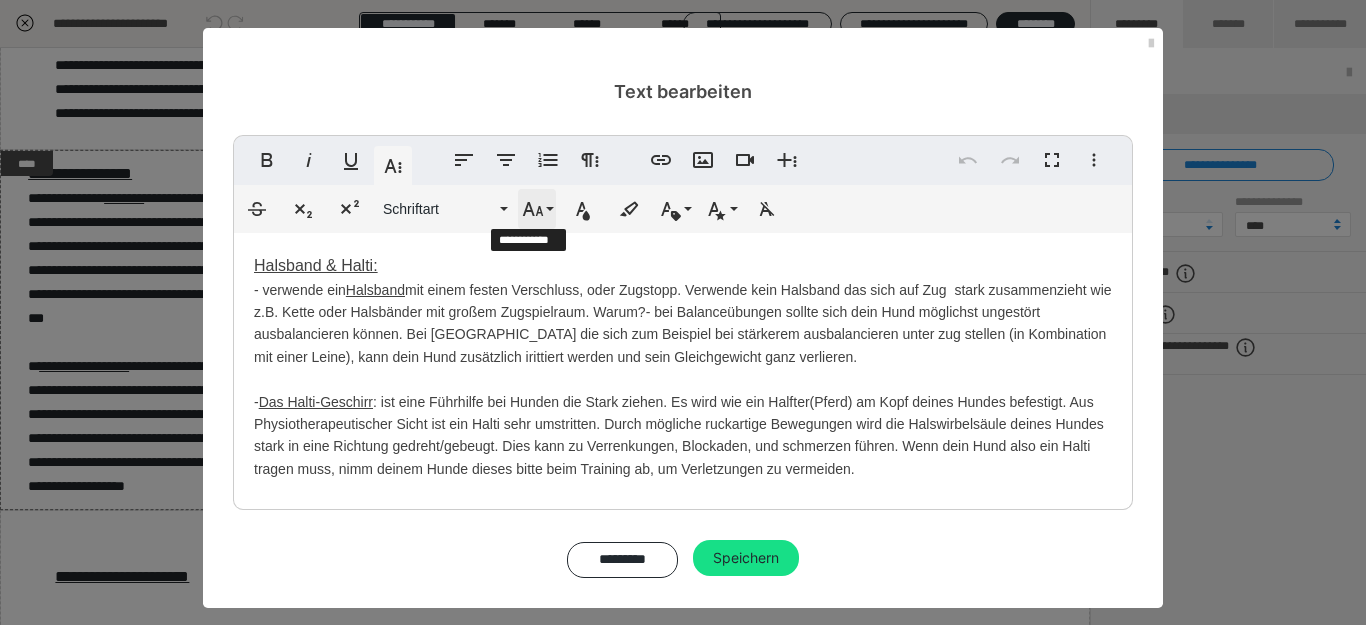 click 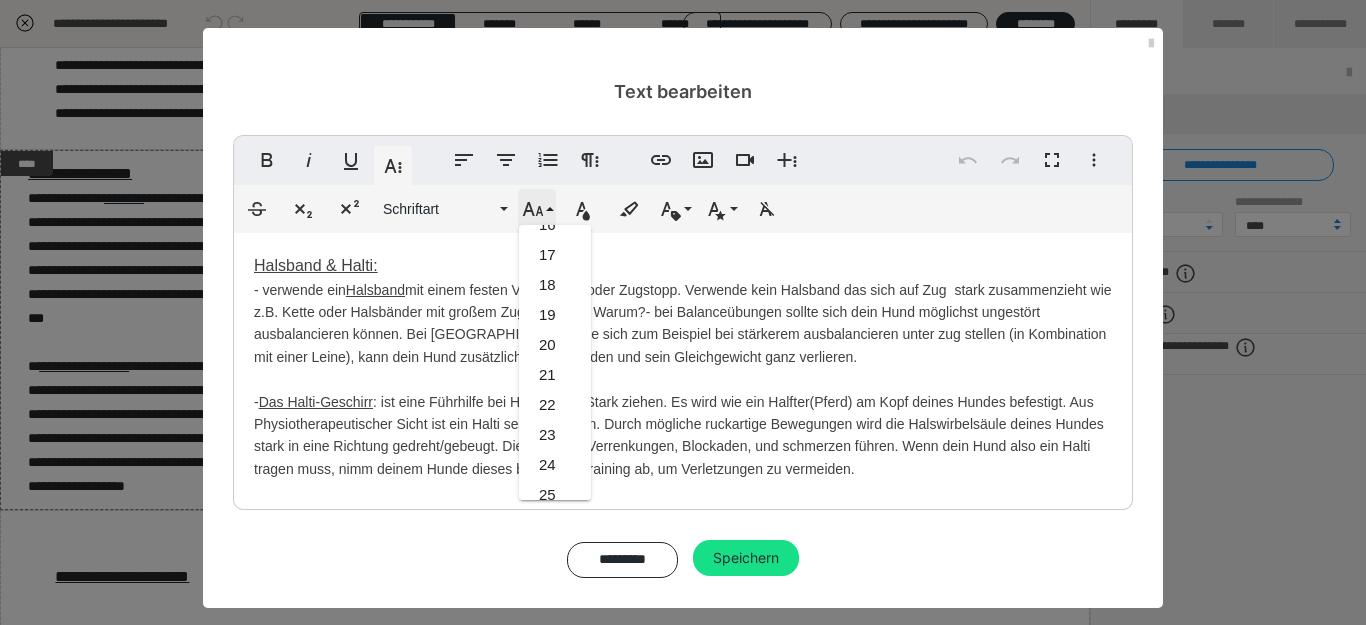 scroll, scrollTop: 413, scrollLeft: 0, axis: vertical 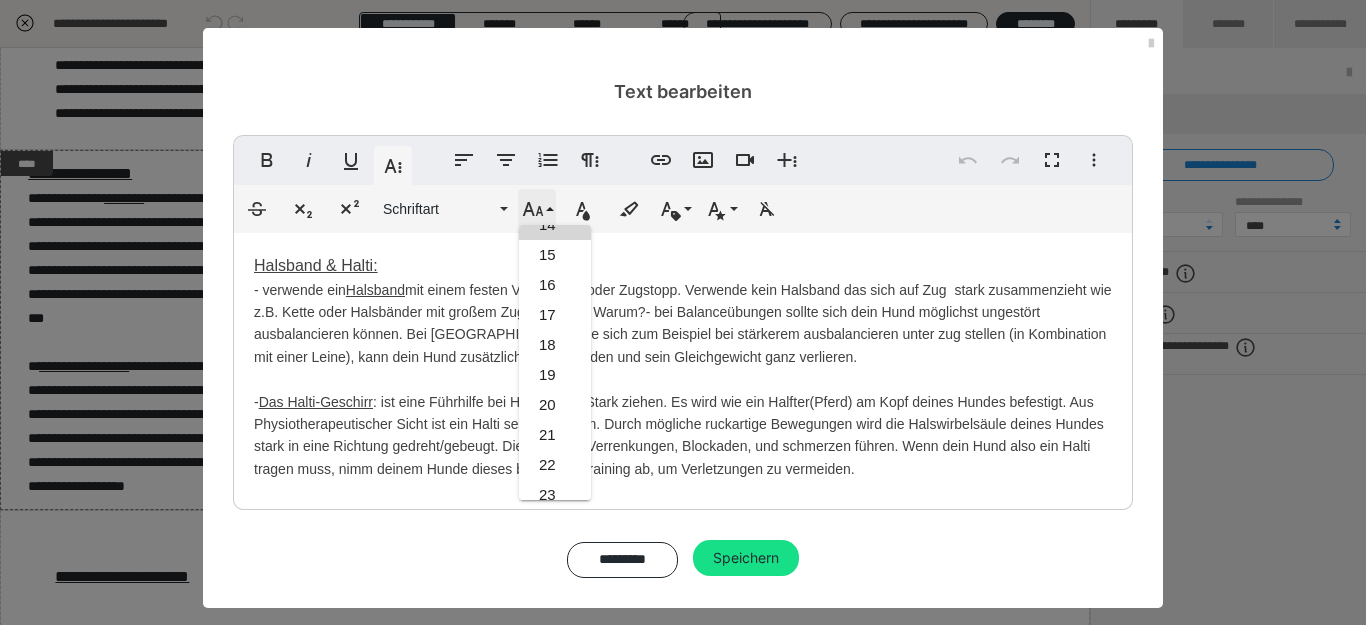 click 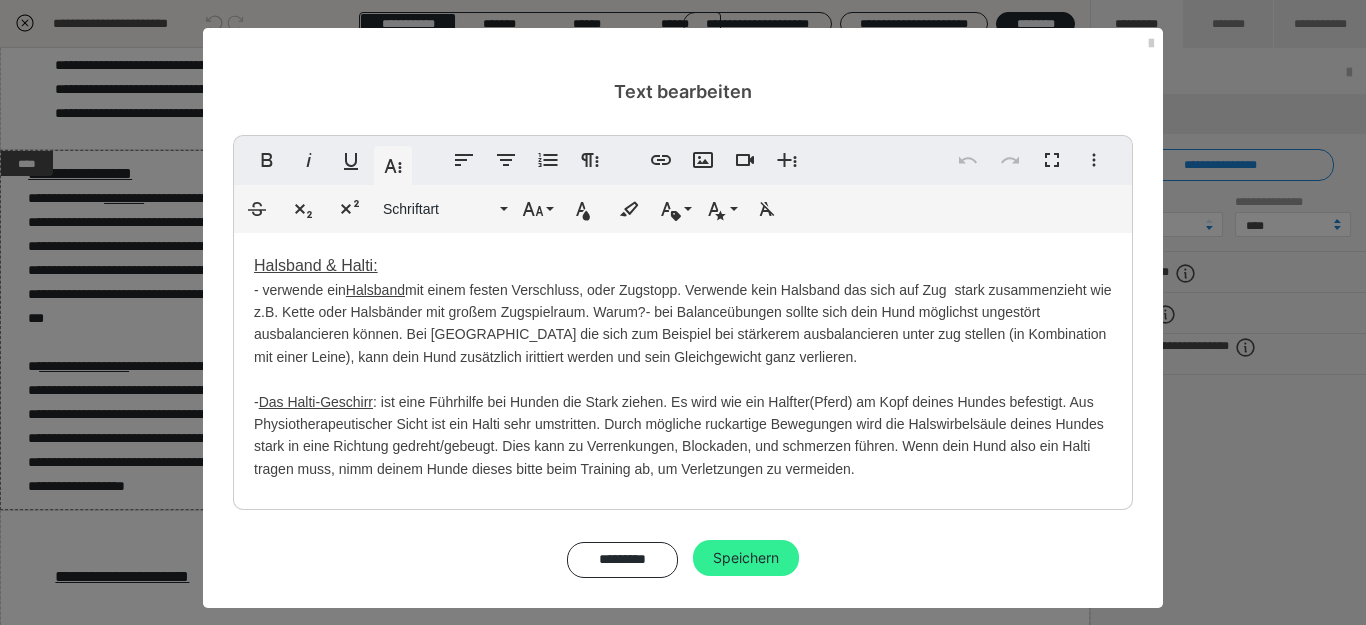 click on "Speichern" at bounding box center [746, 558] 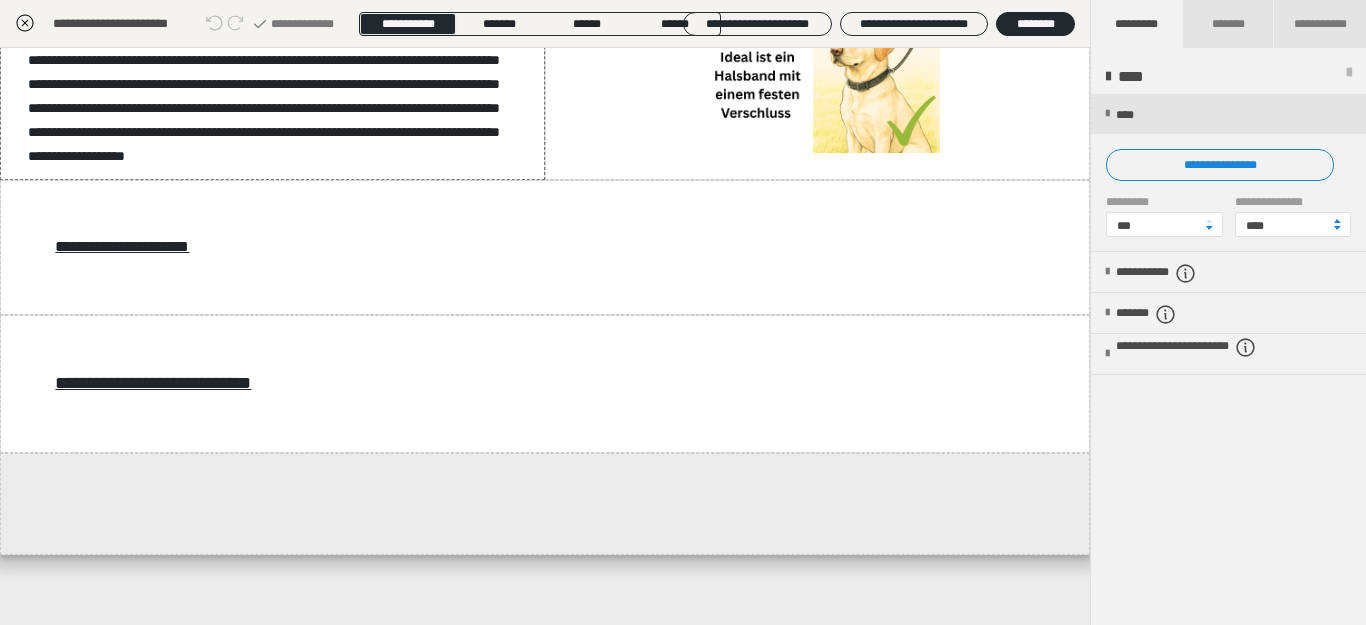 scroll, scrollTop: 1344, scrollLeft: 0, axis: vertical 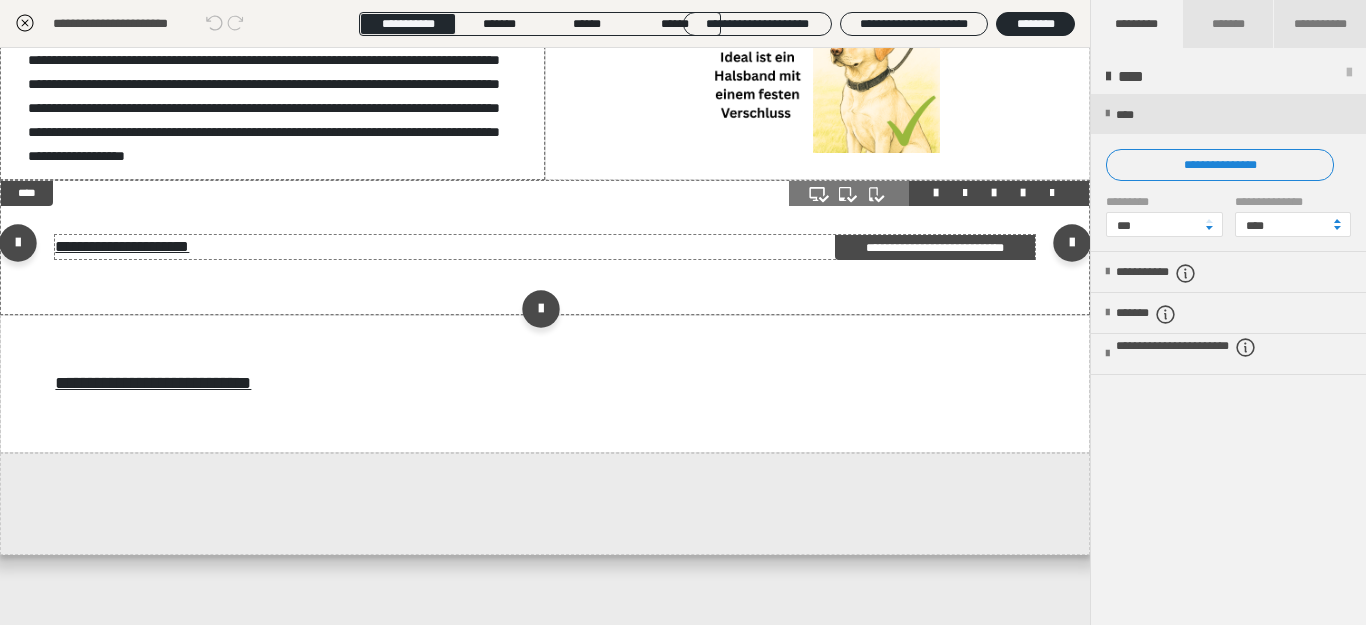 click on "**********" at bounding box center [122, 246] 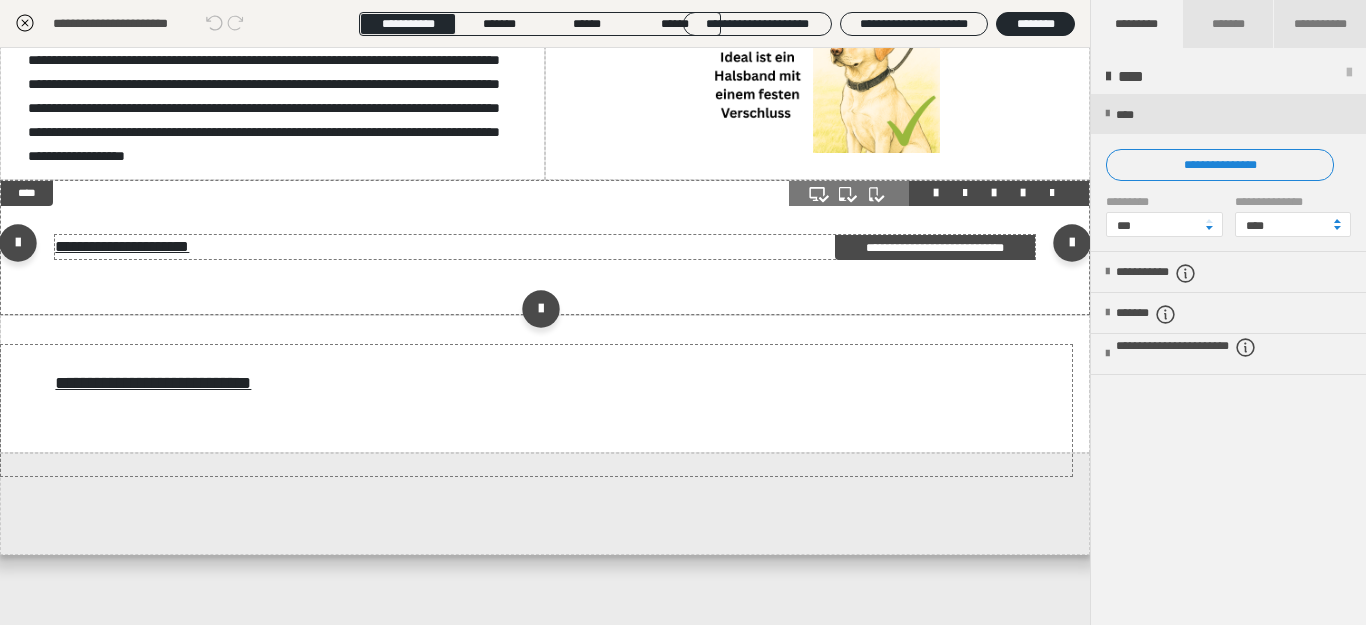 click on "**********" at bounding box center (122, 246) 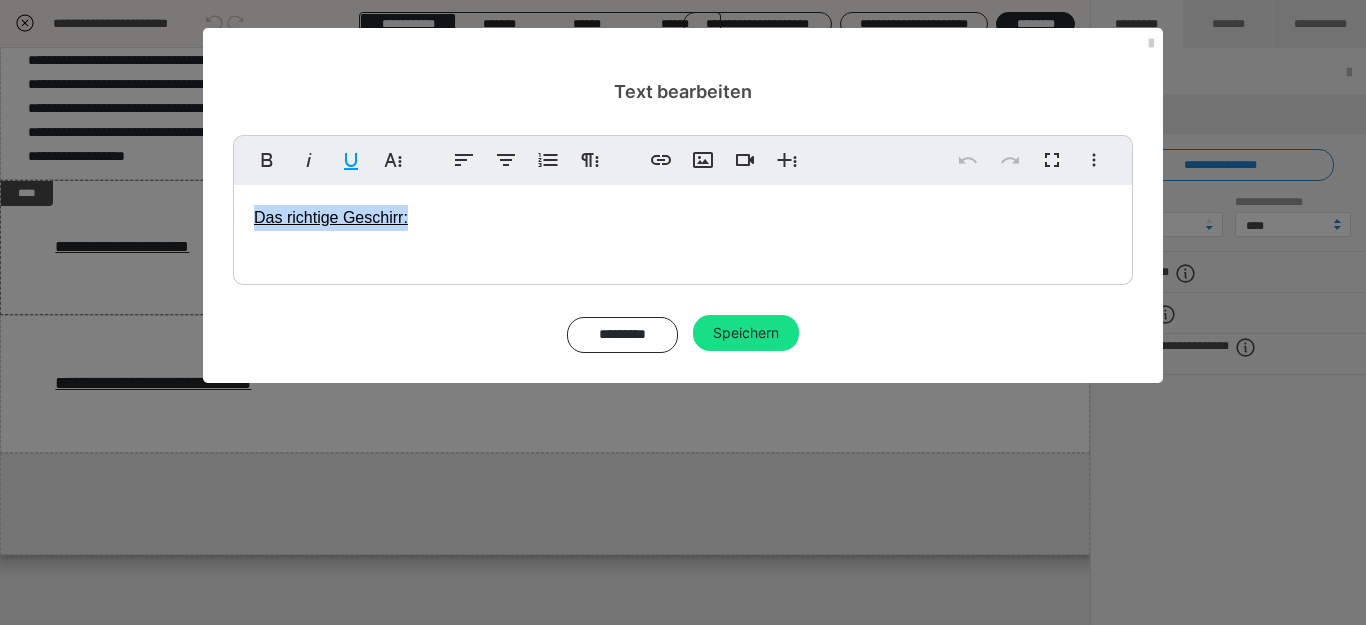 drag, startPoint x: 420, startPoint y: 220, endPoint x: 256, endPoint y: 221, distance: 164.00305 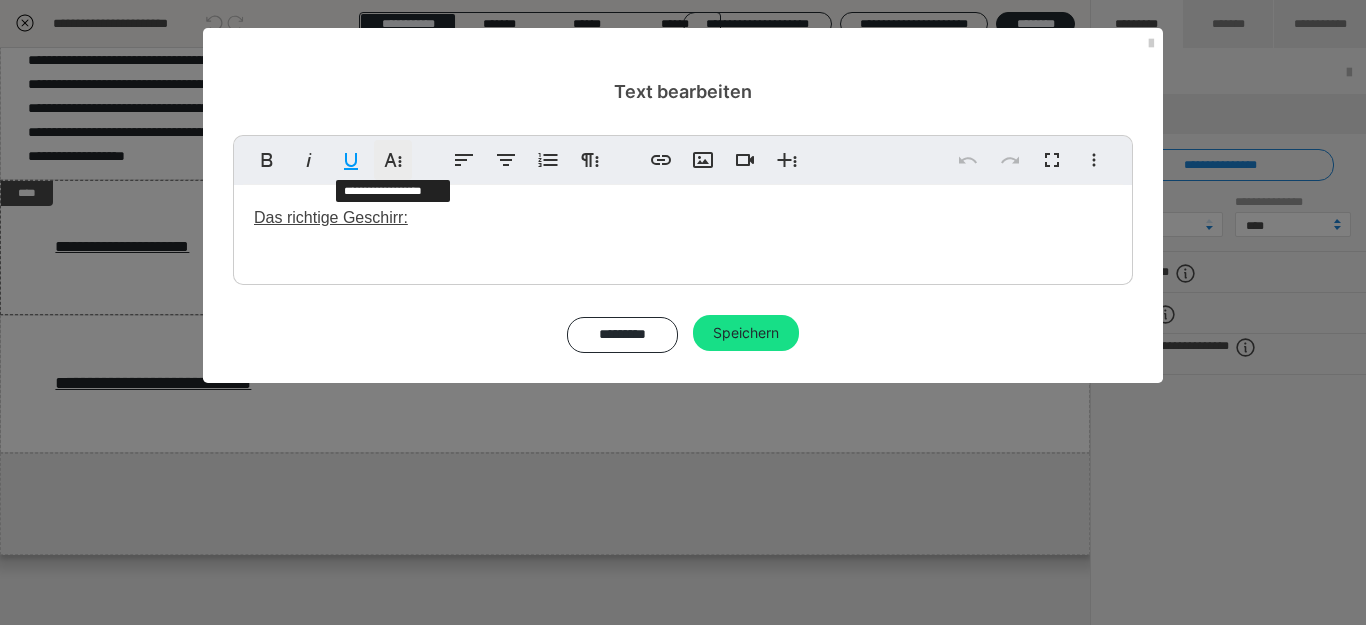 click 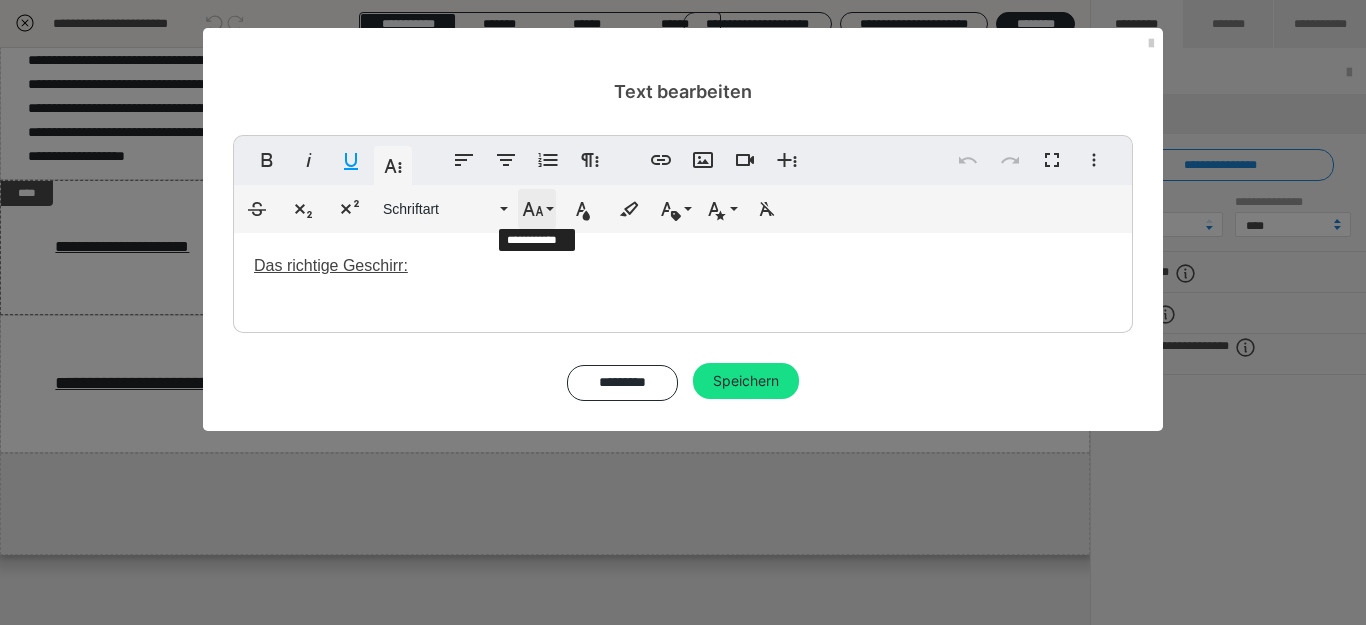 click 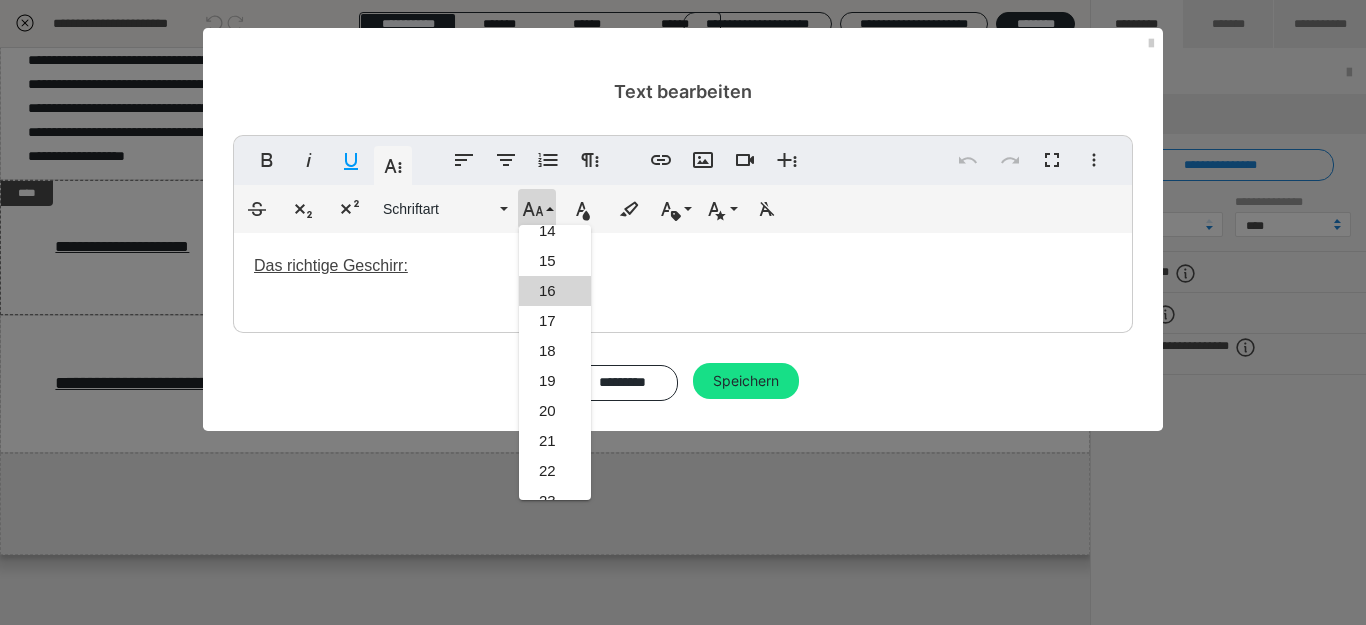scroll, scrollTop: 393, scrollLeft: 0, axis: vertical 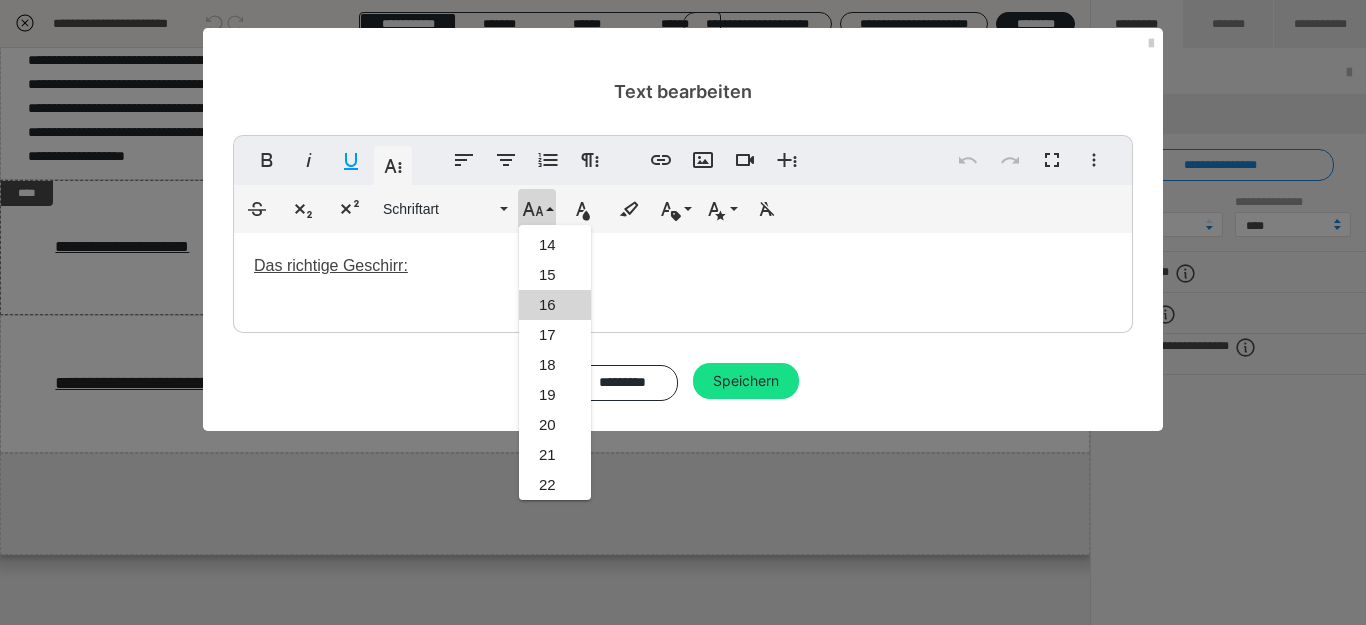 click on "Das richtige Geschirr:" at bounding box center (683, 278) 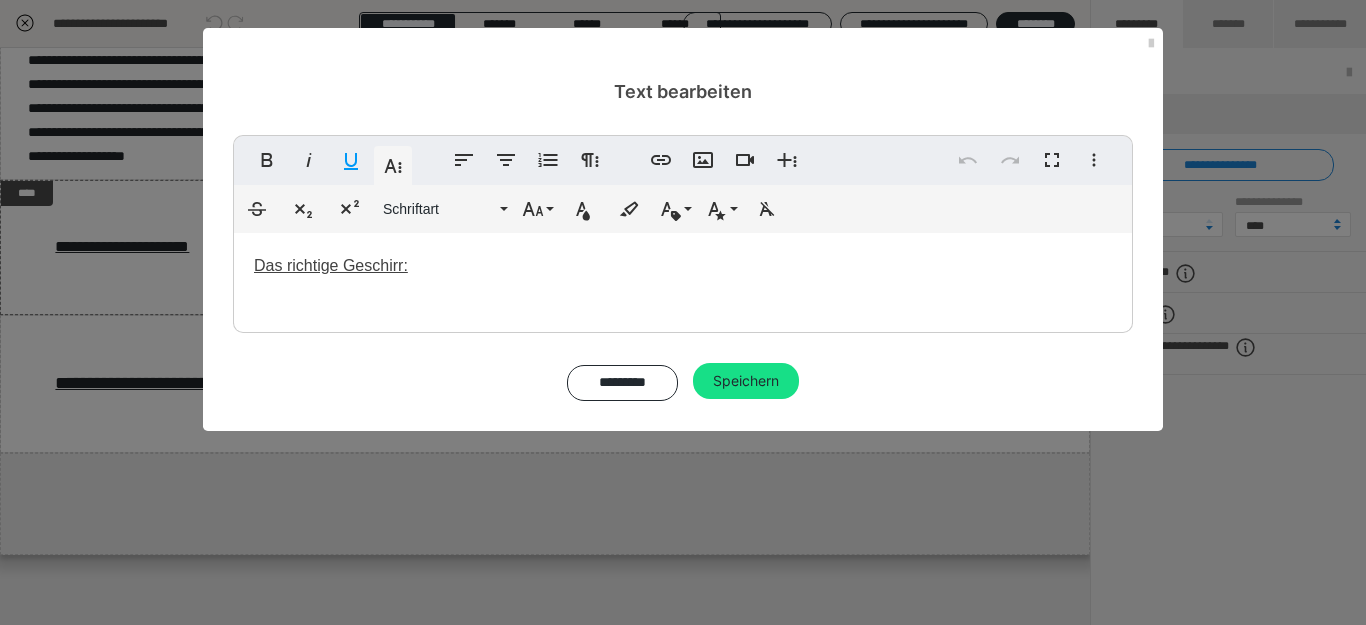 click on "Das richtige Geschirr:" at bounding box center (683, 278) 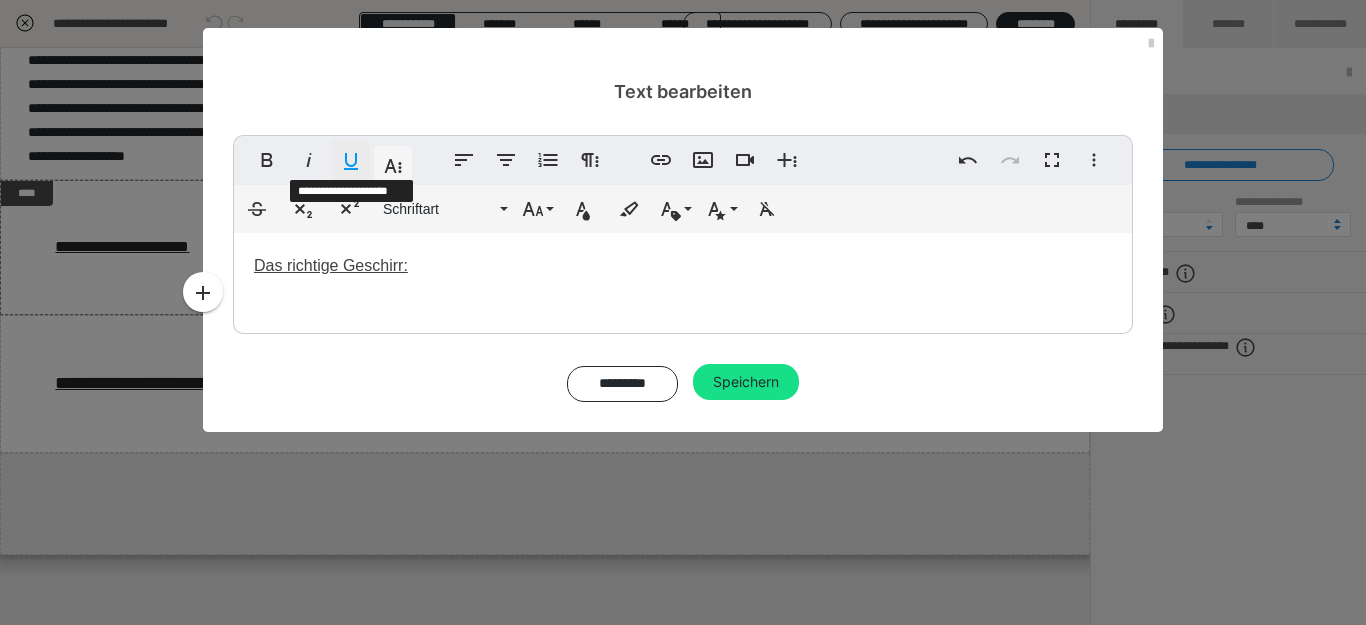 click 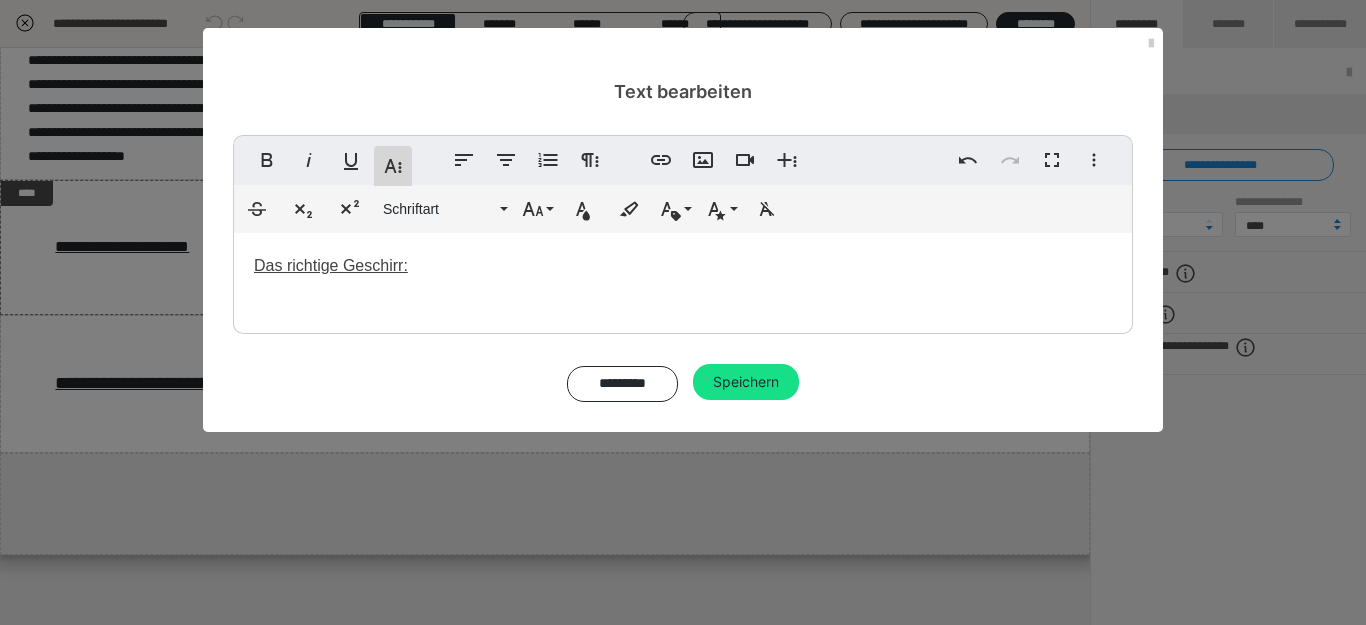 click 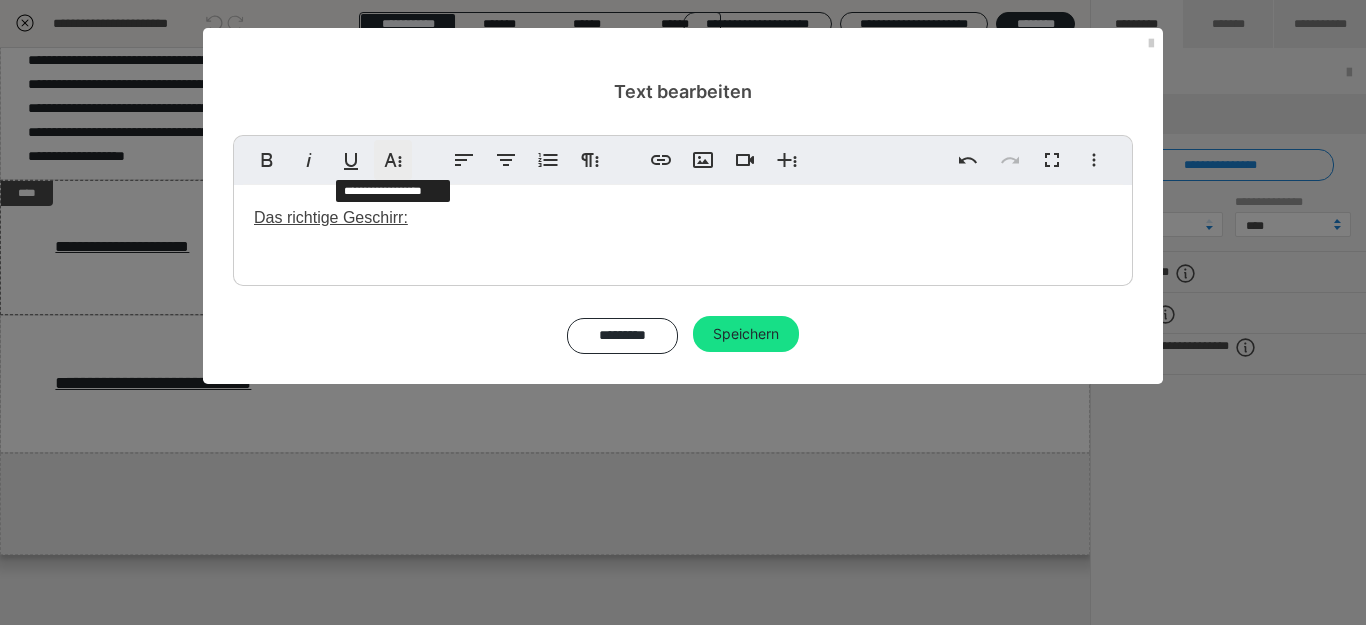 click 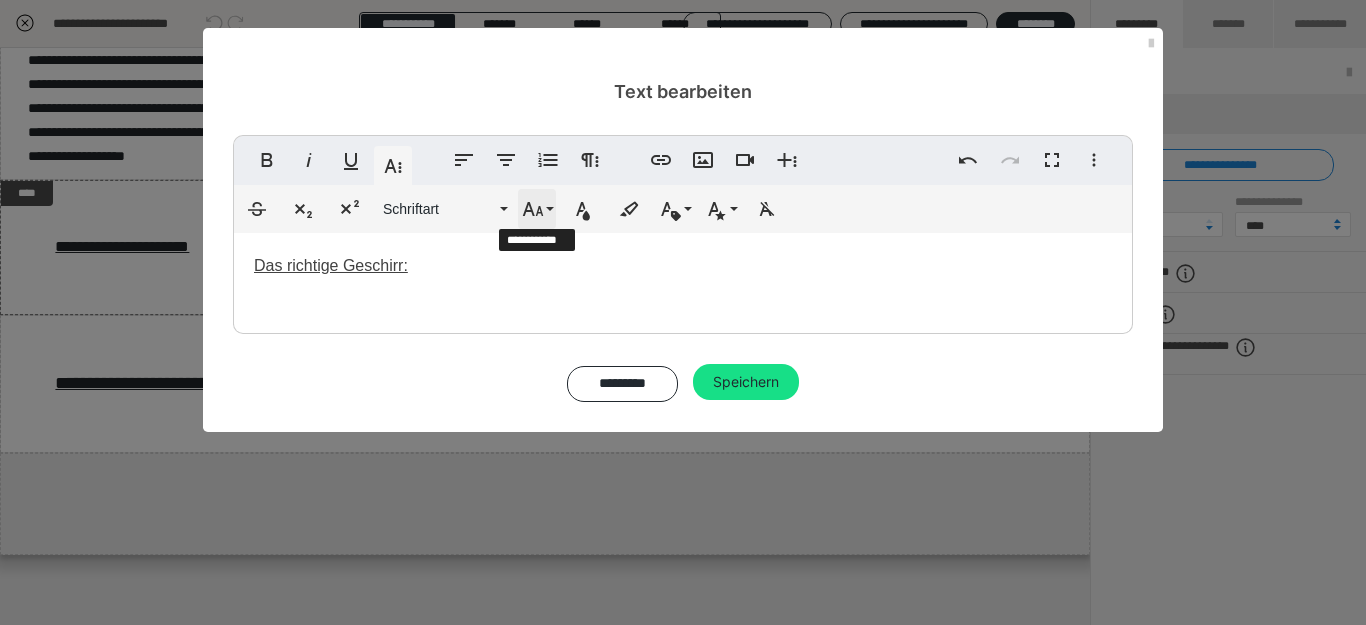 click on "Schriftgröße" at bounding box center [537, 209] 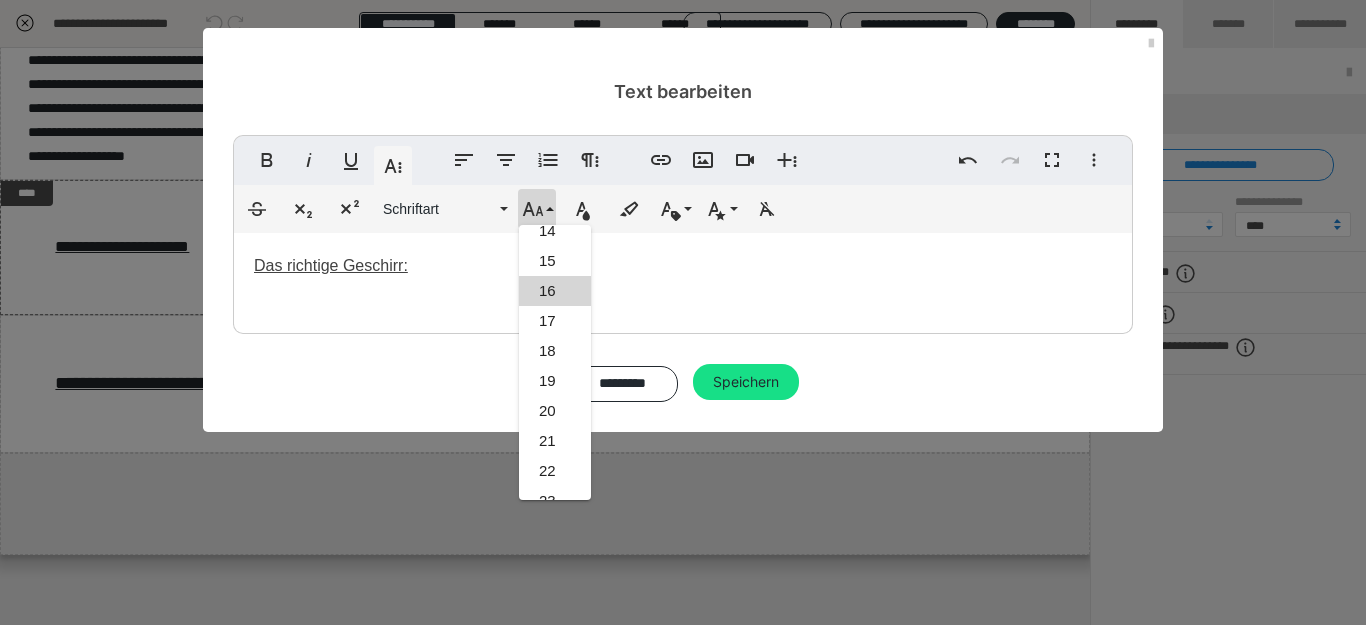 scroll, scrollTop: 393, scrollLeft: 0, axis: vertical 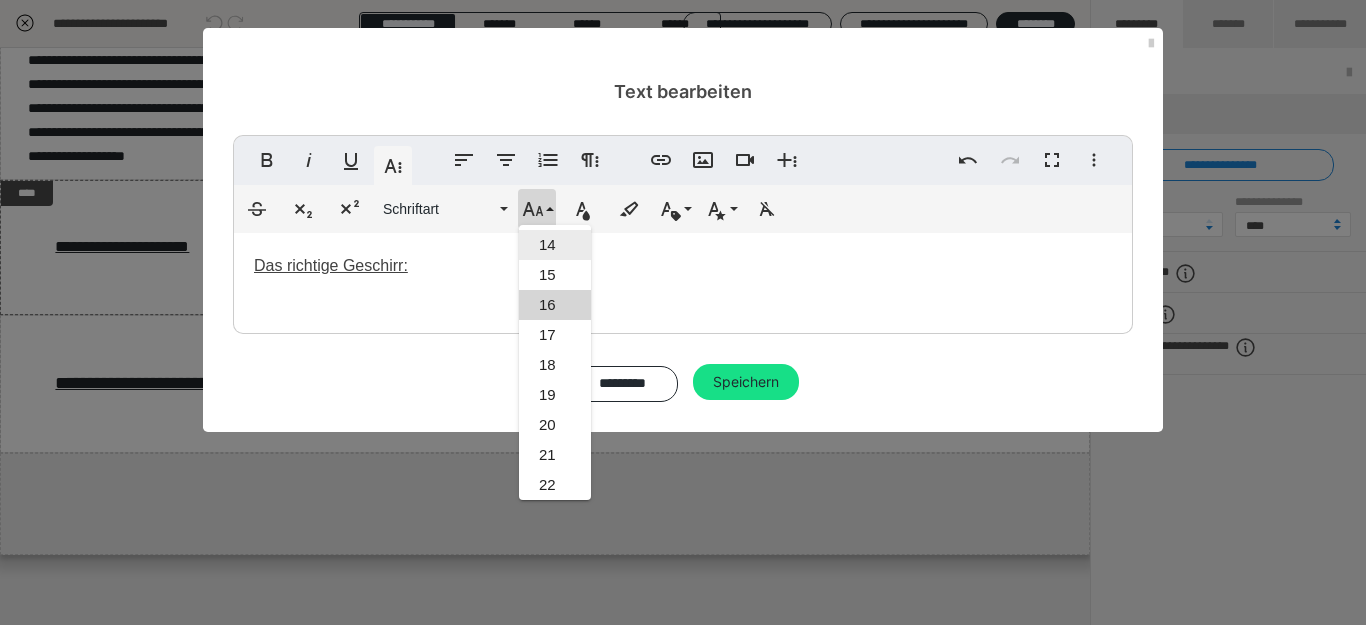 click on "14" at bounding box center (555, 245) 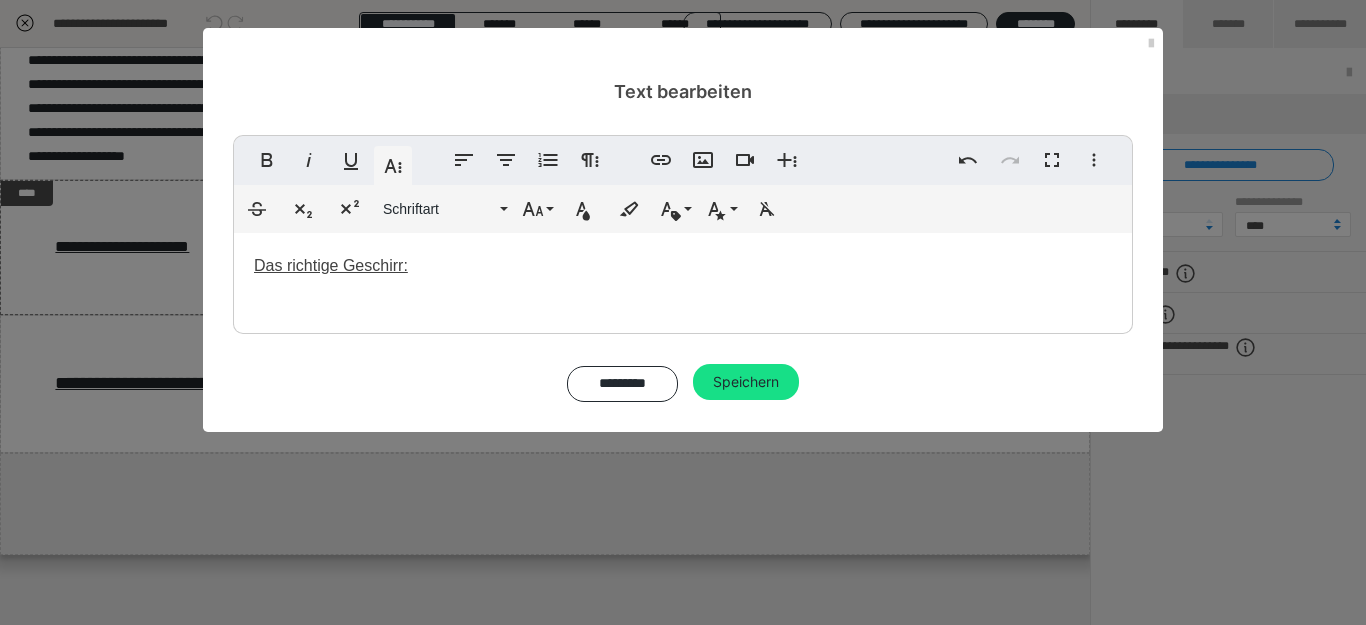 type 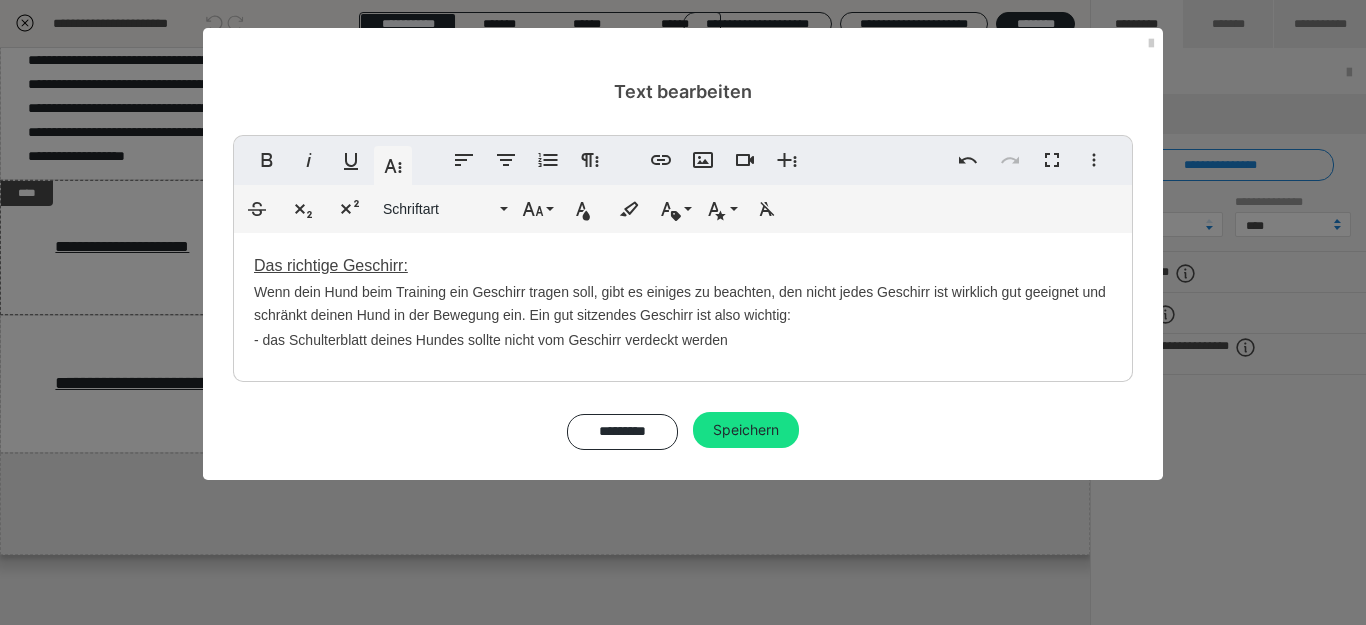 click on "- das Schulterblatt deines Hundes sollte nicht vom Geschirr verdeckt werden" at bounding box center [491, 340] 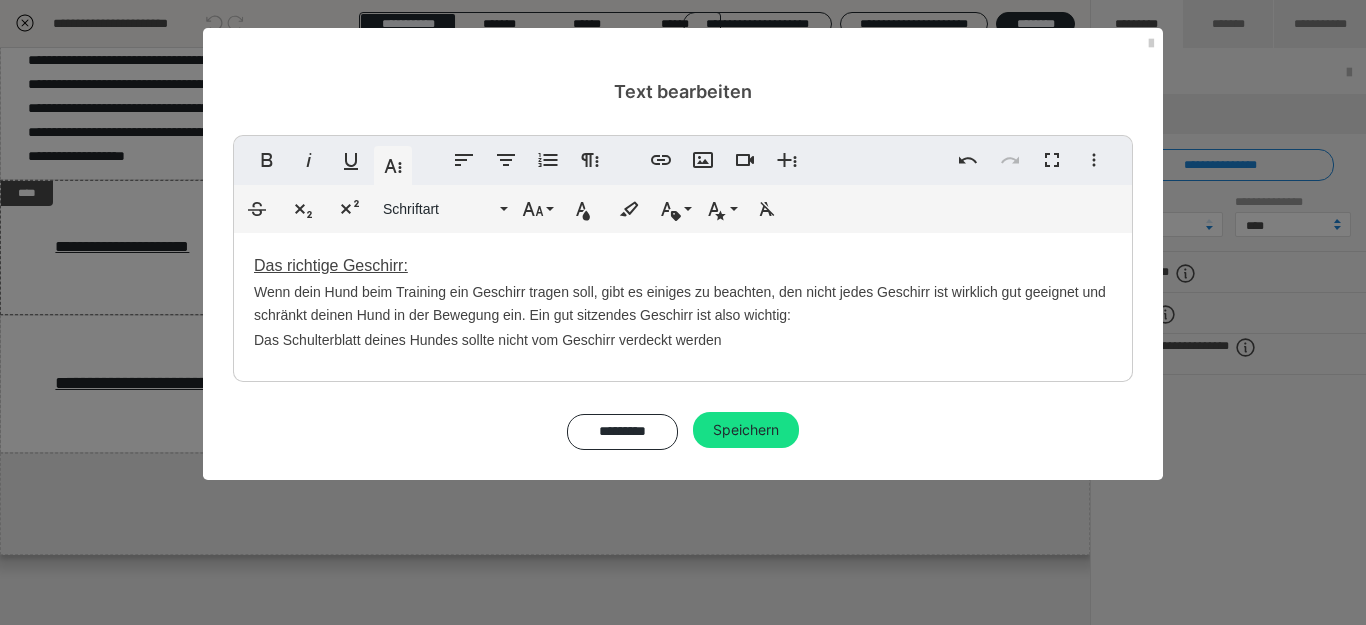click on "Das Schulterblatt deines Hundes sollte nicht vom Geschirr verdeckt werden" at bounding box center [488, 340] 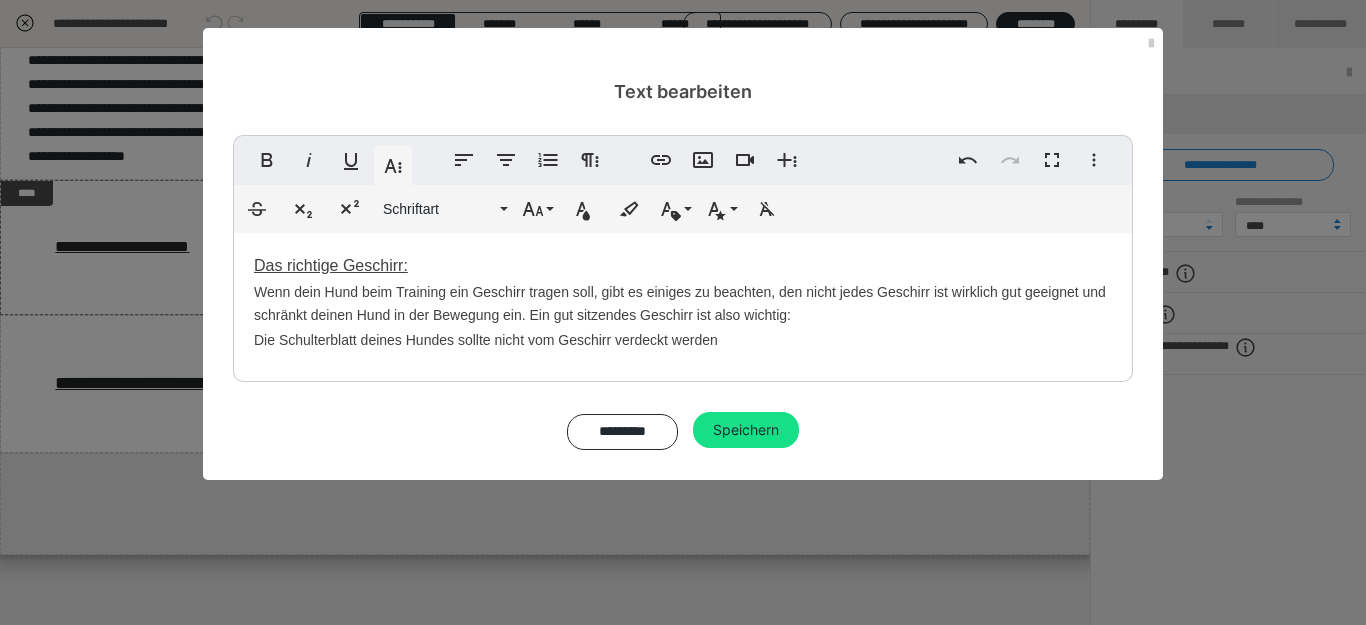 click on "Die Schulterblatt deines Hundes sollte nicht vom Geschirr verdeckt werden" at bounding box center [486, 340] 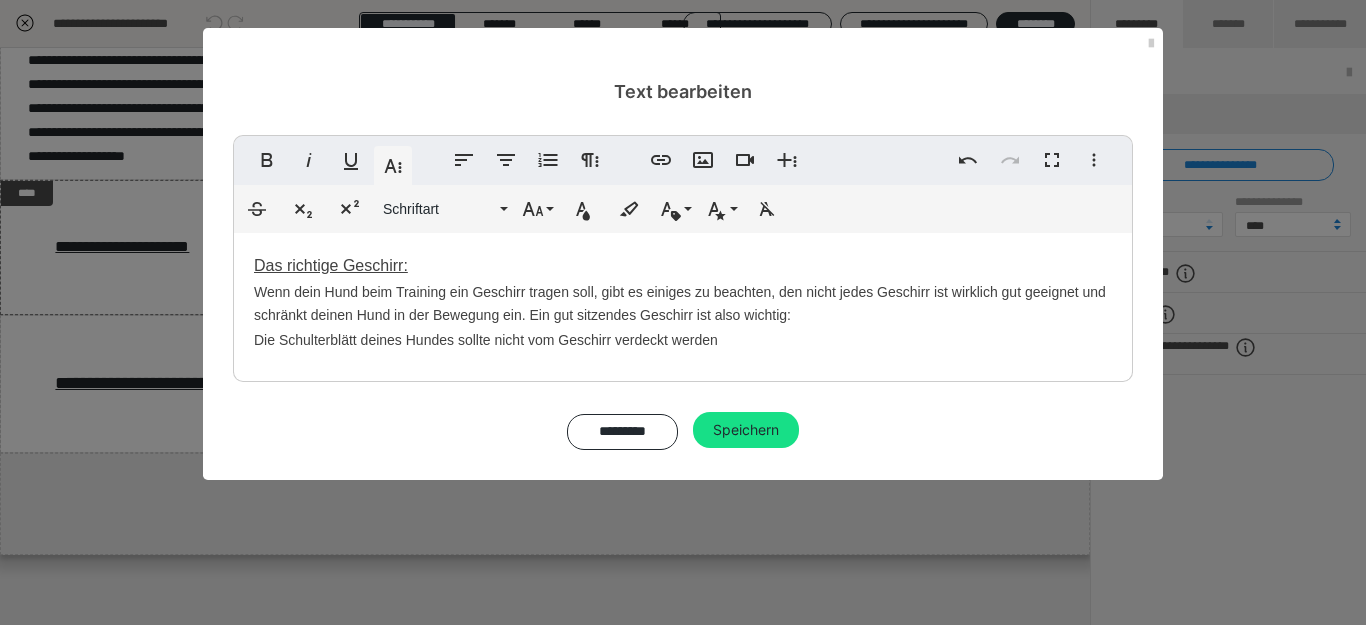 click on "Die Schulterblätt deines Hundes sollte nicht vom Geschirr verdeckt werden" at bounding box center (486, 340) 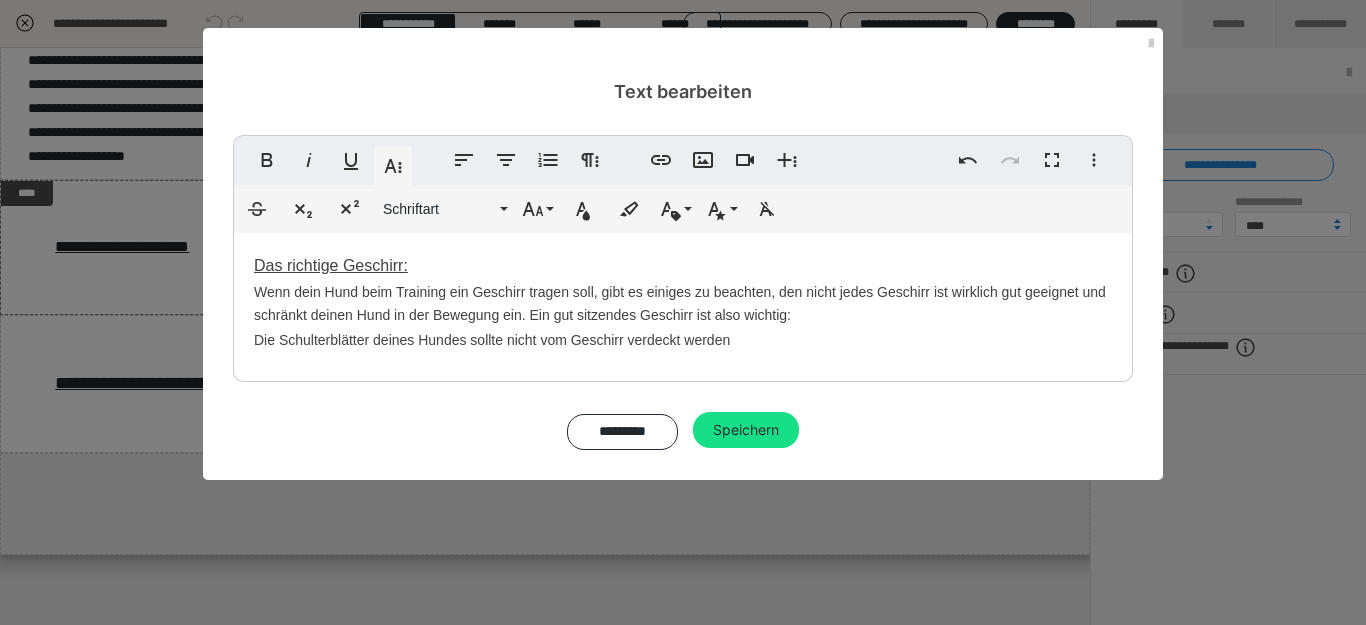 click on "Die Schulterblätter deines Hundes sollte nicht vom Geschirr verdeckt werden" at bounding box center [492, 340] 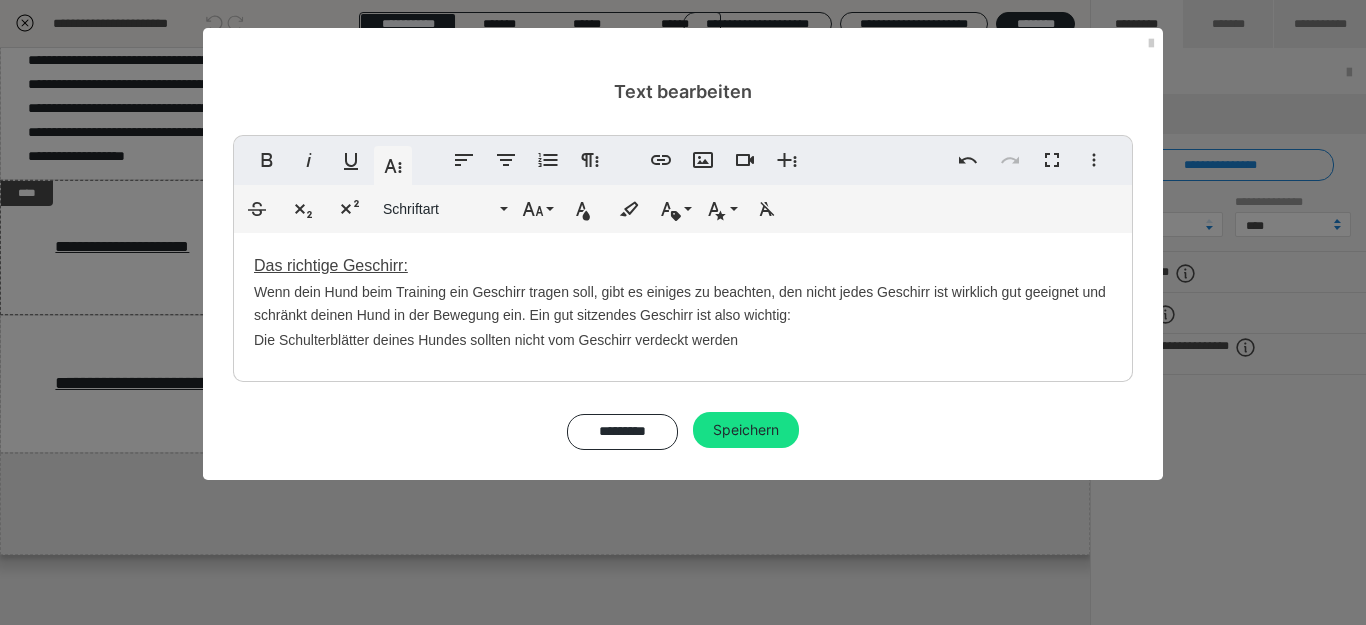 click on "Das richtige Geschirr: ​ Wenn dein Hund beim Training ein Geschirr tragen soll, gibt es einiges zu beachten, den nicht jedes Geschirr ist wirklich gut geeignet und schränkt deinen Hund in der Bewegung ein. Ein gut sitzendes Geschirr ist also wichtig: Die Schulterblätter deines Hundes sollten nicht vom Geschirr verdeckt werden ​​" at bounding box center (683, 302) 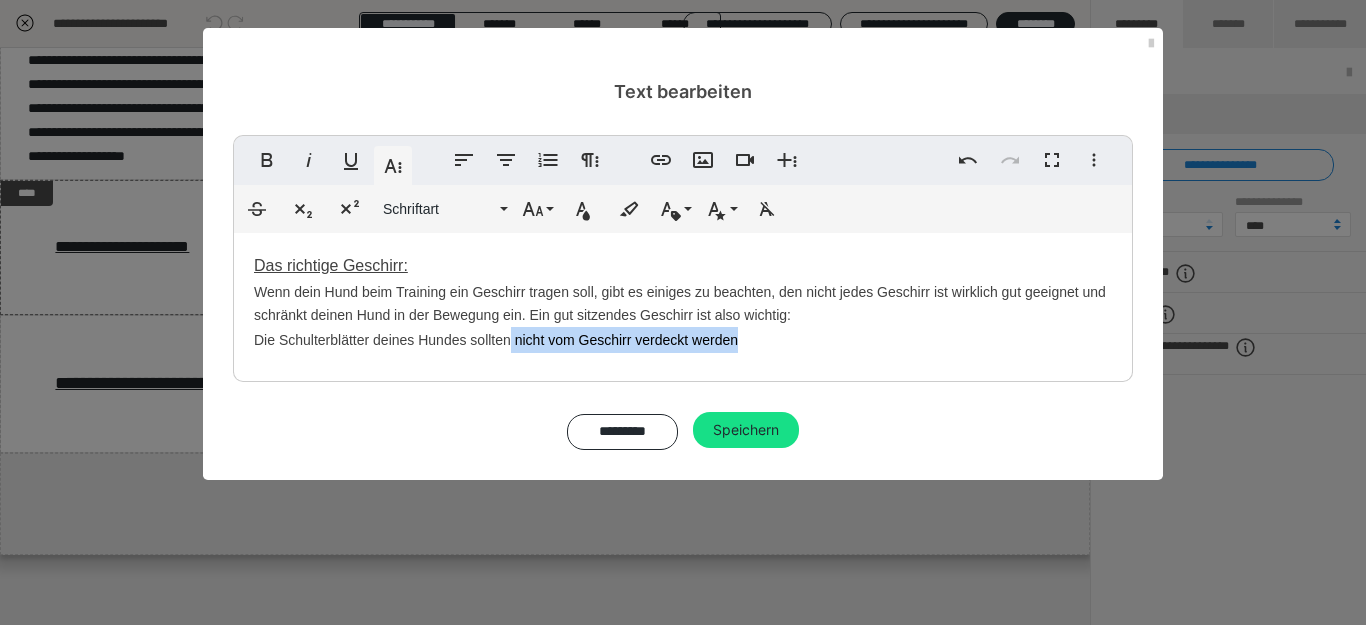drag, startPoint x: 740, startPoint y: 342, endPoint x: 512, endPoint y: 342, distance: 228 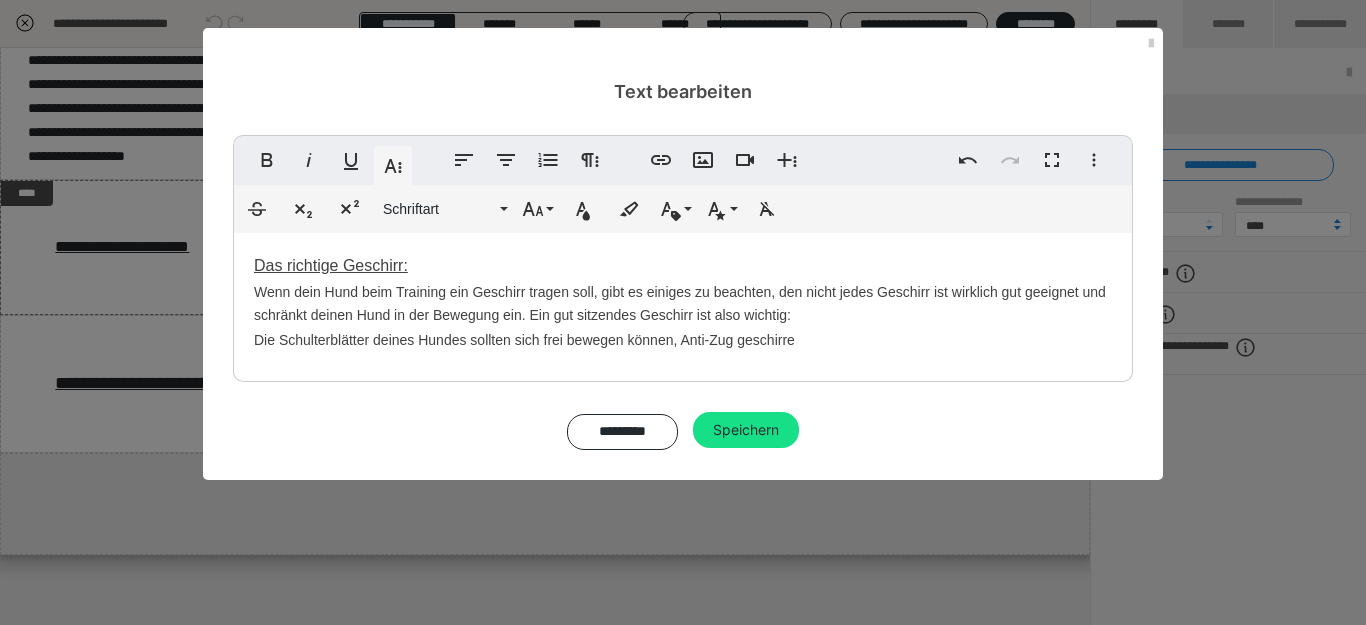click on "Die Schulterblätter deines Hundes sollten sich frei bewegen können, Anti-Zug geschirre" at bounding box center [524, 340] 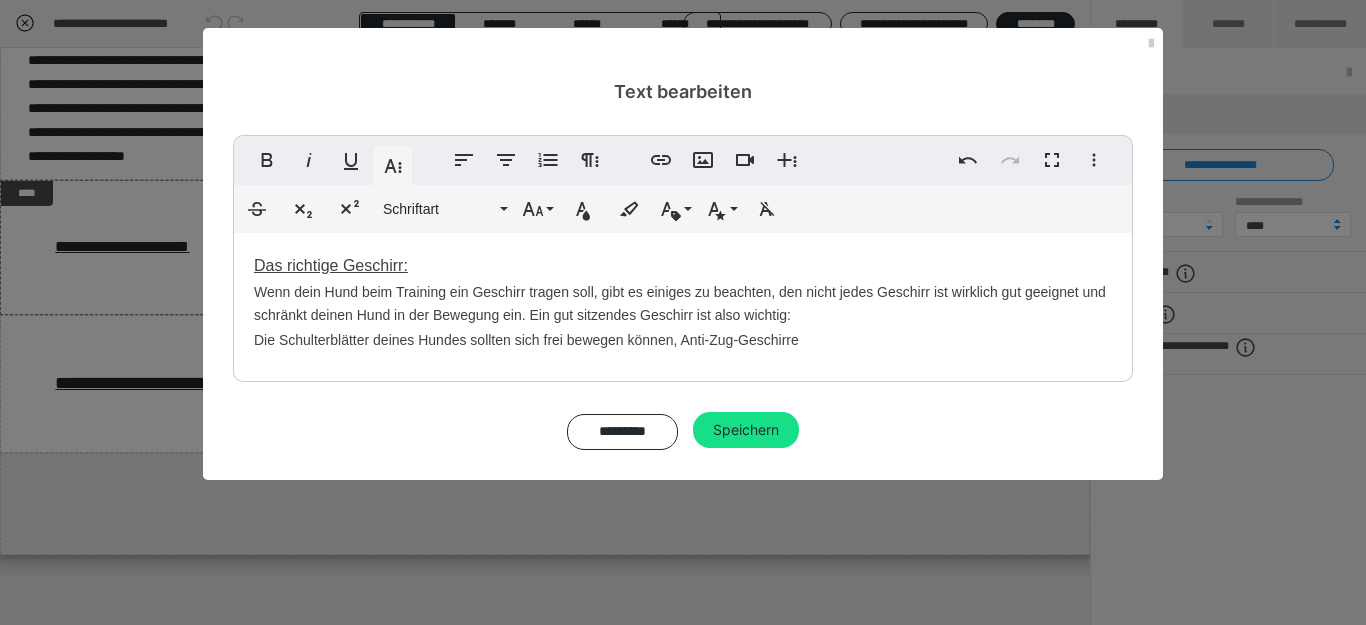 click on "Das richtige Geschirr: ​ Wenn dein Hund beim Training ein Geschirr tragen soll, gibt es einiges zu beachten, den nicht jedes Geschirr ist wirklich gut geeignet und schränkt deinen Hund in der Bewegung ein. Ein gut sitzendes Geschirr ist also wichtig: Die Schulterblätter deines Hundes sollten sich frei bewegen können, Anti-Zug-Geschirre ​​" at bounding box center [683, 302] 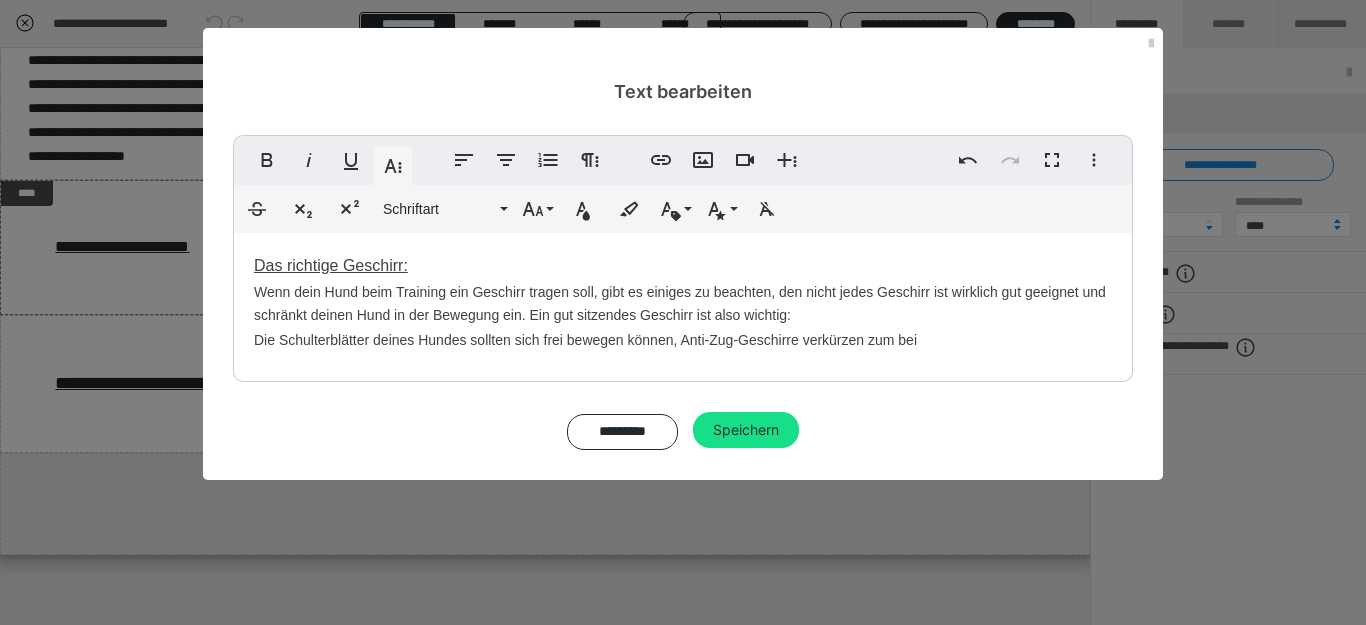 click on "Die Schulterblätter deines Hundes sollten sich frei bewegen können, Anti-Zug-Geschirre verkürzen zum bei" at bounding box center (585, 340) 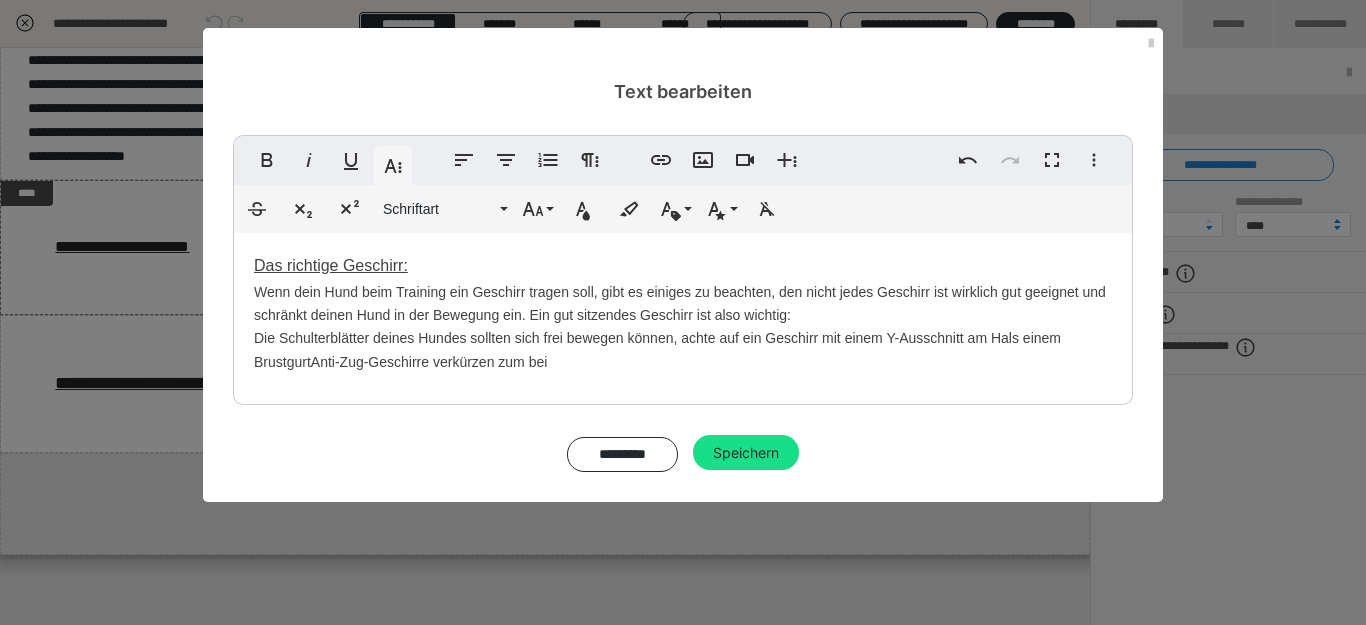 click on "Die Schulterblätter deines Hundes sollten sich frei bewegen können, achte auf ein Geschirr mit einem Y-Ausschnitt am Hals einem BrustgurtAnti-Zug-Geschirre verkürzen zum bei" at bounding box center (657, 350) 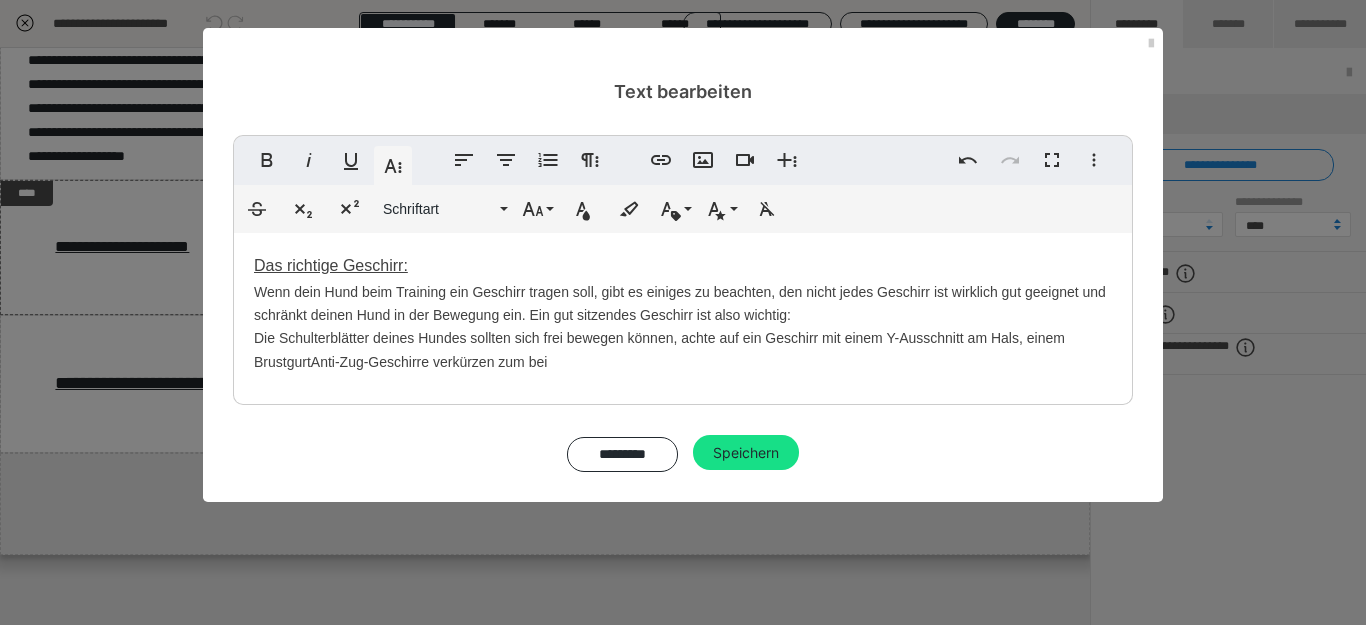 click on "Die Schulterblätter deines Hundes sollten sich frei bewegen können, achte auf ein Geschirr mit einem Y-Ausschnitt am Hals, einem BrustgurtAnti-Zug-Geschirre verkürzen zum bei" at bounding box center [659, 350] 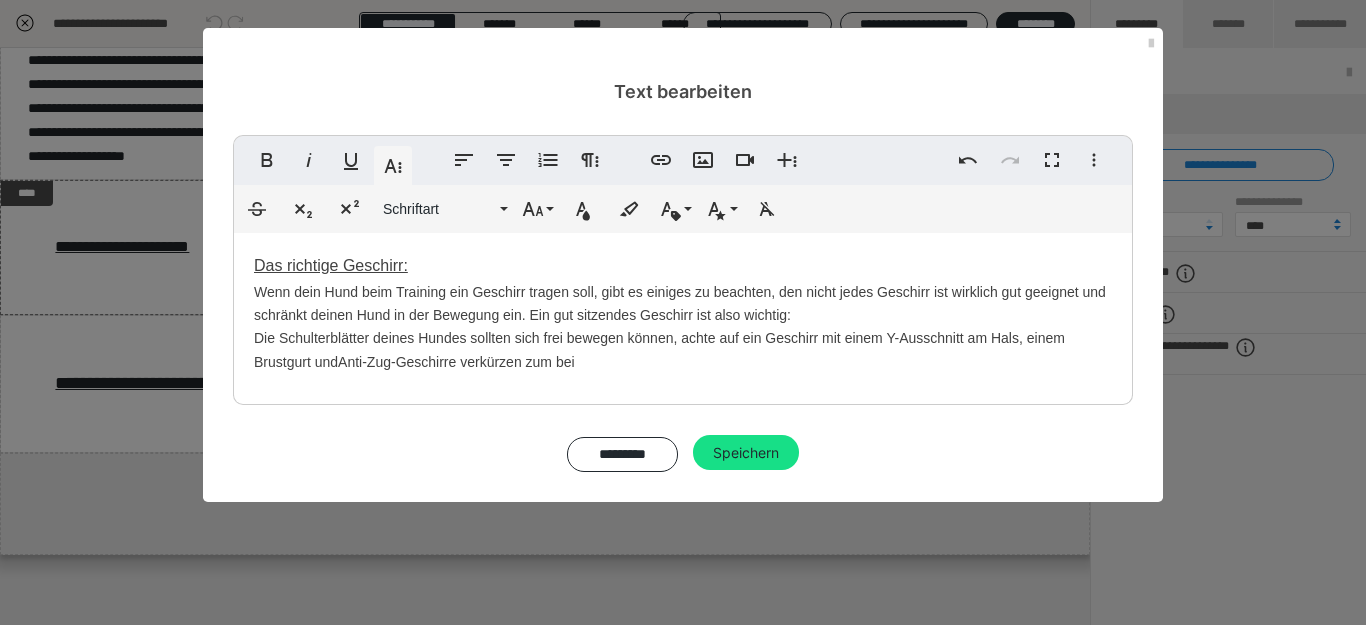 click on "Die Schulterblätter deines Hundes sollten sich frei bewegen können, achte auf ein Geschirr mit einem Y-Ausschnitt am Hals, einem Brustgurt und  Anti-Zug-Geschirre verkürzen zum bei" at bounding box center (659, 350) 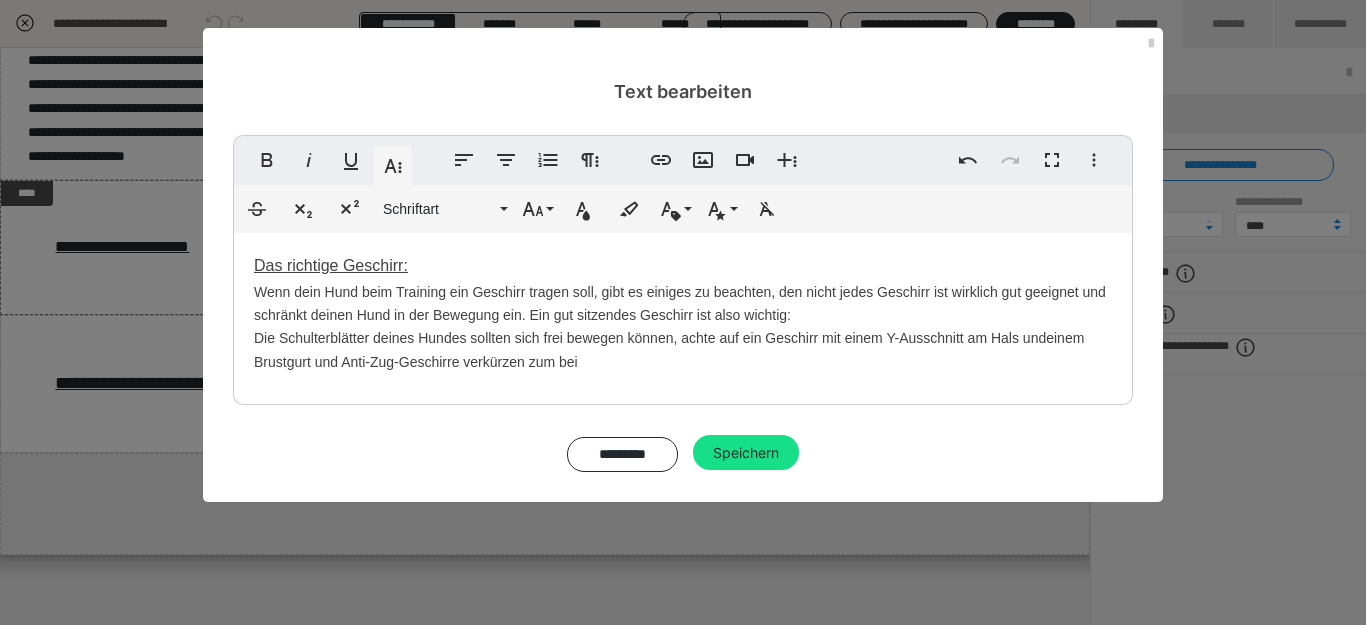 click on "Die Schulterblätter deines Hundes sollten sich frei bewegen können, achte auf ein Geschirr mit einem Y-Ausschnitt am Hals und  einem Brustgurt und Anti-Zug-Geschirre verkürzen zum bei" at bounding box center [669, 350] 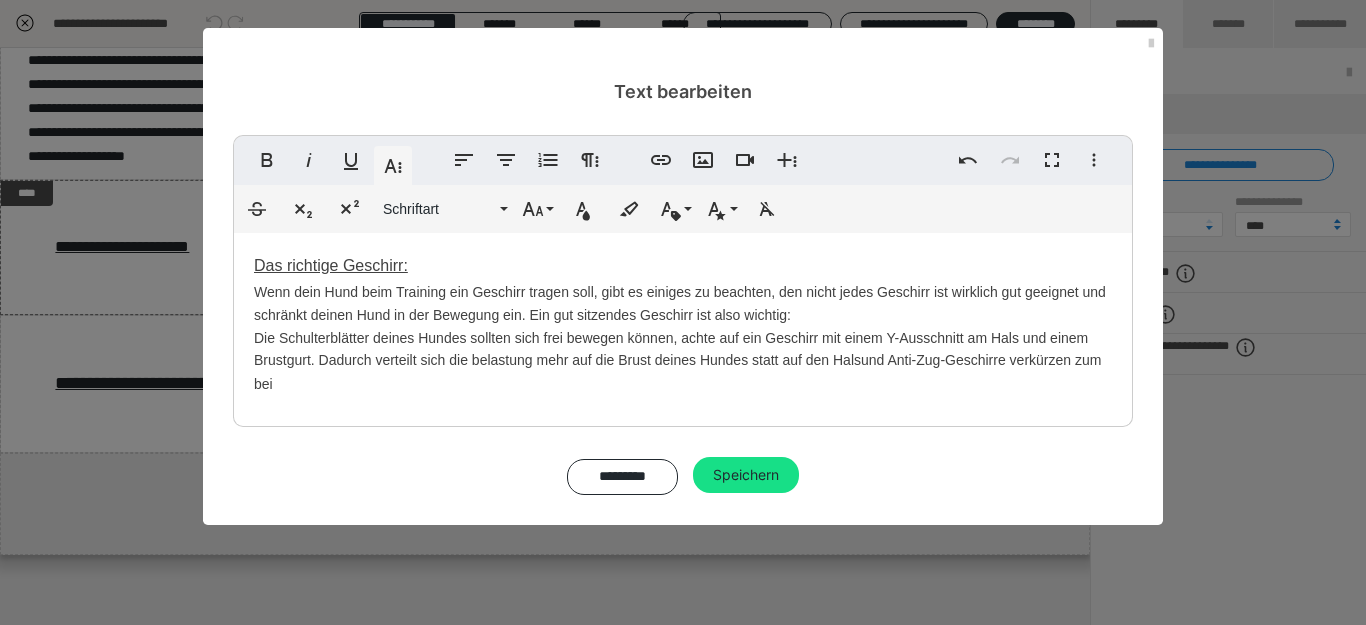 click on "Die Schulterblätter deines Hundes sollten sich frei bewegen können, achte auf ein Geschirr mit einem Y-Ausschnitt am Hals und einem Brustgurt. Dadurch verteilt sich die belastung mehr auf die Brust deines Hundes statt auf den Hals und Anti-Zug-Geschirre verkürzen zum bei" at bounding box center (677, 361) 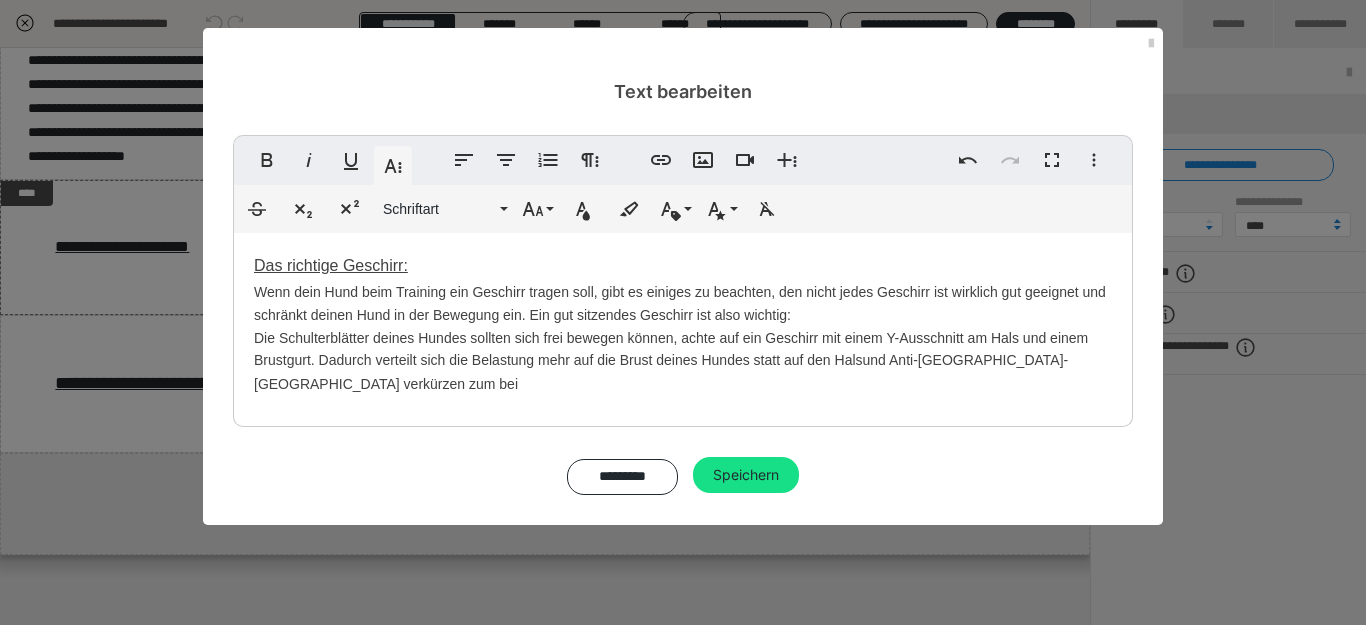 click on "Die Schulterblätter deines Hundes sollten sich frei bewegen können, achte auf ein Geschirr mit einem Y-Ausschnitt am Hals und einem Brustgurt. Dadurch verteilt sich die Belastung mehr auf die Brust deines Hundes statt auf den Halsund Anti-[GEOGRAPHIC_DATA]-[GEOGRAPHIC_DATA] verkürzen zum bei" at bounding box center [671, 361] 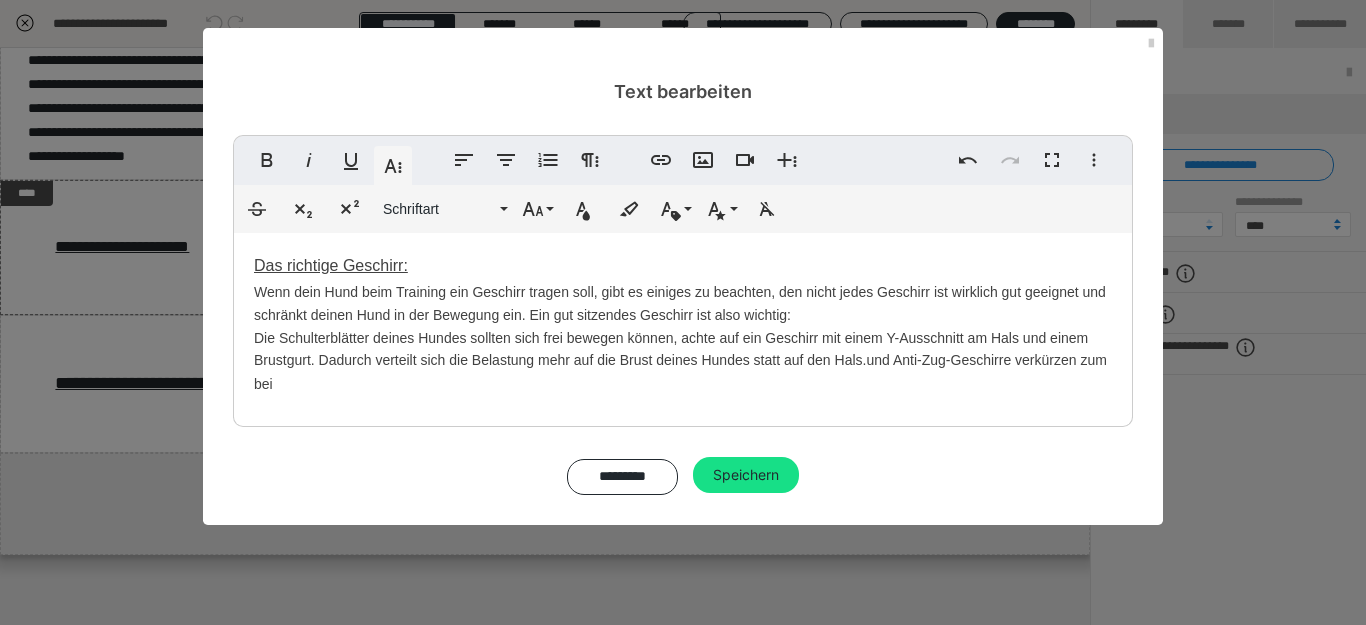 click on "Die Schulterblätter deines Hundes sollten sich frei bewegen können, achte auf ein Geschirr mit einem Y-Ausschnitt am Hals und einem Brustgurt. Dadurch verteilt sich die Belastung mehr auf die Brust deines Hundes statt auf den Hals.  und Anti-Zug-Geschirre verkürzen zum bei" at bounding box center [680, 361] 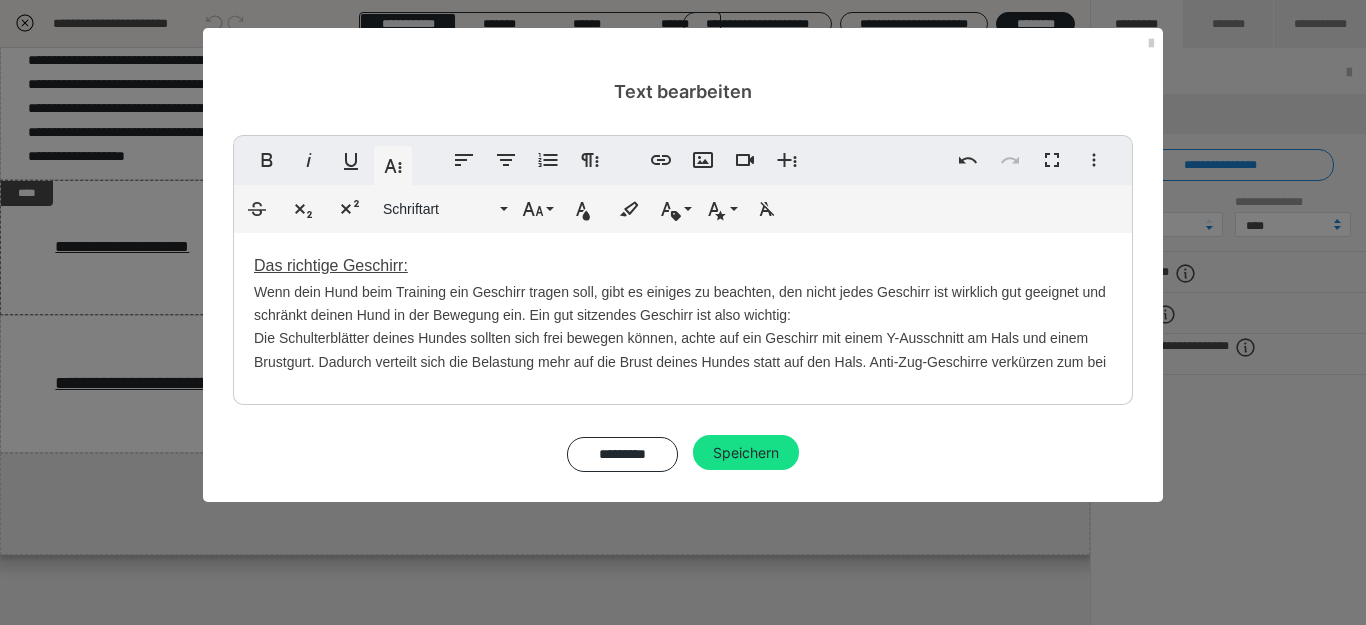 click on "Das richtige Geschirr: ​ Wenn dein Hund beim Training ein Geschirr tragen soll, gibt es einiges zu beachten, den nicht jedes Geschirr ist wirklich gut geeignet und schränkt deinen Hund in der Bewegung ein. Ein gut sitzendes Geschirr ist also wichtig: Die Schulterblätter deines Hundes sollten sich frei bewegen können, achte auf ein Geschirr mit einem Y-Ausschnitt am Hals und einem Brustgurt. Dadurch verteilt sich die Belastung mehr auf die Brust deines Hundes statt auf den Hals. Anti-Zug-Geschirre verkürzen zum bei ​​" at bounding box center [683, 314] 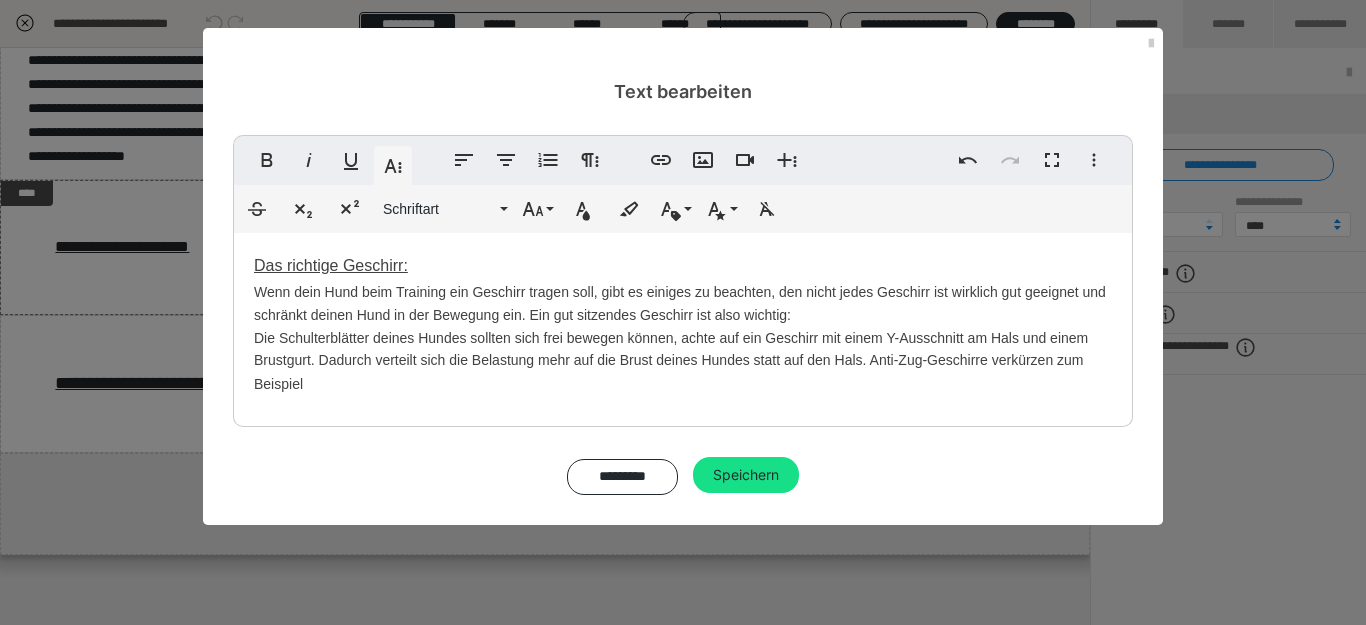 click on "Die Schulterblätter deines Hundes sollten sich frei bewegen können, achte auf ein Geschirr mit einem Y-Ausschnitt am Hals und einem Brustgurt. Dadurch verteilt sich die Belastung mehr auf die Brust deines Hundes statt auf den Hals. Anti-Zug-Geschirre verkürzen zum Beispiel" at bounding box center [671, 361] 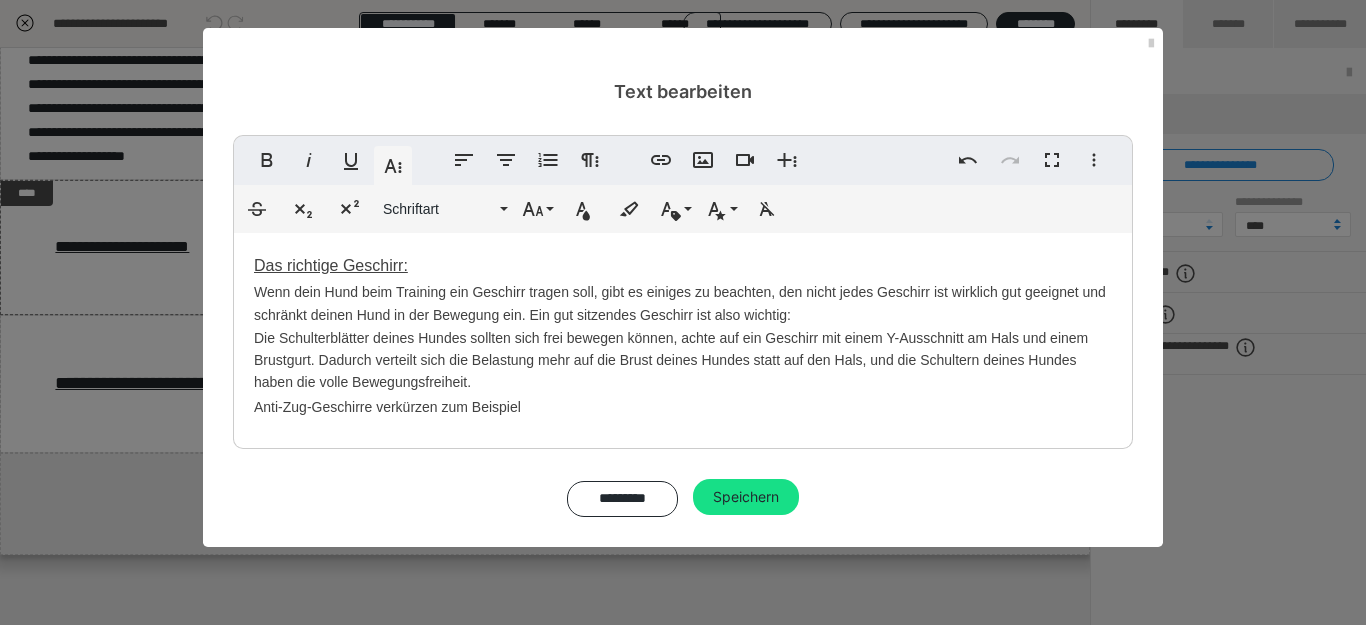 click on "Das richtige Geschirr: ​ Wenn dein Hund beim Training ein Geschirr tragen soll, gibt es einiges zu beachten, den nicht jedes Geschirr ist wirklich gut geeignet und schränkt deinen Hund in der Bewegung ein. Ein gut sitzendes Geschirr ist also wichtig: Die Schulterblätter deines Hundes sollten sich frei bewegen können, achte auf ein Geschirr mit einem Y-Ausschnitt am Hals und einem Brustgurt. Dadurch verteilt sich die Belastung mehr auf die Brust deines Hundes statt auf den Hals, und die Schultern deines Hundes haben die volle Bewegungsfreiheit.  Anti-Zug-Geschirre verkürzen zum Beispiel  ​​" at bounding box center [683, 336] 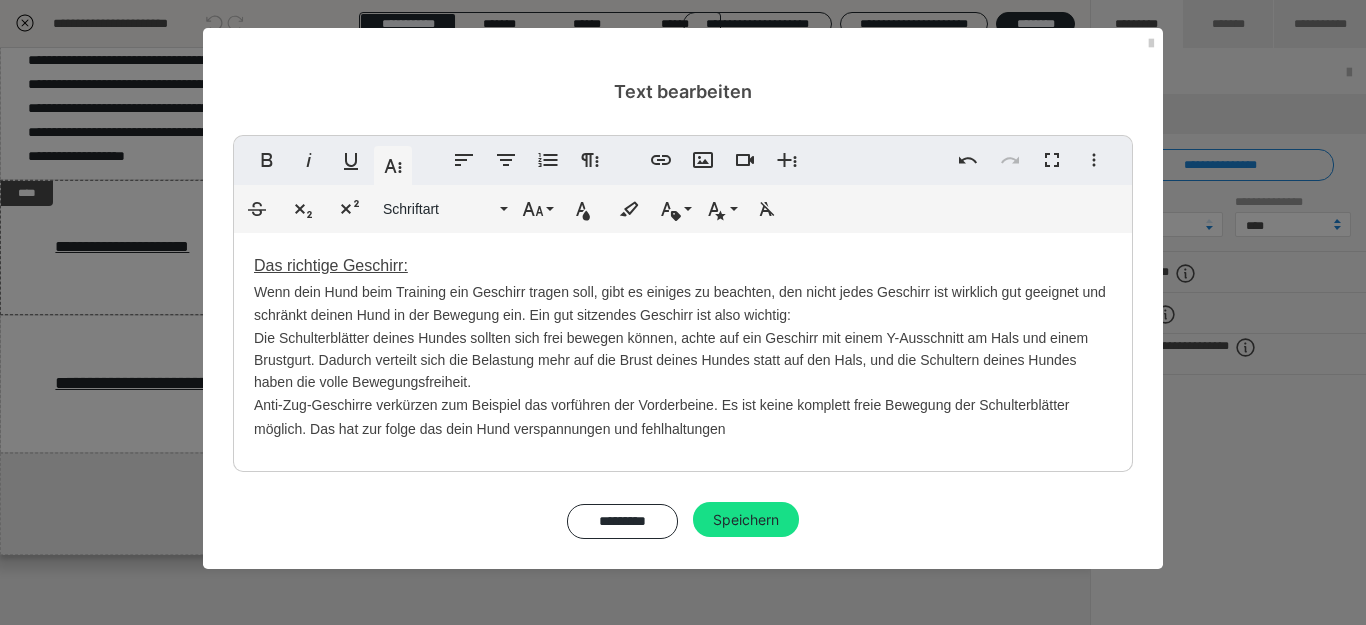 click on "Anti-Zug-Geschirre verkürzen zum Beispiel das vorführen der Vorderbeine. Es ist keine komplett freie Bewegung der Schulterblätter möglich. Das hat zur folge das dein Hund verspannungen und fehlhaltungen" at bounding box center [662, 417] 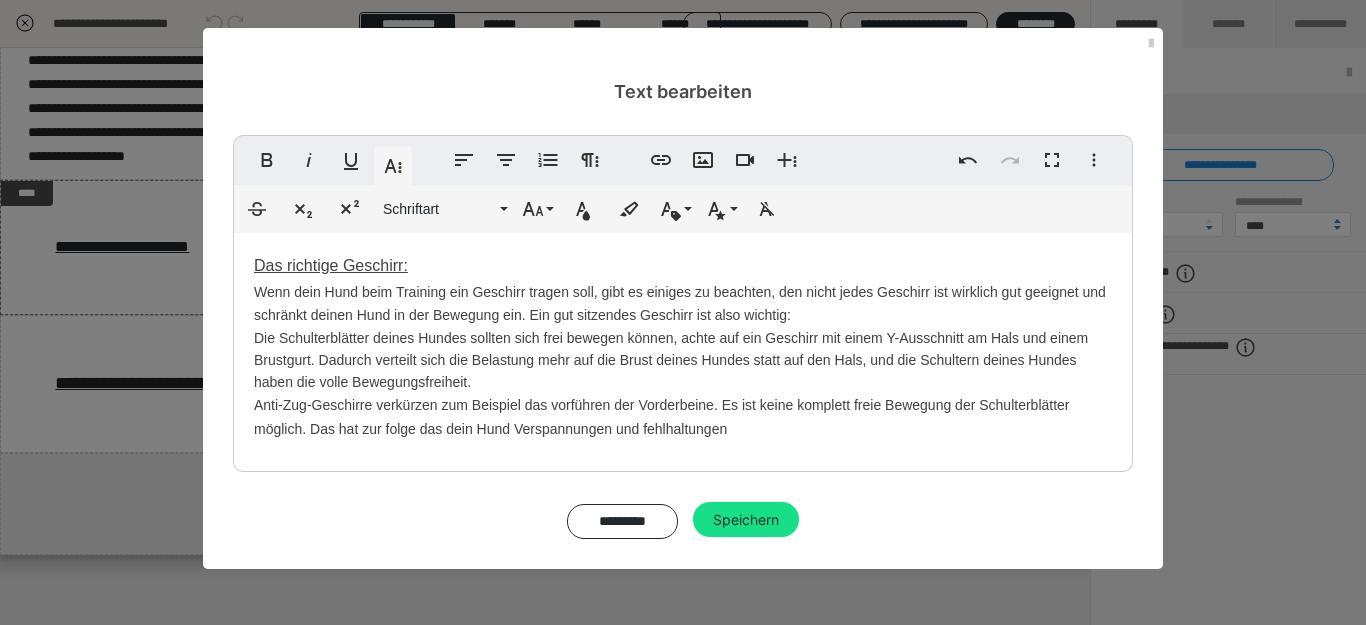click on "Anti-Zug-Geschirre verkürzen zum Beispiel das vorführen der Vorderbeine. Es ist keine komplett freie Bewegung der Schulterblätter möglich. Das hat zur folge das dein Hund Verspannungen und fehlhaltungen" at bounding box center (662, 417) 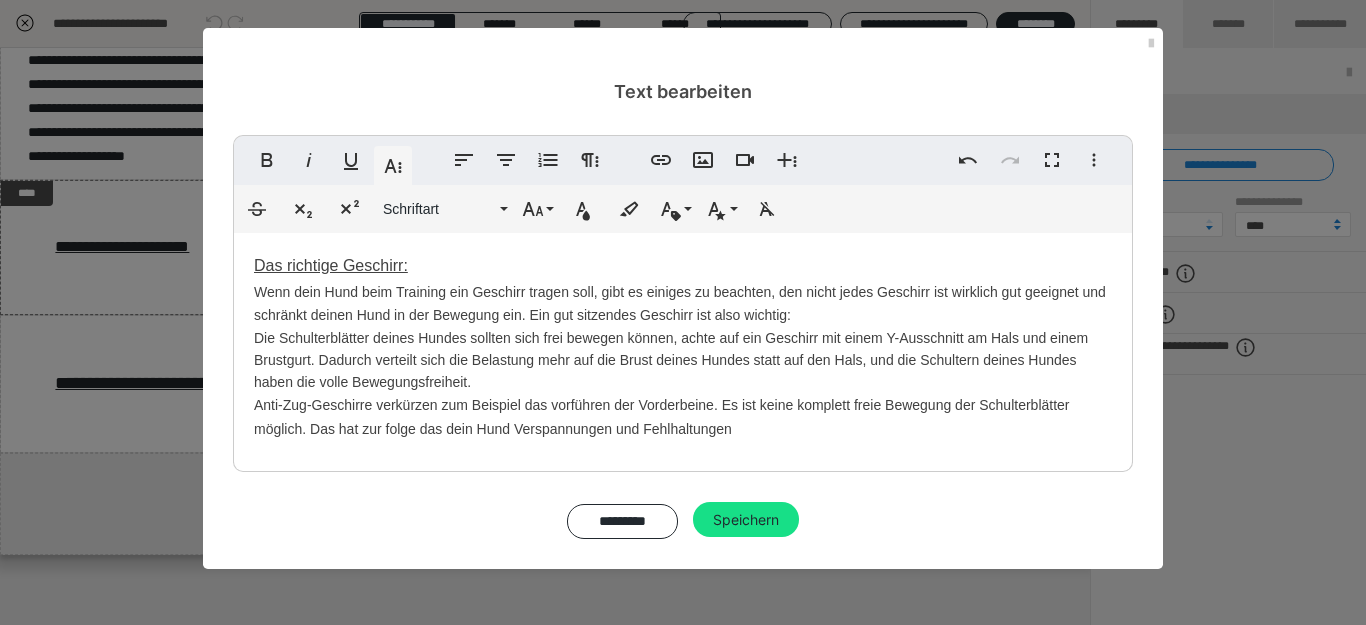 click on "Anti-Zug-Geschirre verkürzen zum Beispiel das vorführen der Vorderbeine. Es ist keine komplett freie Bewegung der Schulterblätter möglich. Das hat zur folge das dein Hund Verspannungen und Fehlhaltungen" at bounding box center (662, 417) 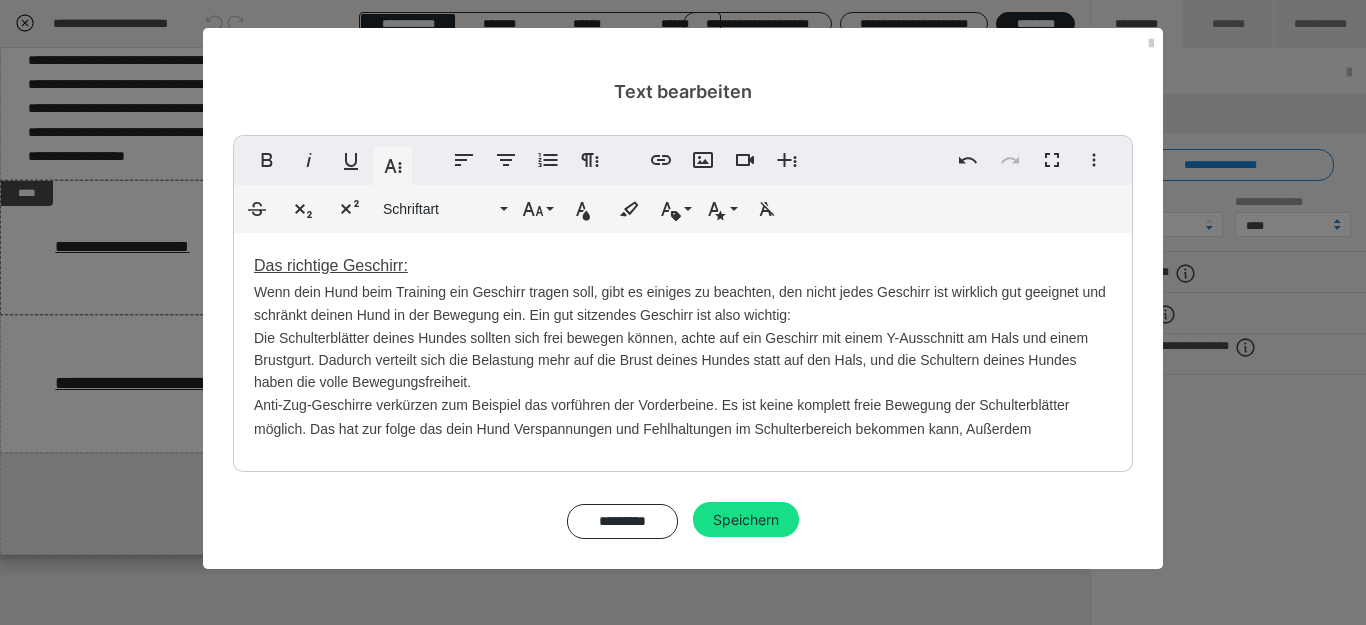 click on "Anti-Zug-Geschirre verkürzen zum Beispiel das vorführen der Vorderbeine. Es ist keine komplett freie Bewegung der Schulterblätter möglich. Das hat zur folge das dein Hund Verspannungen und Fehlhaltungen im Schulterbereich bekommen kann, Außerdem" at bounding box center [662, 417] 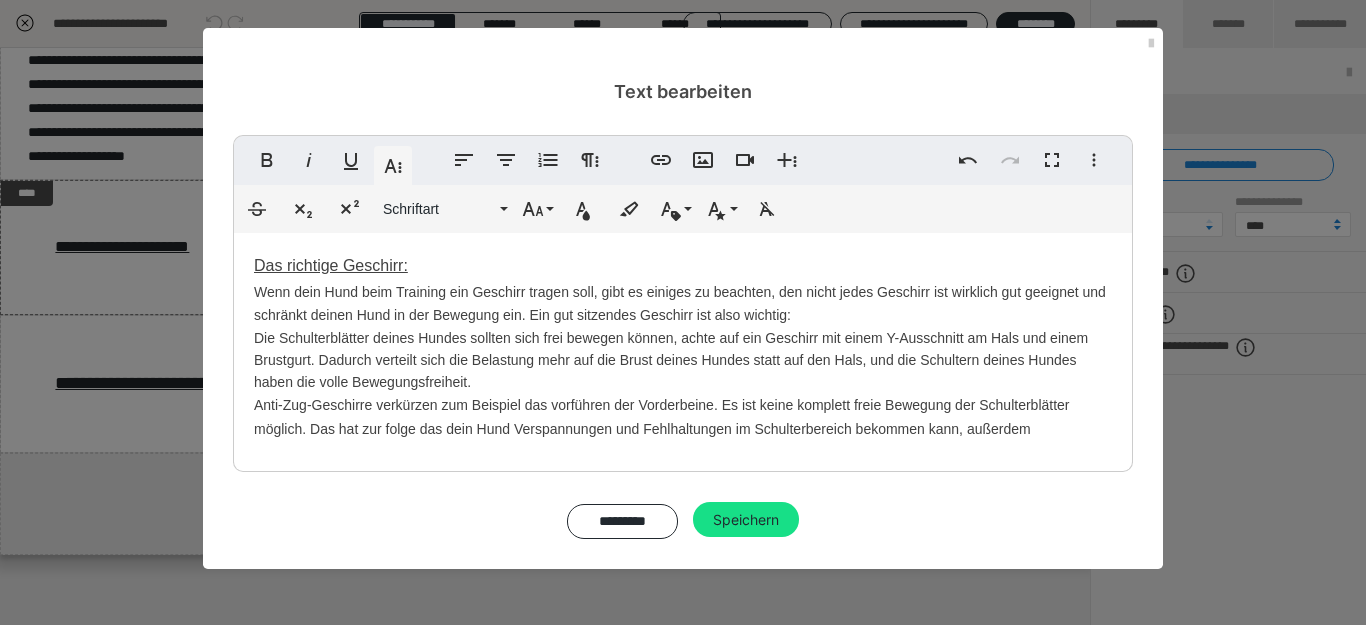 click on "Das richtige Geschirr: ​ Wenn dein Hund beim Training ein Geschirr tragen soll, gibt es einiges zu beachten, den nicht jedes Geschirr ist wirklich gut geeignet und schränkt deinen Hund in der Bewegung ein. Ein gut sitzendes Geschirr ist also wichtig: Die Schulterblätter deines Hundes sollten sich frei bewegen können, achte auf ein Geschirr mit einem Y-Ausschnitt am Hals und einem Brustgurt. Dadurch verteilt sich die Belastung mehr auf die Brust deines Hundes statt auf den Hals, und die Schultern deines Hundes haben die volle Bewegungsfreiheit.  Anti-Zug-Geschirre verkürzen zum Beispiel das vorführen der Vorderbeine. Es ist keine komplett freie Bewegung der Schulterblätter möglich. Das hat zur folge das dein Hund Verspannungen und Fehlhaltungen im Schulterbereich bekommen kann, außerdem  ​​" at bounding box center (683, 347) 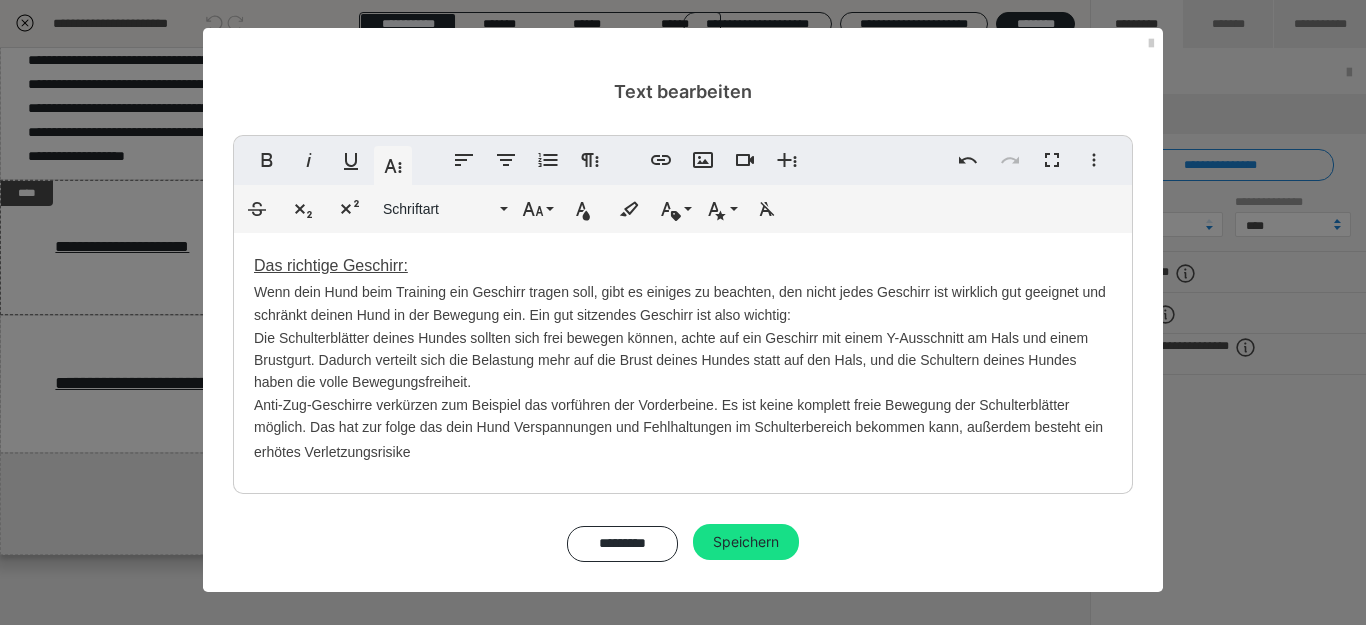 click on "Anti-Zug-Geschirre verkürzen zum Beispiel das vorführen der Vorderbeine. Es ist keine komplett freie Bewegung der Schulterblätter möglich. Das hat zur folge das dein Hund Verspannungen und Fehlhaltungen im Schulterbereich bekommen kann, außerdem besteht ein erhötes Verletzungsrisike" at bounding box center [678, 428] 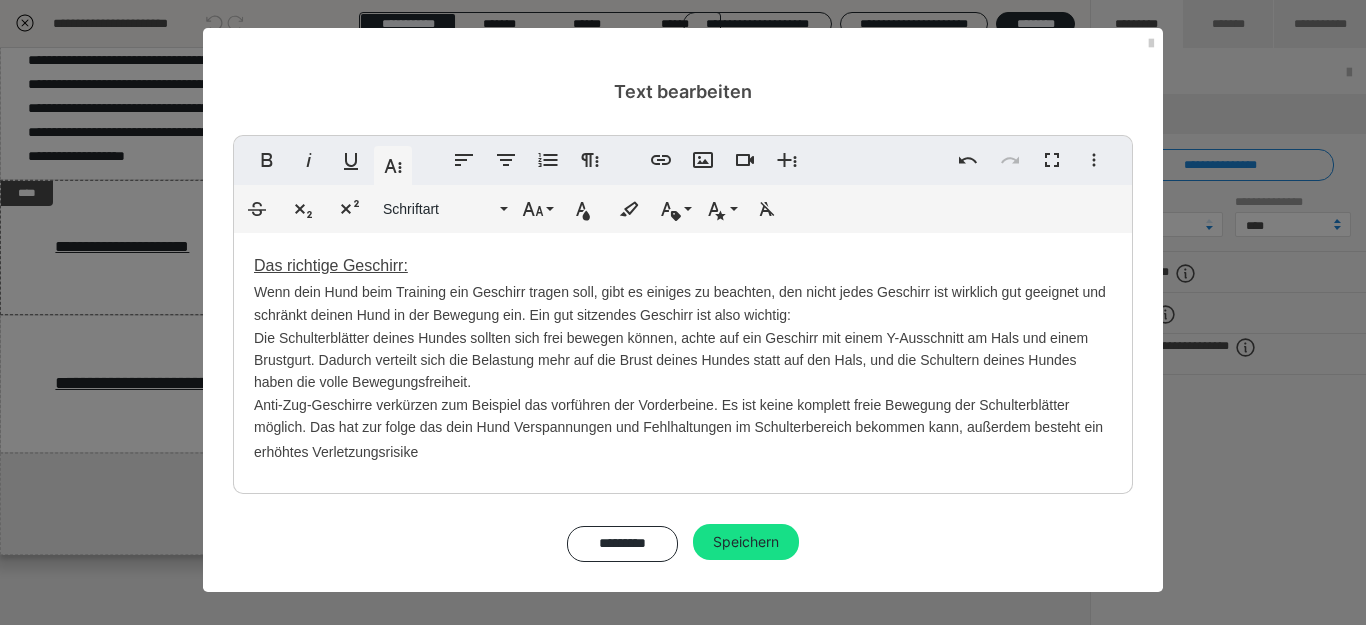 click on "Anti-Zug-Geschirre verkürzen zum Beispiel das vorführen der Vorderbeine. Es ist keine komplett freie Bewegung der Schulterblätter möglich. Das hat zur folge das dein Hund Verspannungen und Fehlhaltungen im Schulterbereich bekommen kann, außerdem besteht ein erhöhtes Verletzungsrisike" at bounding box center (678, 428) 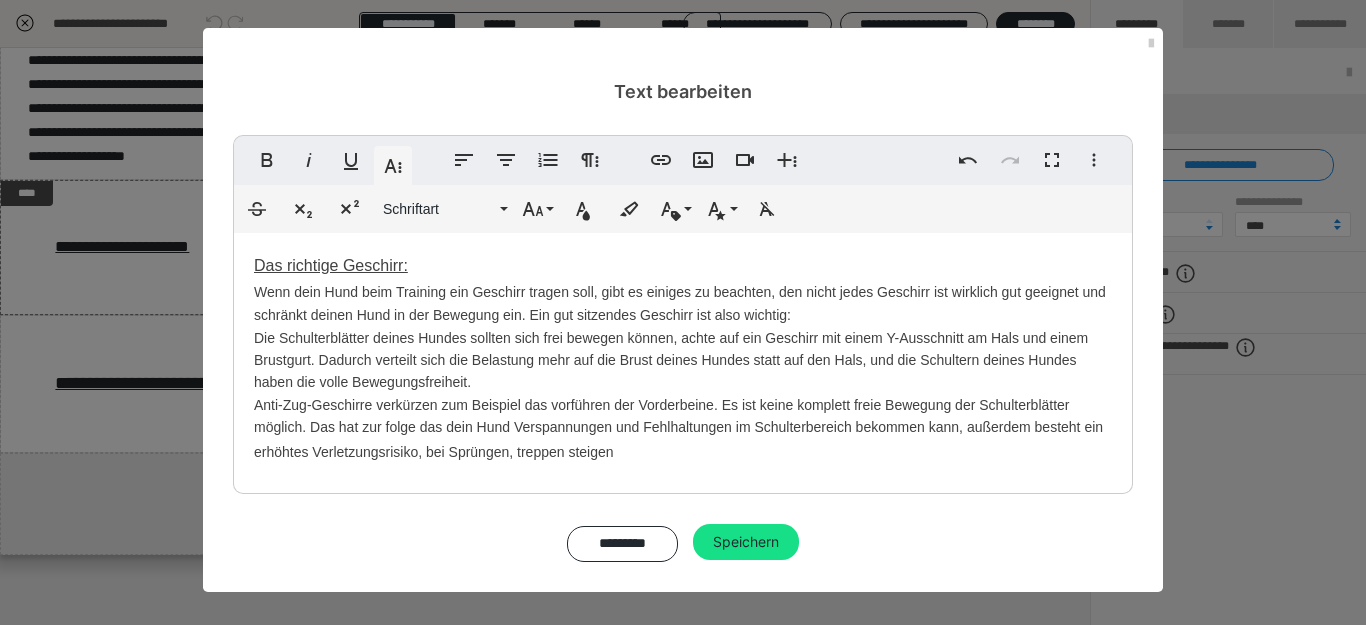 click on "Anti-Zug-Geschirre verkürzen zum Beispiel das vorführen der Vorderbeine. Es ist keine komplett freie Bewegung der Schulterblätter möglich. Das hat zur folge das dein Hund Verspannungen und Fehlhaltungen im Schulterbereich bekommen kann, außerdem besteht ein erhöhtes Verletzungsrisiko, bei Sprüngen, treppen steigen" at bounding box center [678, 428] 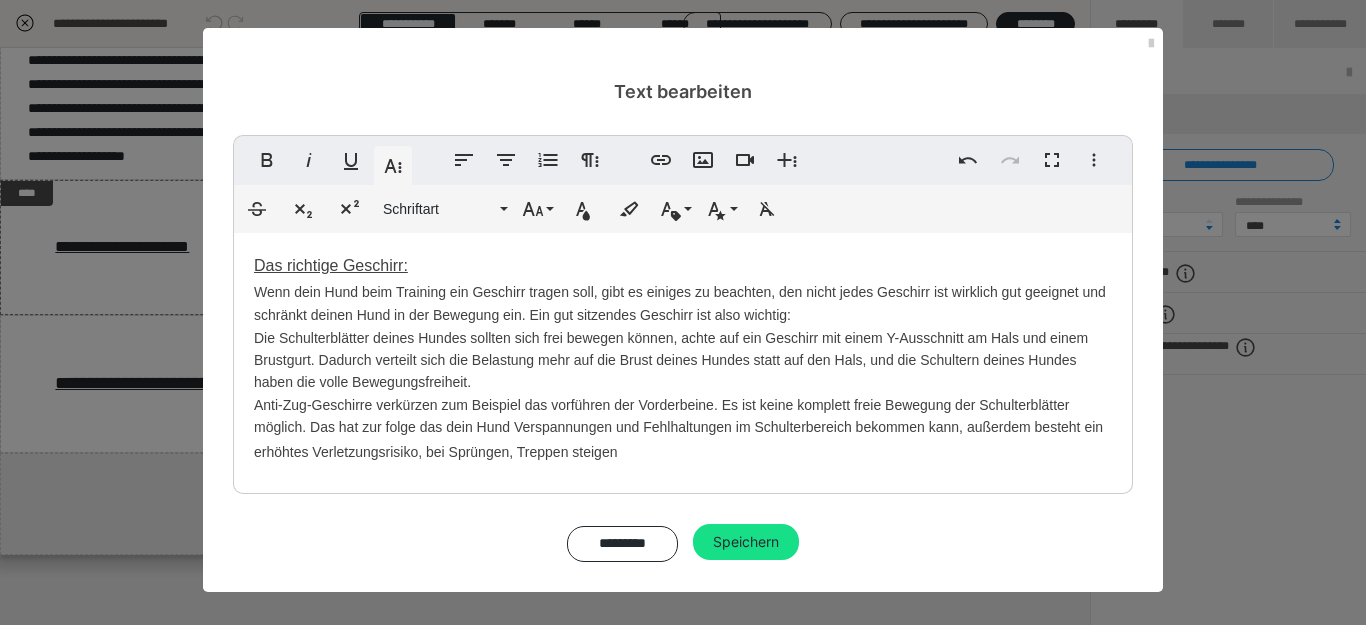 click on "Das richtige Geschirr: ​ Wenn dein Hund beim Training ein Geschirr tragen soll, gibt es einiges zu beachten, den nicht jedes Geschirr ist wirklich gut geeignet und schränkt deinen Hund in der Bewegung ein. Ein gut sitzendes Geschirr ist also wichtig: Die Schulterblätter deines Hundes sollten sich frei bewegen können, achte auf ein Geschirr mit einem Y-Ausschnitt am Hals und einem Brustgurt. Dadurch verteilt sich die Belastung mehr auf die Brust deines Hundes statt auf den Hals, und die Schultern deines Hundes haben die volle Bewegungsfreiheit.  Anti-Zug-Geschirre verkürzen zum Beispiel das vorführen der Vorderbeine. Es ist keine komplett freie Bewegung der Schulterblätter möglich. Das hat zur folge das dein Hund Verspannungen und Fehlhaltungen im Schulterbereich bekommen kann, außerdem besteht ein erhöhtes Verletzungsrisiko, bei Sprüngen, Treppen steigen ​​" at bounding box center [683, 358] 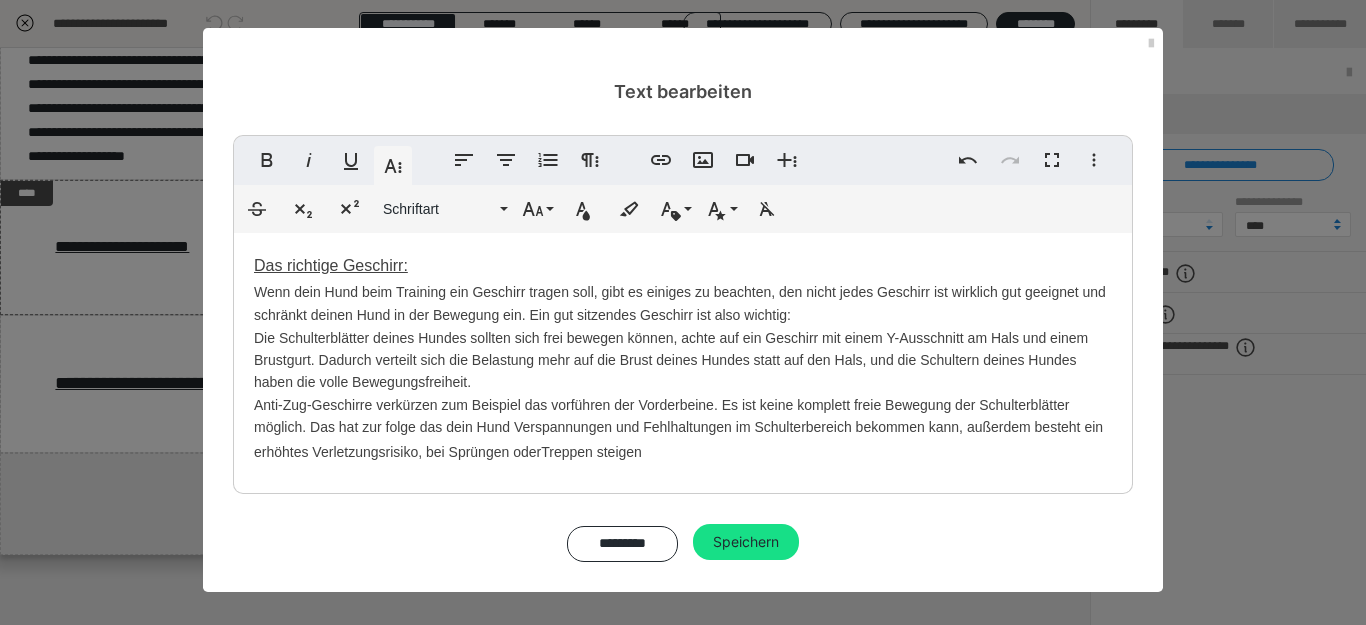 click on "Anti-Zug-Geschirre verkürzen zum Beispiel das vorführen der Vorderbeine. Es ist keine komplett freie Bewegung der Schulterblätter möglich. Das hat zur folge das dein Hund Verspannungen und Fehlhaltungen im Schulterbereich bekommen kann, außerdem besteht ein erhöhtes Verletzungsrisiko, bei Sprüngen oder  Treppen steigen" at bounding box center (678, 428) 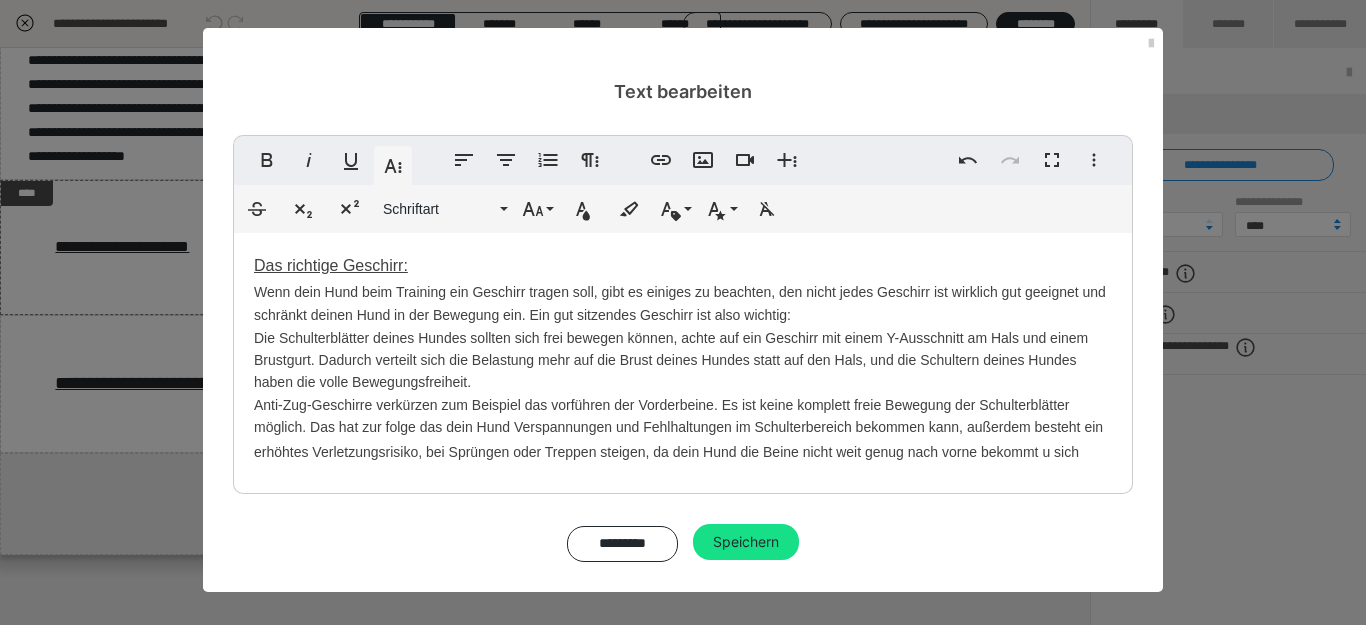 click on "Anti-Zug-Geschirre verkürzen zum Beispiel das vorführen der Vorderbeine. Es ist keine komplett freie Bewegung der Schulterblätter möglich. Das hat zur folge das dein Hund Verspannungen und Fehlhaltungen im Schulterbereich bekommen kann, außerdem besteht ein erhöhtes Verletzungsrisiko, bei Sprüngen oder Treppen steigen, da dein Hund die Beine nicht weit genug nach vorne bekommt u sich" at bounding box center (678, 428) 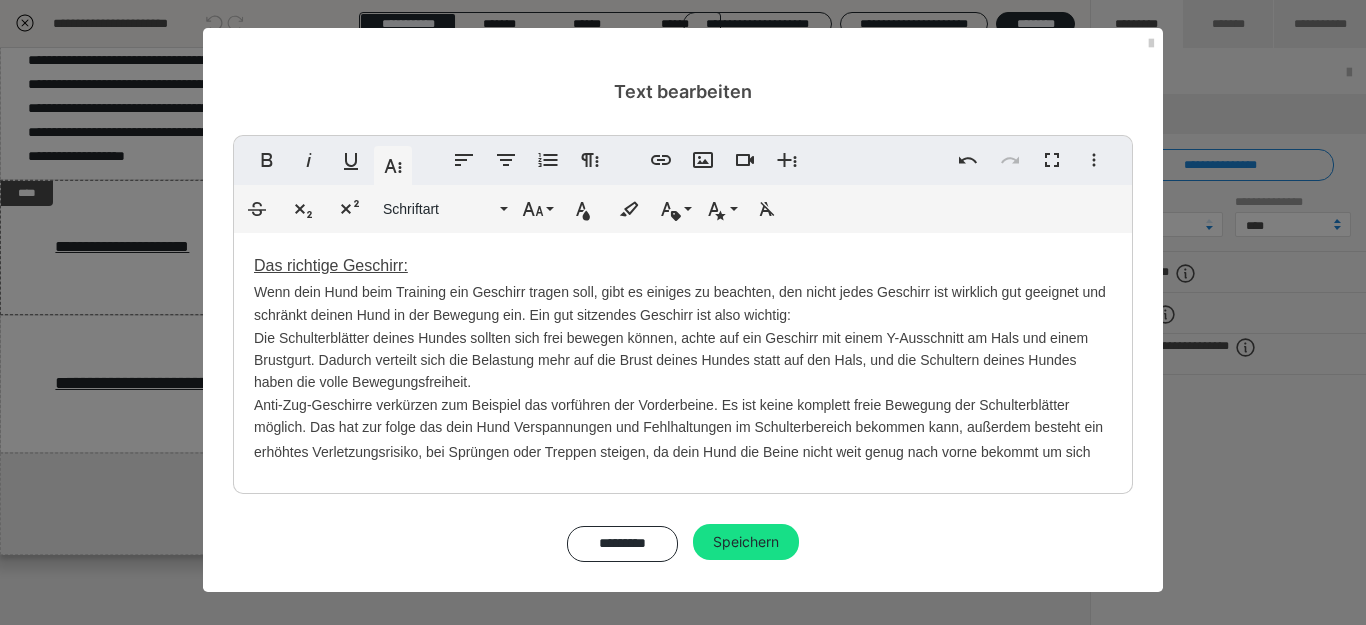click on "Anti-Zug-Geschirre verkürzen zum Beispiel das vorführen der Vorderbeine. Es ist keine komplett freie Bewegung der Schulterblätter möglich. Das hat zur folge das dein Hund Verspannungen und Fehlhaltungen im Schulterbereich bekommen kann, außerdem besteht ein erhöhtes Verletzungsrisiko, bei Sprüngen oder Treppen steigen, da dein Hund die Beine nicht weit genug nach vorne bekommt um sich" at bounding box center [678, 428] 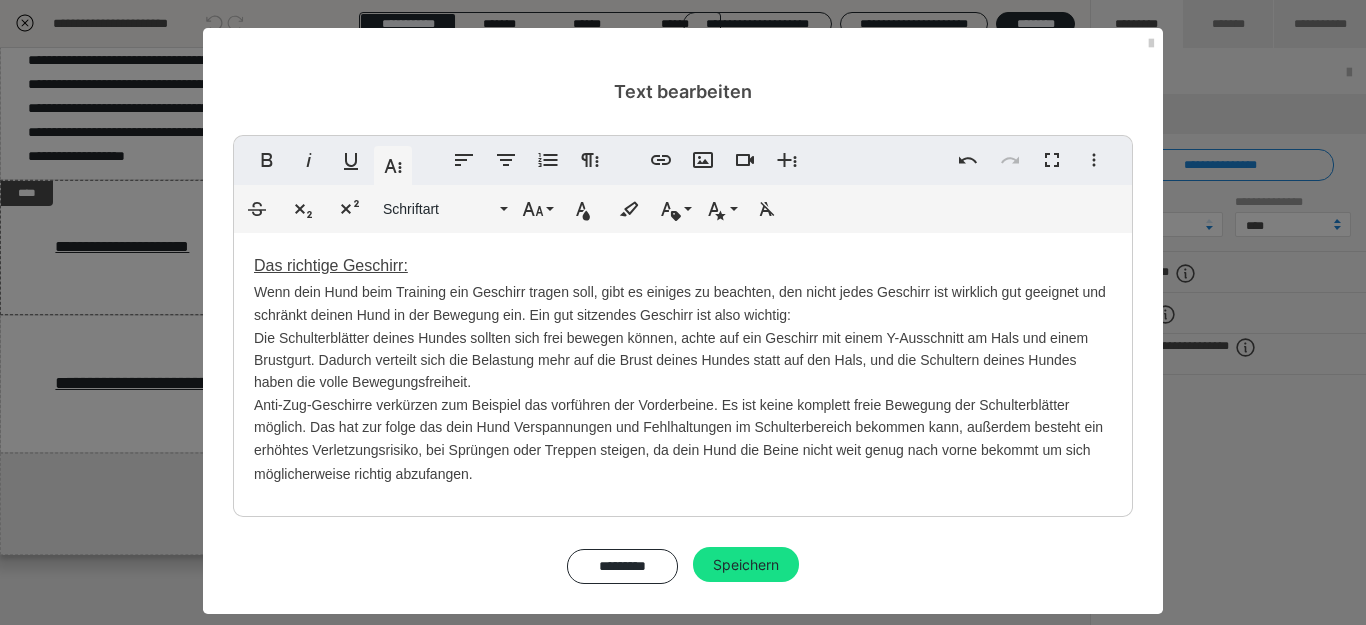 click on "Wenn dein Hund beim Training ein Geschirr tragen soll, gibt es einiges zu beachten, den nicht jedes Geschirr ist wirklich gut geeignet und schränkt deinen Hund in der Bewegung ein. Ein gut sitzendes Geschirr ist also wichtig:" at bounding box center [680, 304] 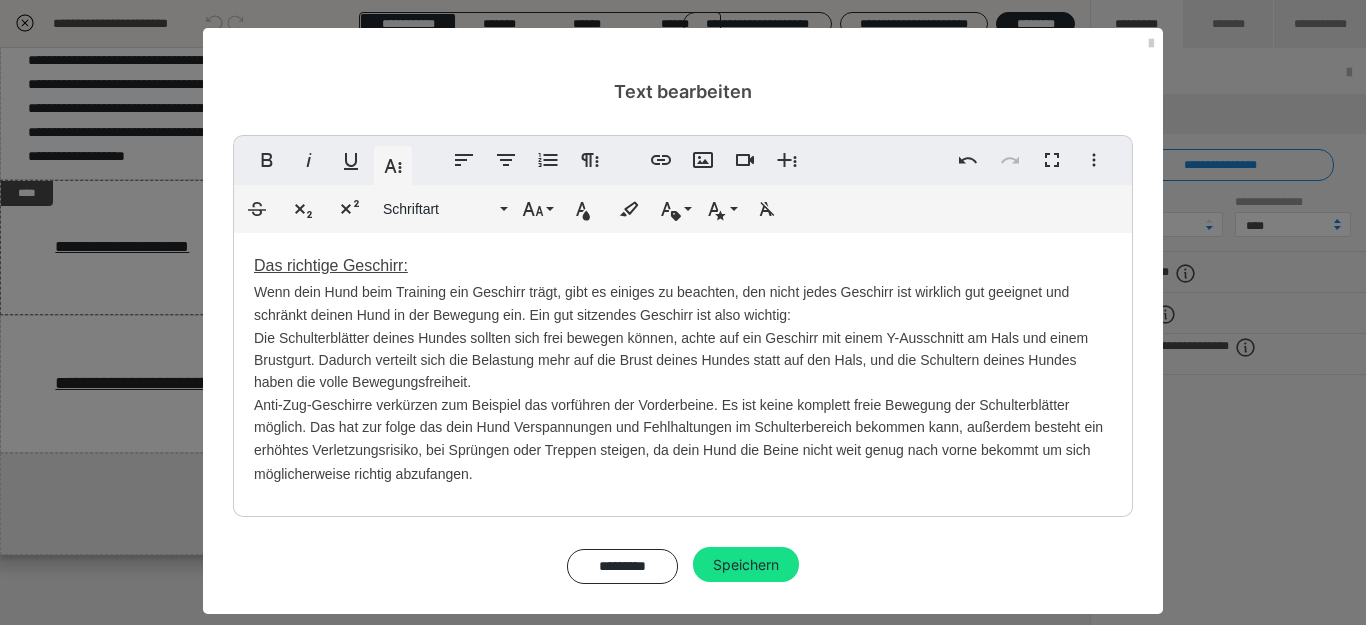 click on "Das richtige Geschirr: ​ Wenn dein Hund beim Training ein Geschirr trägt, gibt es einiges zu beachten, den nicht jedes Geschirr ist wirklich gut geeignet und schränkt deinen Hund in der Bewegung ein. Ein gut sitzendes Geschirr ist also wichtig: Die Schulterblätter deines Hundes sollten sich frei bewegen können, achte auf ein Geschirr mit einem Y-Ausschnitt am Hals und einem Brustgurt. Dadurch verteilt sich die Belastung mehr auf die Brust deines Hundes statt auf den Hals, und die Schultern deines Hundes haben die volle Bewegungsfreiheit.  Anti-Zug-Geschirre verkürzen zum Beispiel das vorführen der Vorderbeine. Es ist keine komplett freie Bewegung der Schulterblätter möglich. Das hat zur folge das dein Hund Verspannungen und Fehlhaltungen im Schulterbereich bekommen kann, außerdem besteht ein erhöhtes Verletzungsrisiko, bei Sprüngen oder Treppen steigen, da dein Hund die Beine nicht weit genug nach vorne bekommt um sich möglicherweise richtig abzufangen.  ​​" at bounding box center [683, 370] 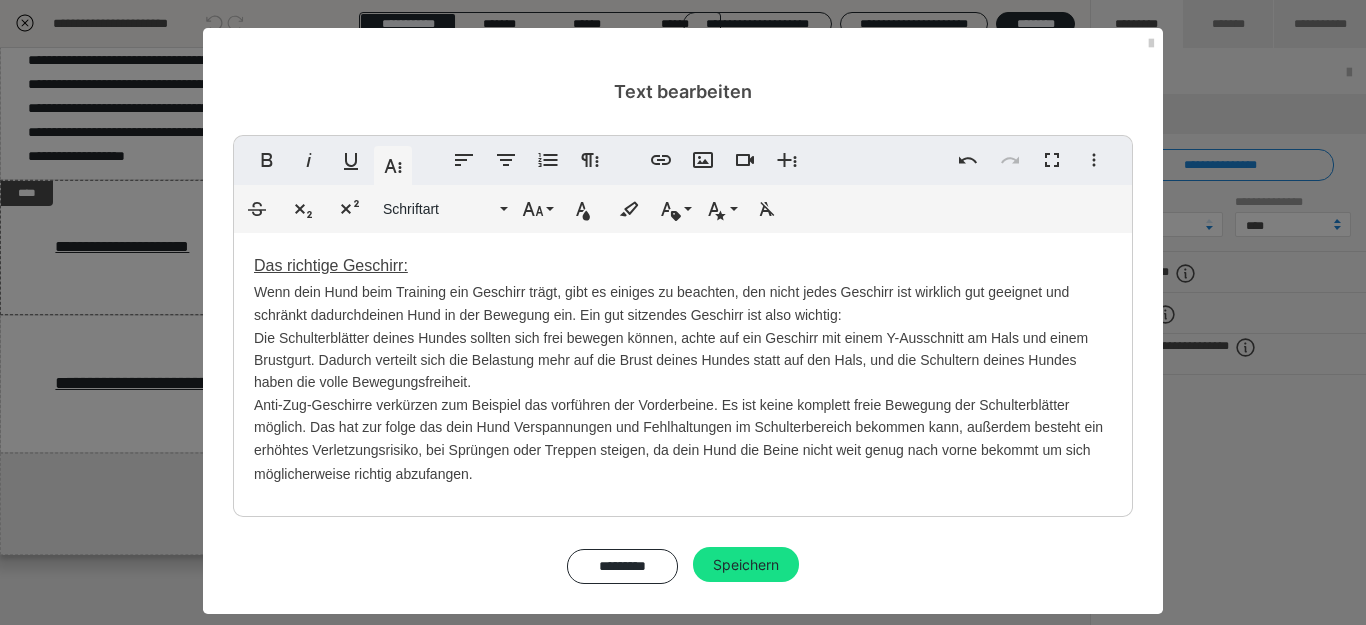 click on "Anti-Zug-Geschirre verkürzen zum Beispiel das vorführen der Vorderbeine. Es ist keine komplett freie Bewegung der Schulterblätter möglich. Das hat zur folge das dein Hund Verspannungen und Fehlhaltungen im Schulterbereich bekommen kann, außerdem besteht ein erhöhtes Verletzungsrisiko, bei Sprüngen oder Treppen steigen, da dein Hund die Beine nicht weit genug nach vorne bekommt um sich möglicherweise richtig abzufangen." at bounding box center (678, 439) 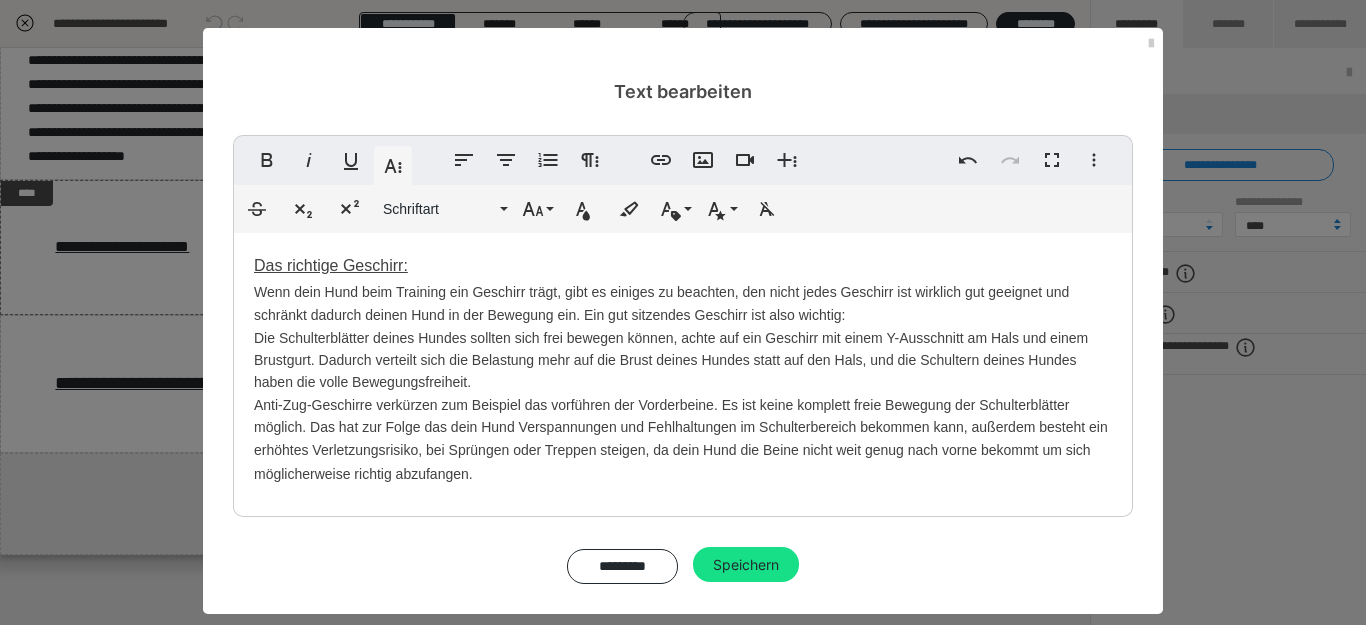 click on "Anti-Zug-Geschirre verkürzen zum Beispiel das vorführen der Vorderbeine. Es ist keine komplett freie Bewegung der Schulterblätter möglich. Das hat zur Folge das dein Hund Verspannungen und Fehlhaltungen im Schulterbereich bekommen kann, außerdem besteht ein erhöhtes Verletzungsrisiko, bei Sprüngen oder Treppen steigen, da dein Hund die Beine nicht weit genug nach vorne bekommt um sich möglicherweise richtig abzufangen." at bounding box center (681, 439) 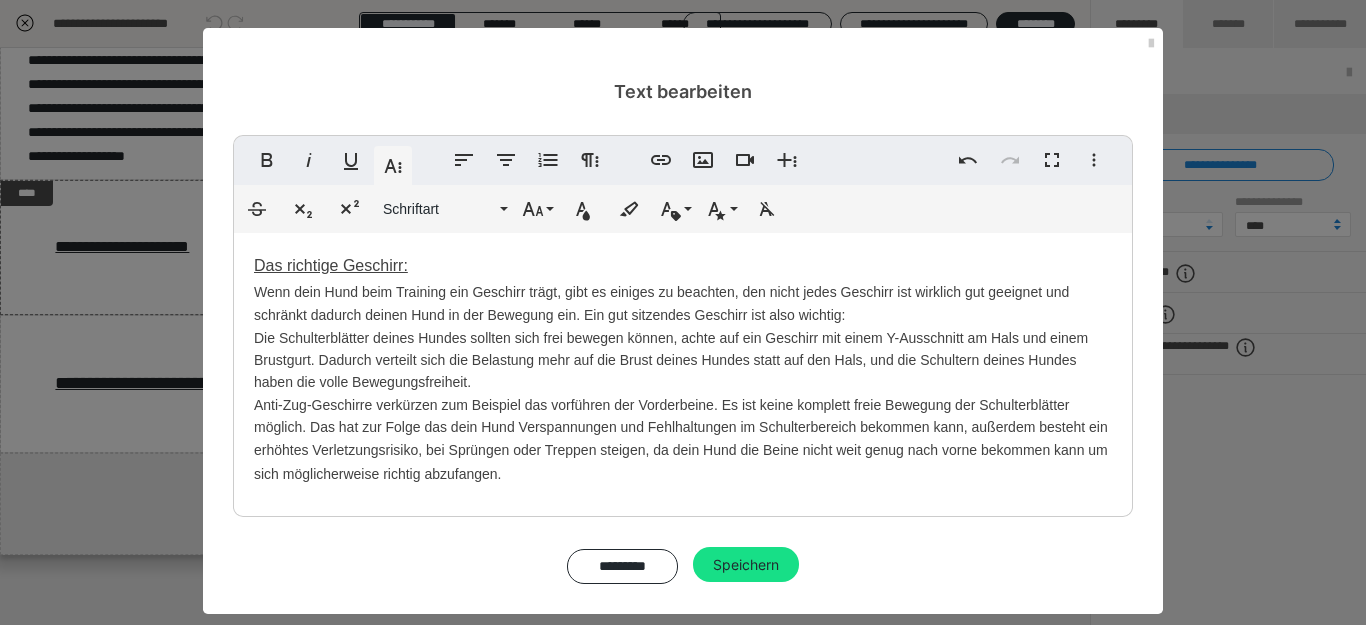 click on "Das richtige Geschirr: ​ Wenn dein Hund beim Training ein Geschirr trägt, gibt es einiges zu beachten, den nicht jedes Geschirr ist wirklich gut geeignet und schränkt dadurch deinen Hund in der Bewegung ein. Ein gut sitzendes Geschirr ist also wichtig: Die Schulterblätter deines Hundes sollten sich frei bewegen können, achte auf ein Geschirr mit einem Y-Ausschnitt am Hals und einem Brustgurt. Dadurch verteilt sich die Belastung mehr auf die Brust deines Hundes statt auf den Hals, und die Schultern deines Hundes haben die volle Bewegungsfreiheit.  Anti-Zug-Geschirre verkürzen zum Beispiel das vorführen der Vorderbeine. Es ist keine komplett freie Bewegung der Schulterblätter möglich. Das hat zur Folge das dein Hund Verspannungen und Fehlhaltungen im Schulterbereich bekommen kann, außerdem besteht ein erhöhtes Verletzungsrisiko, bei Sprüngen oder Treppen steigen, da dein Hund die Beine nicht weit genug nach vorne bekommen kann um sich möglicherweise richtig abzufangen.  ​​" at bounding box center [683, 370] 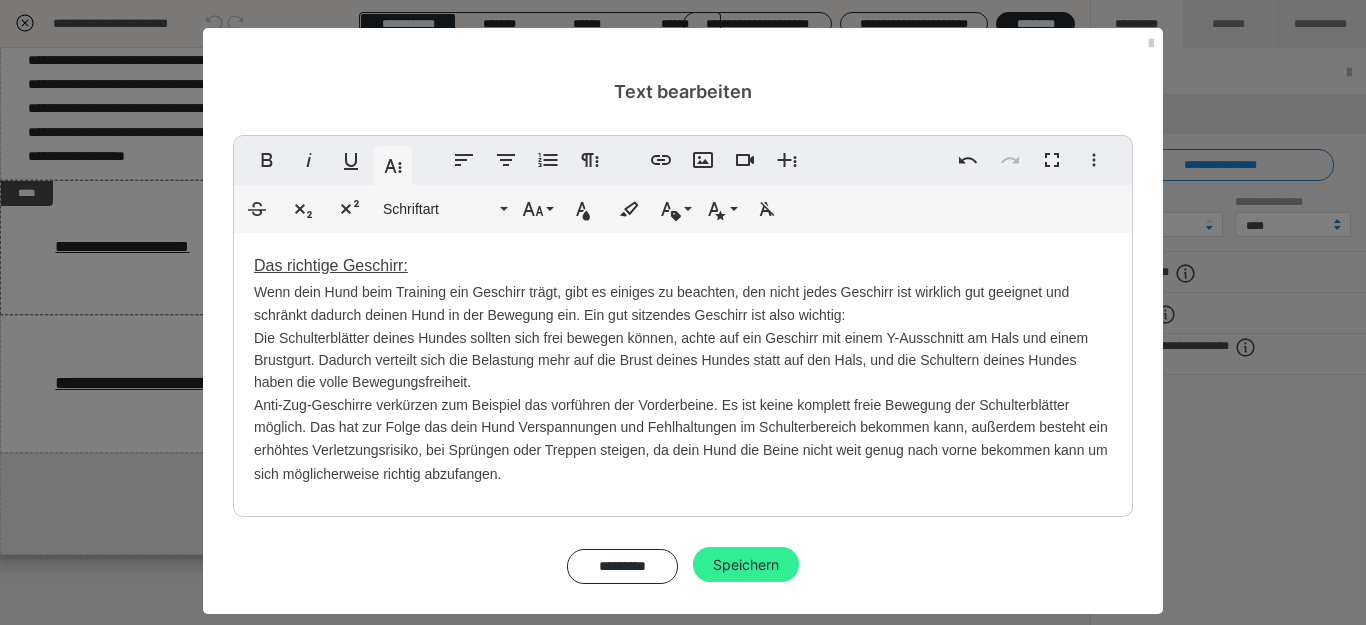 click on "Speichern" at bounding box center [746, 565] 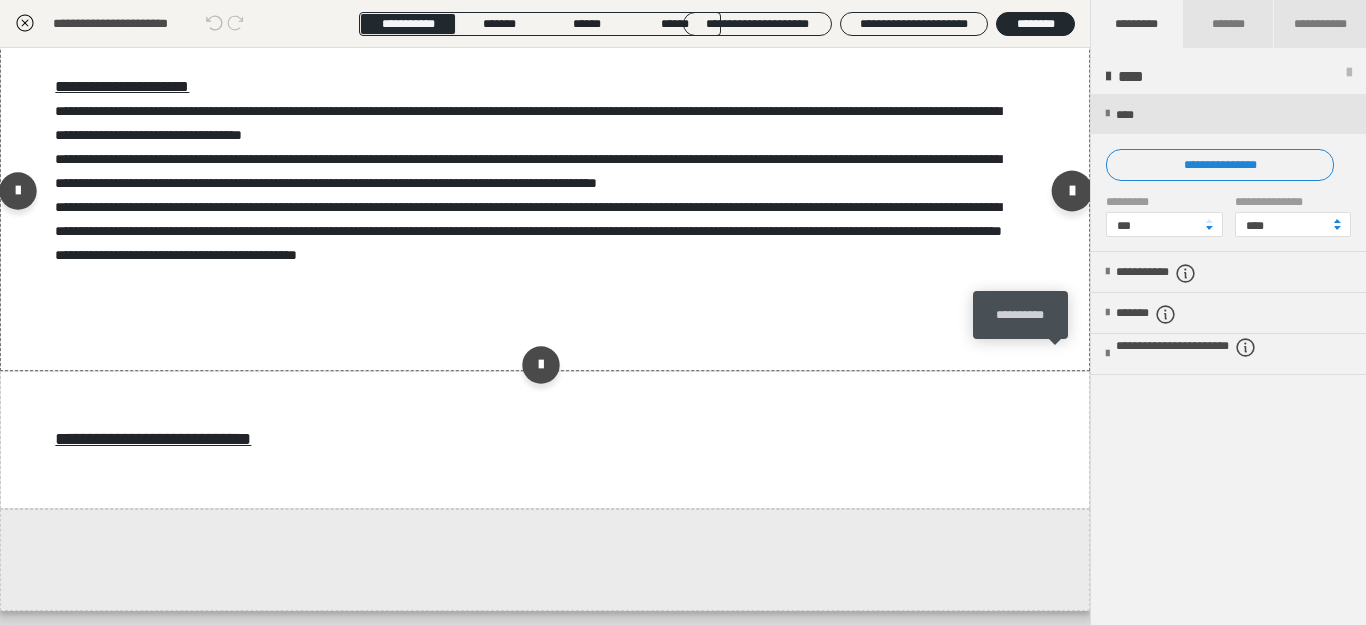 click at bounding box center (1072, 190) 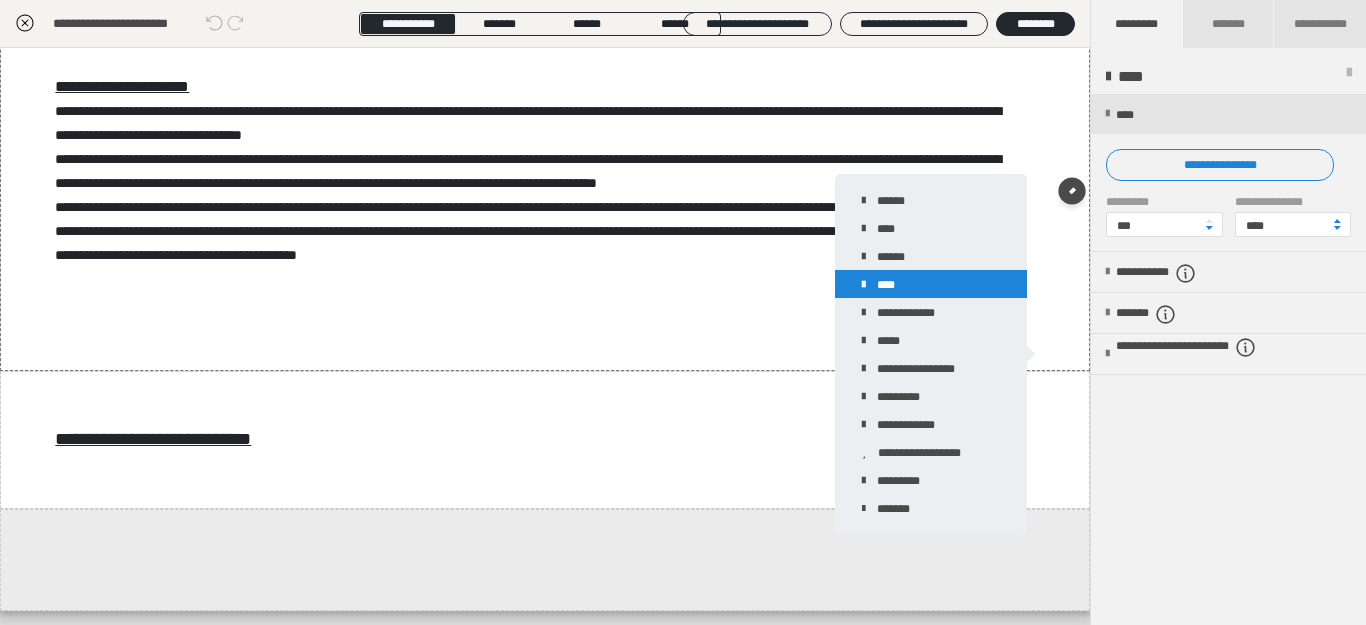 click on "****" at bounding box center (931, 284) 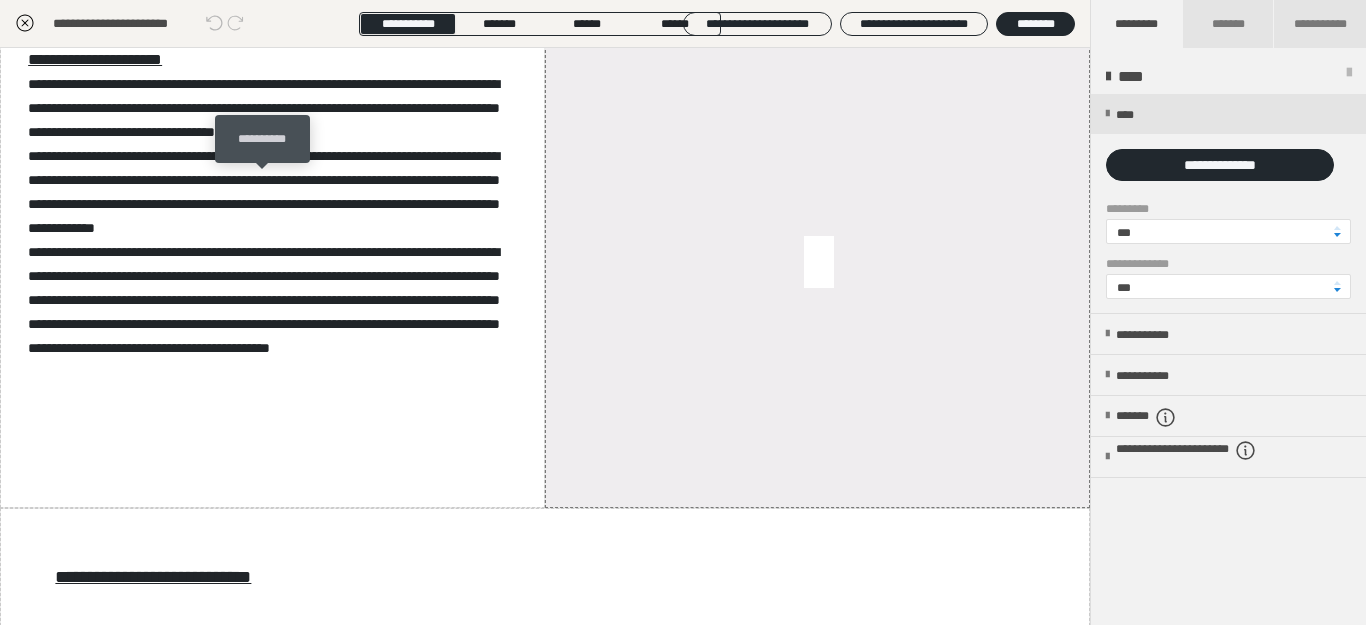 click at bounding box center (268, 14) 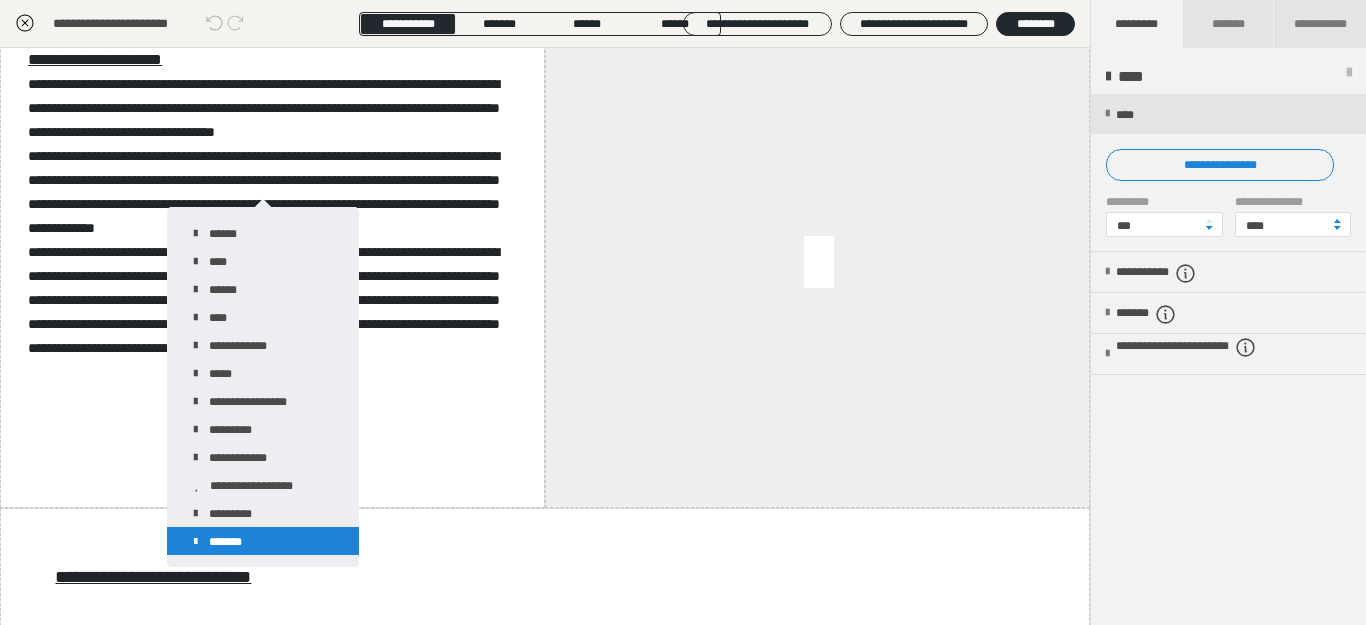 click on "*******" at bounding box center (263, 541) 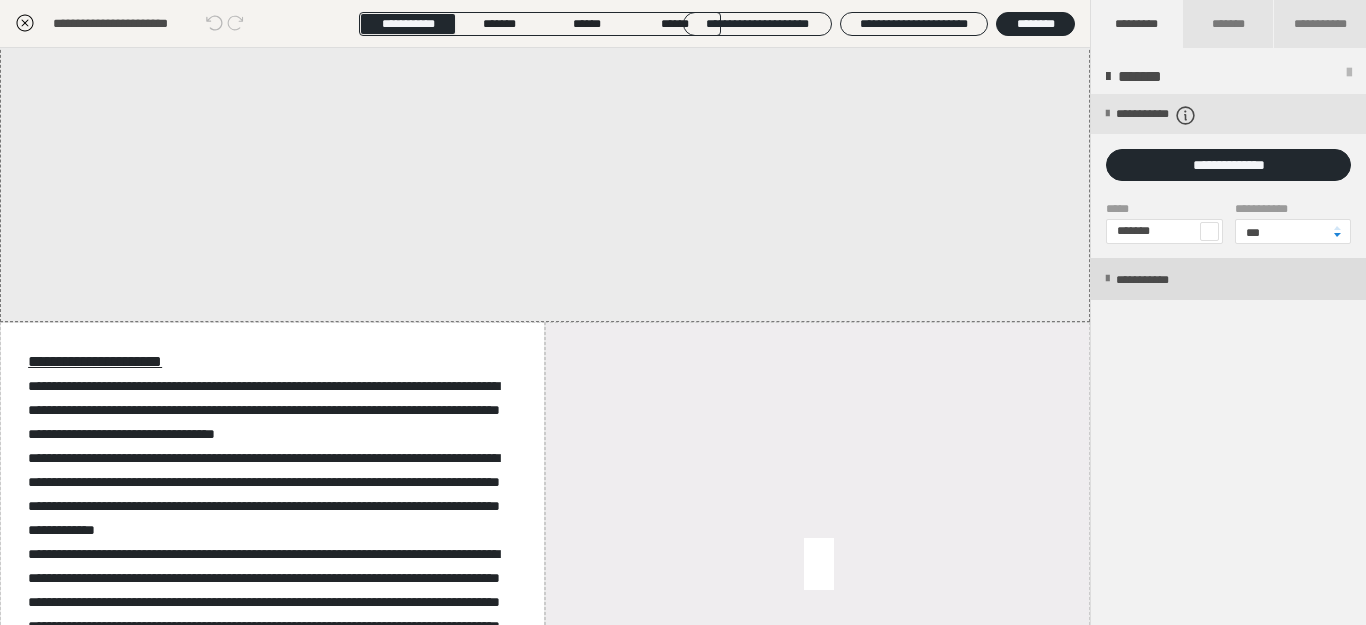 click at bounding box center [1107, 279] 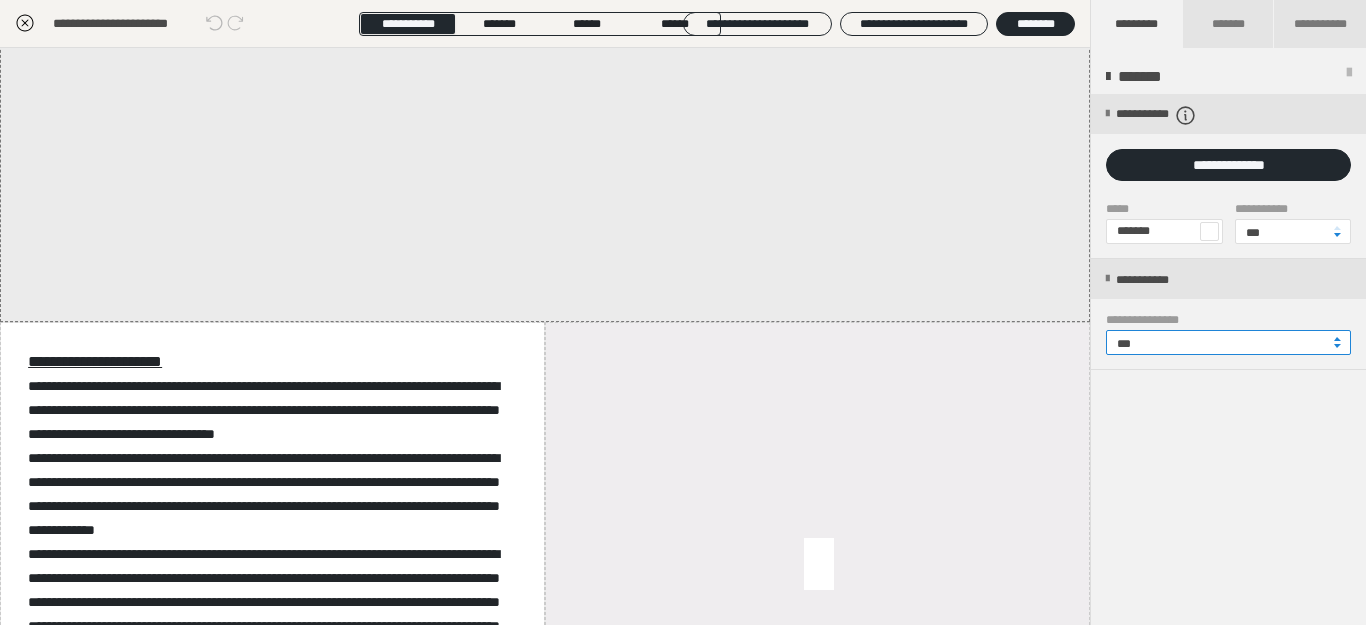 click on "***" at bounding box center (1228, 342) 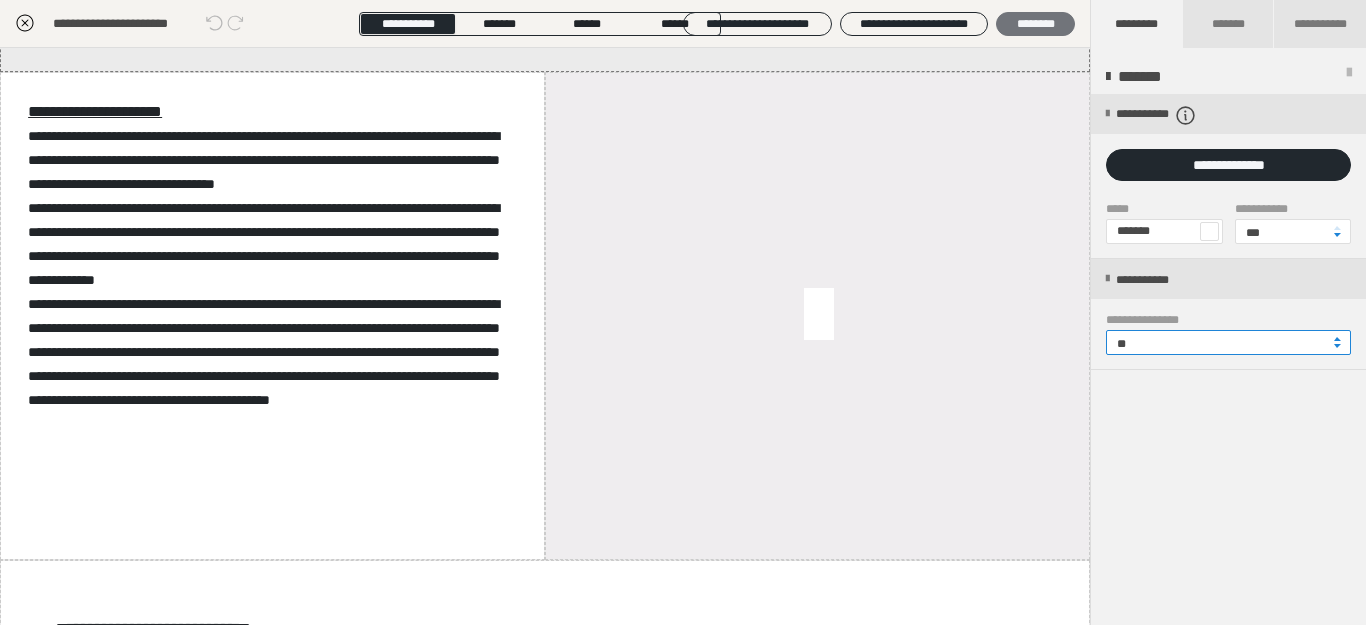 type on "**" 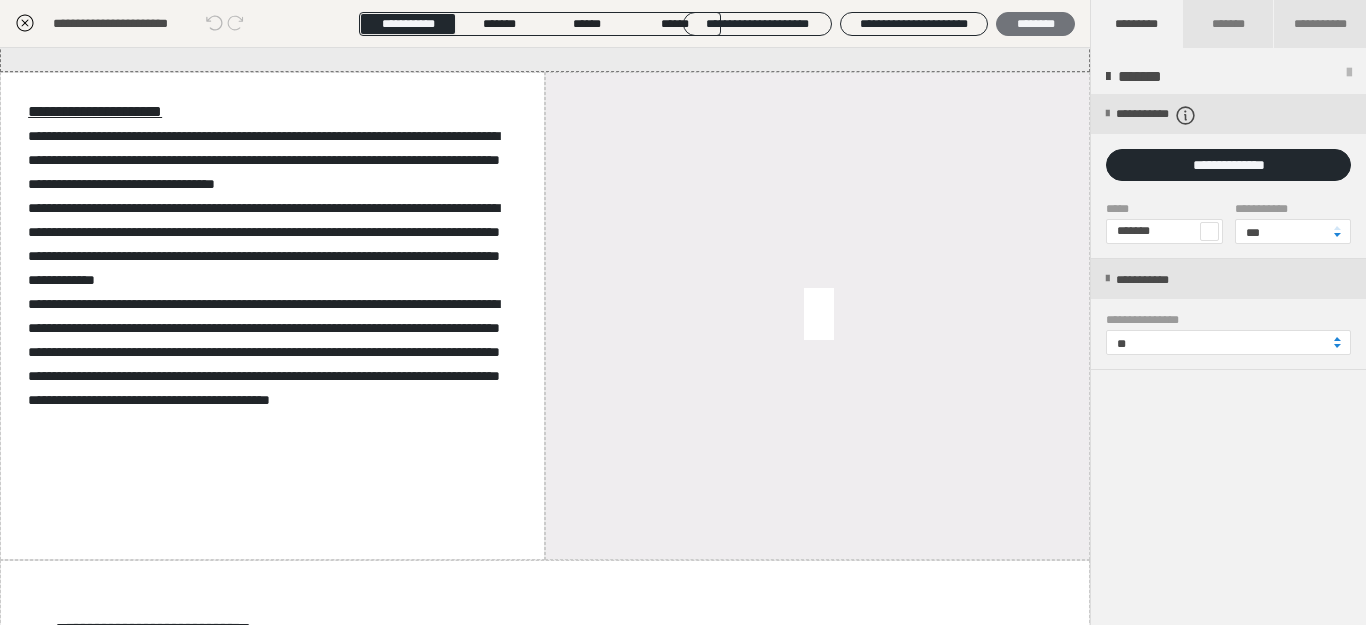 click on "********" at bounding box center (1035, 24) 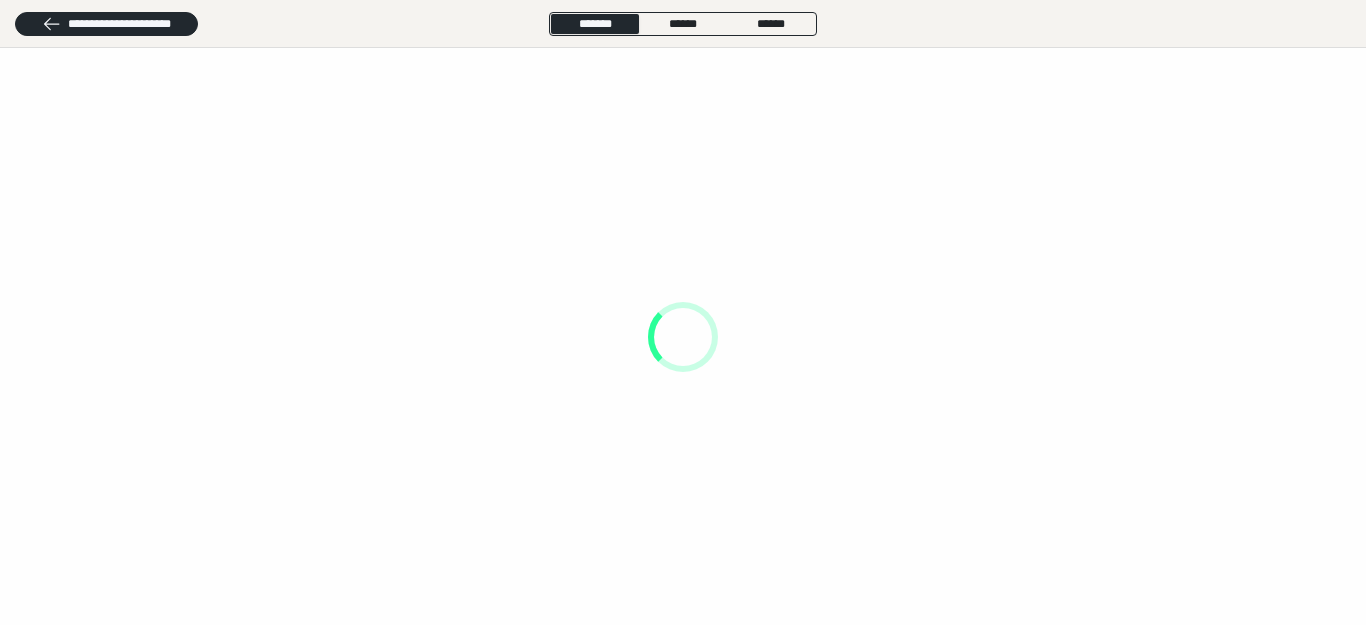 scroll, scrollTop: 0, scrollLeft: 0, axis: both 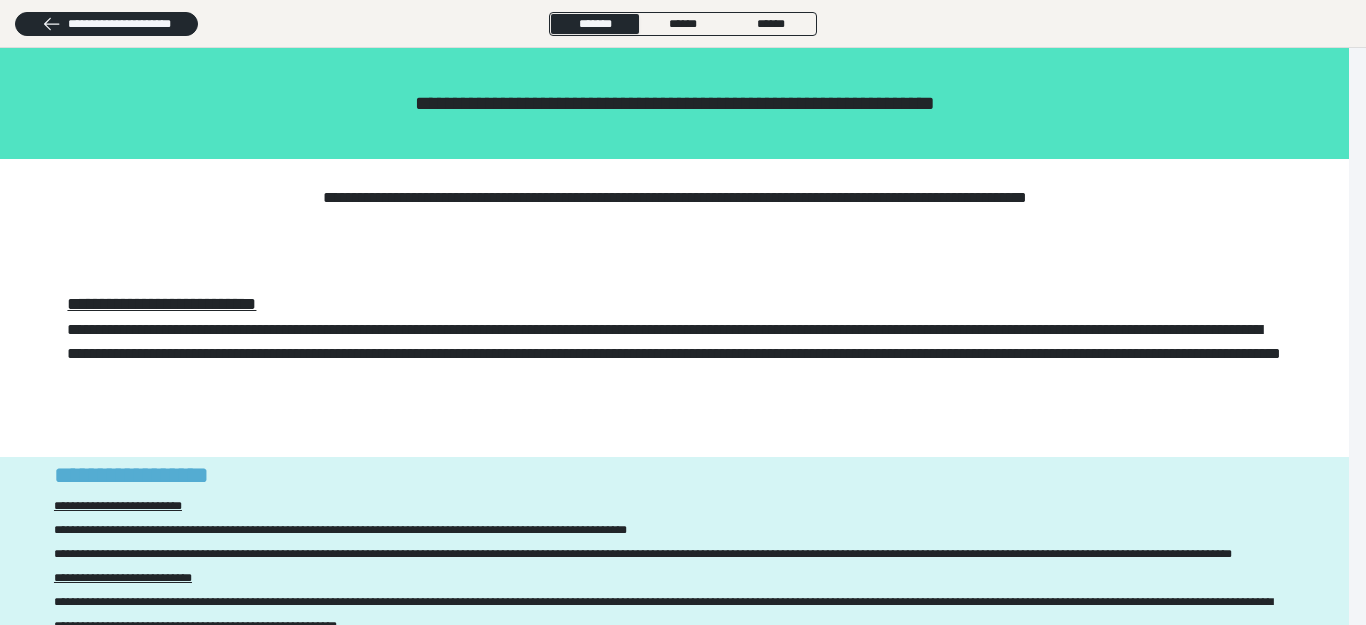 type 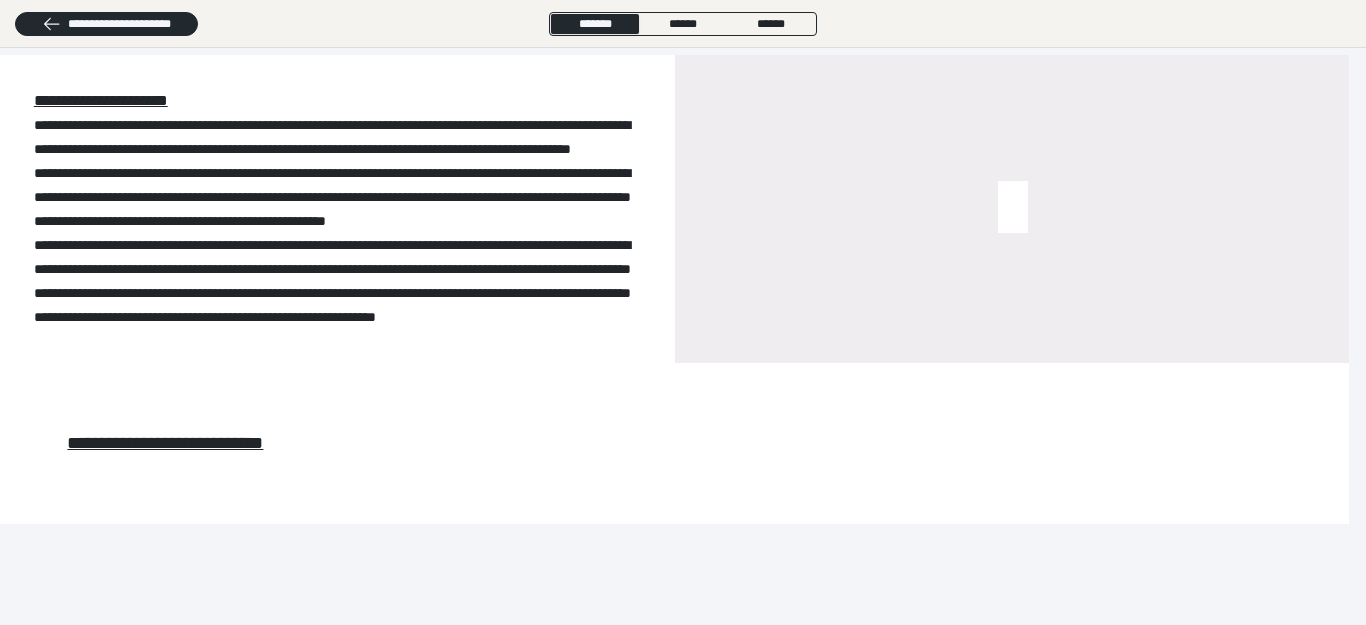 scroll, scrollTop: 1527, scrollLeft: 0, axis: vertical 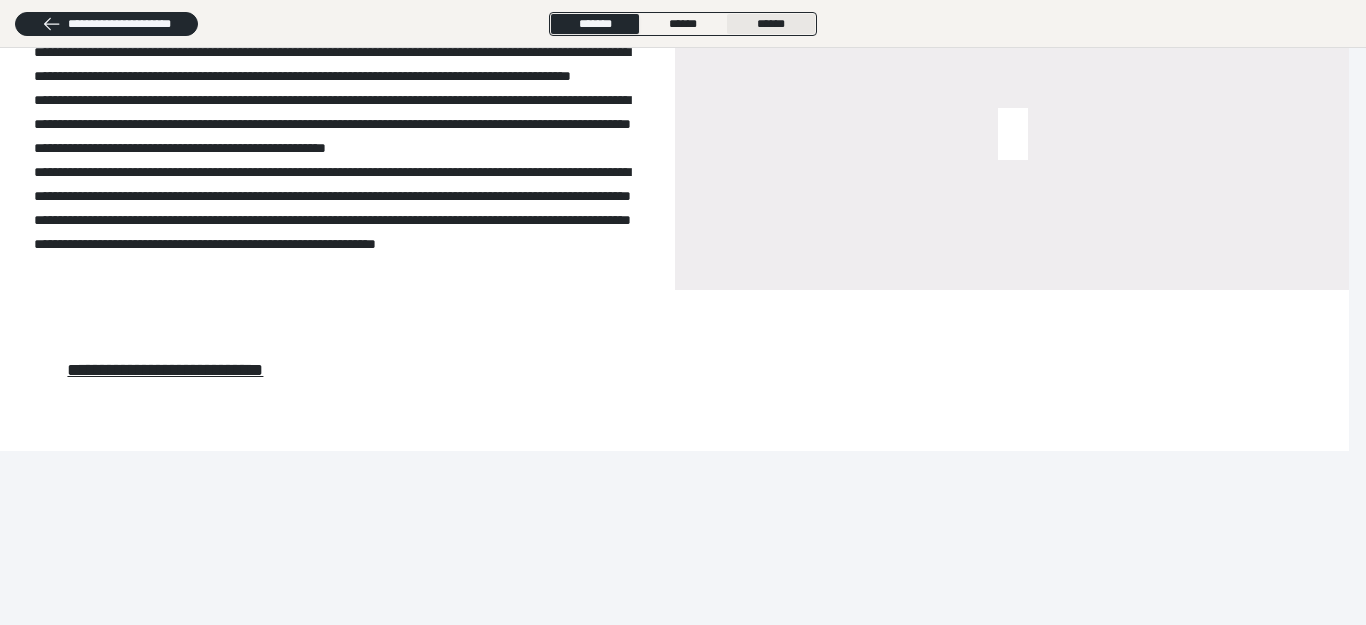 click on "******" at bounding box center [771, 24] 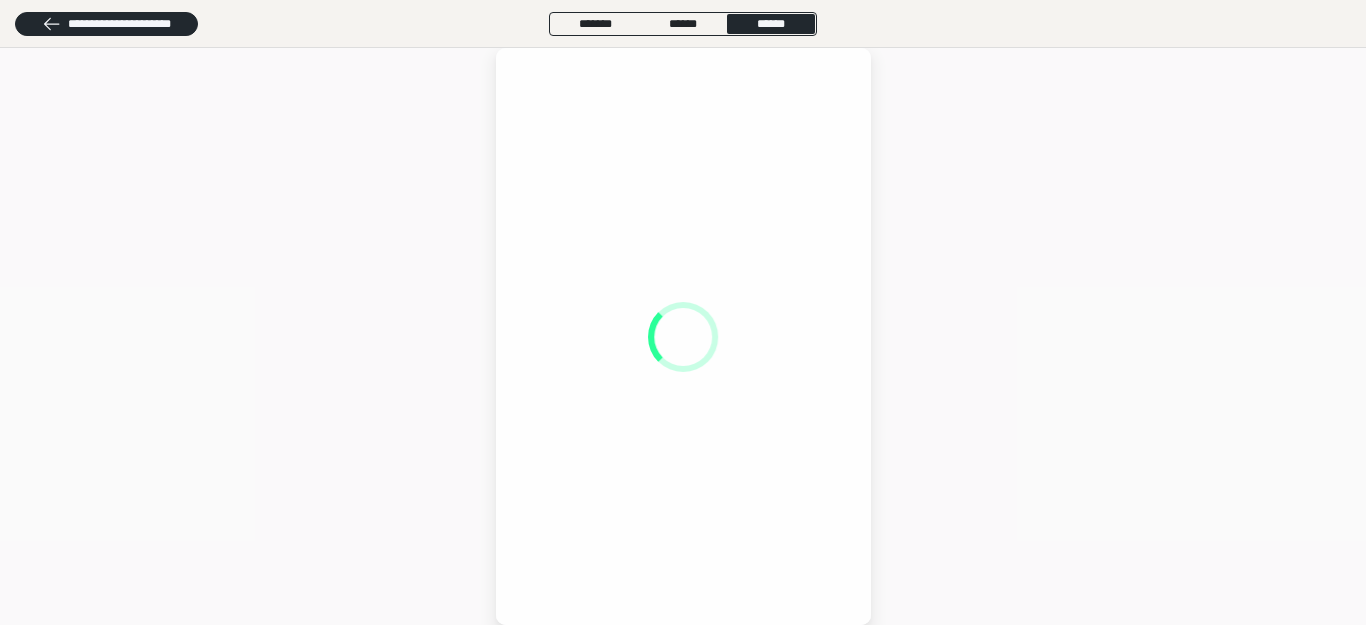 scroll, scrollTop: 0, scrollLeft: 0, axis: both 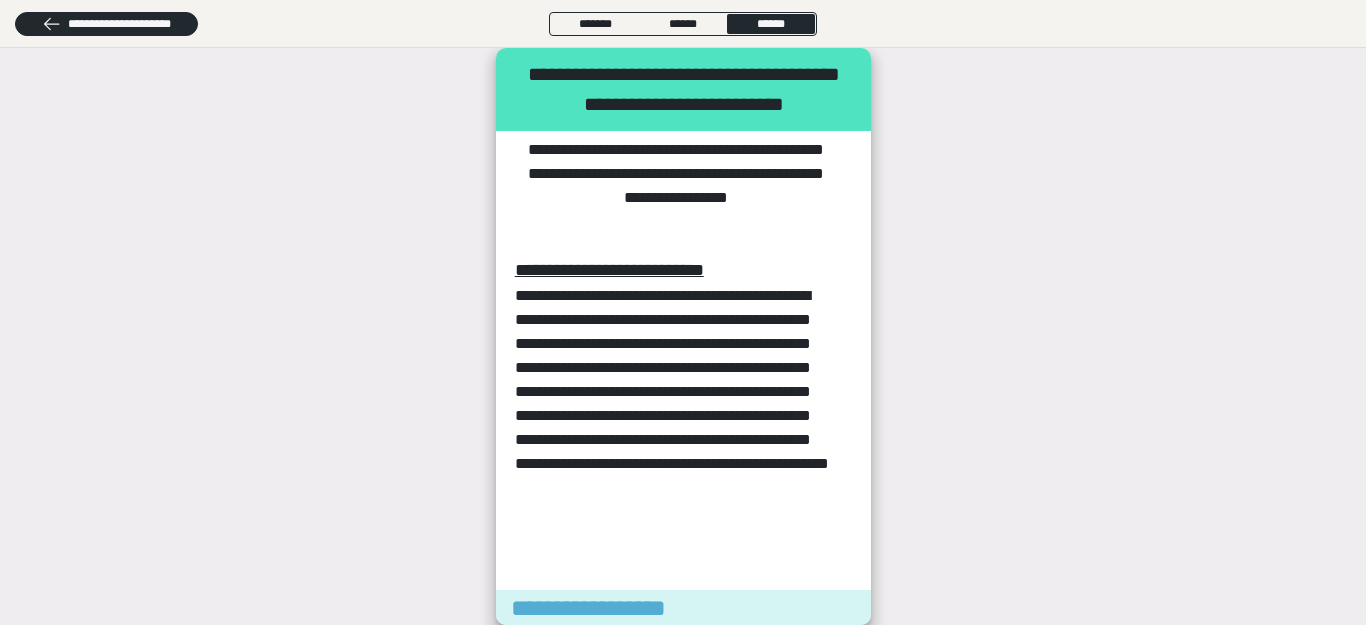 drag, startPoint x: 861, startPoint y: 105, endPoint x: 1378, endPoint y: 72, distance: 518.0521 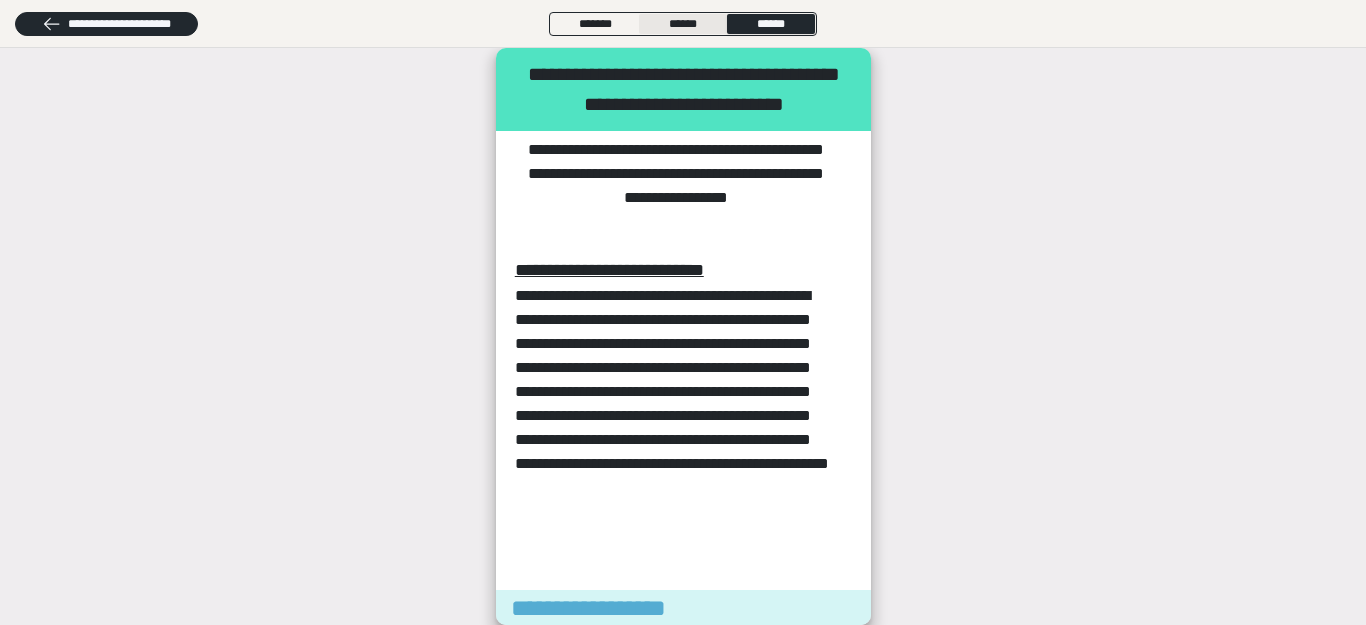 click on "******" at bounding box center (683, 24) 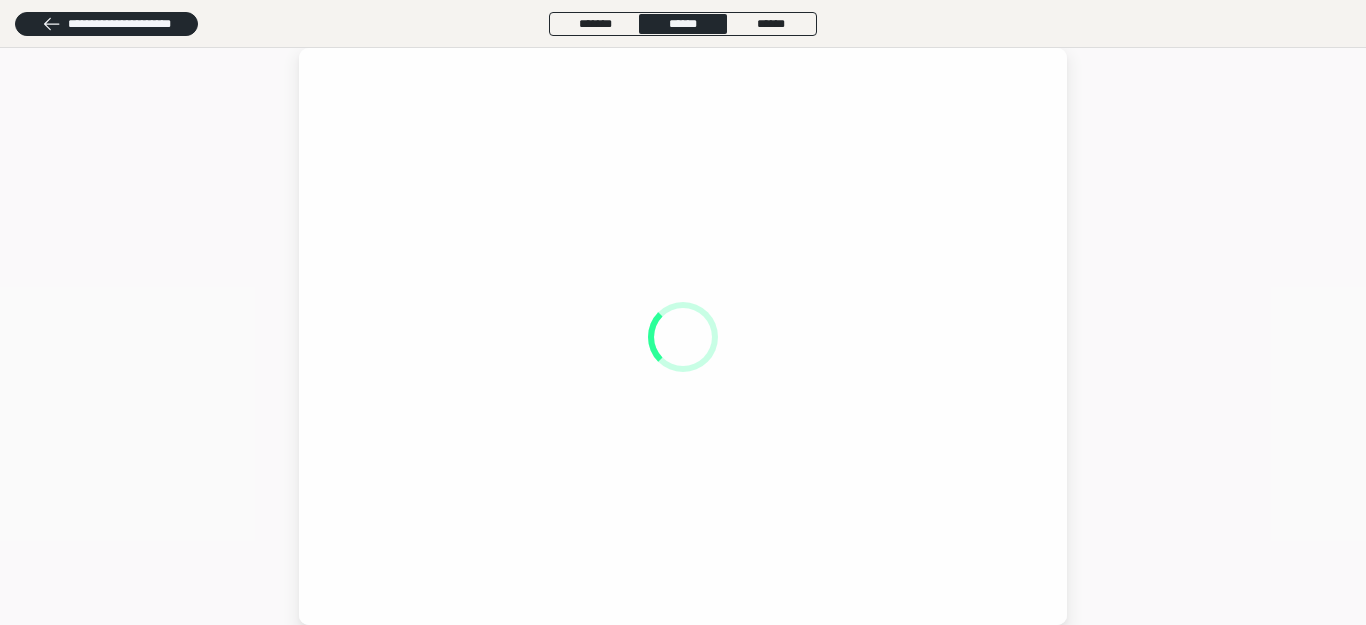 scroll, scrollTop: 0, scrollLeft: 0, axis: both 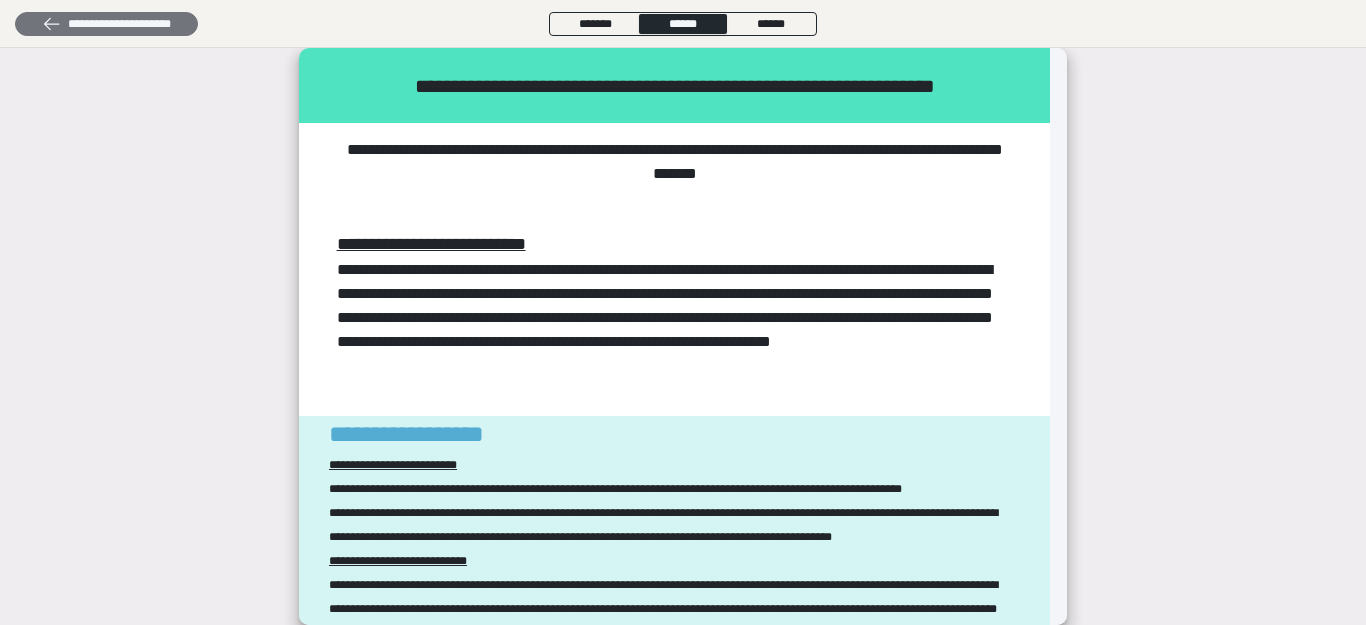 click on "**********" at bounding box center [106, 24] 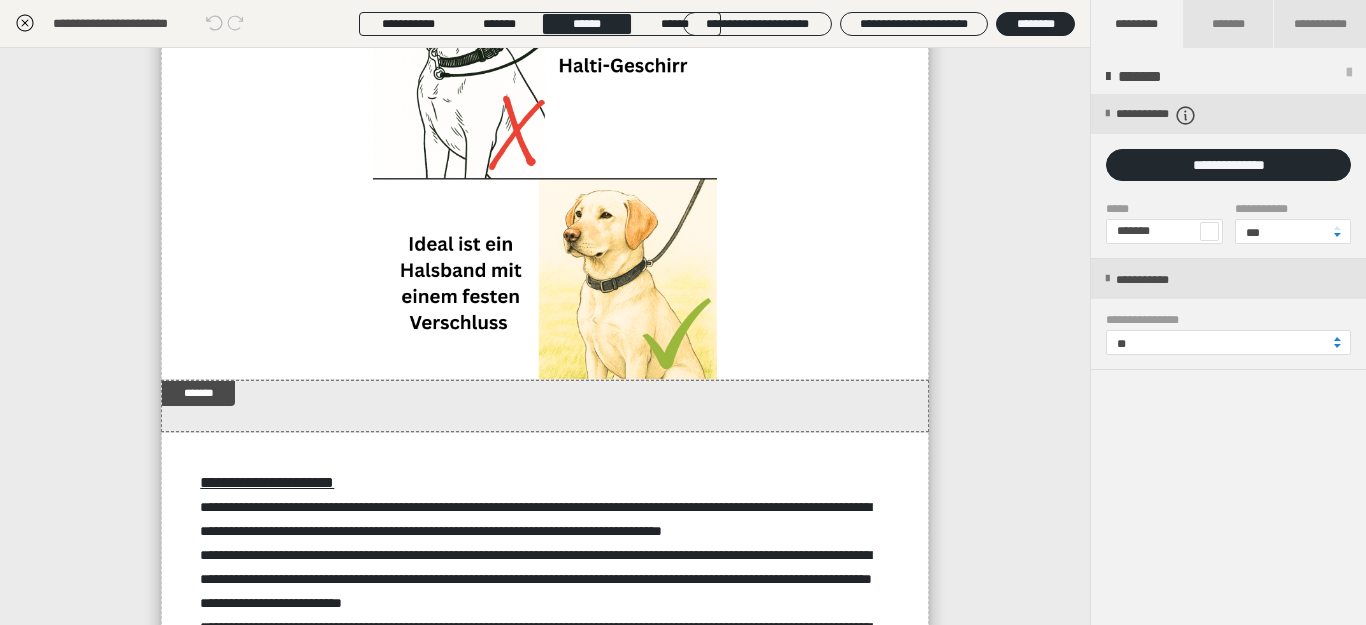 scroll, scrollTop: 2324, scrollLeft: 0, axis: vertical 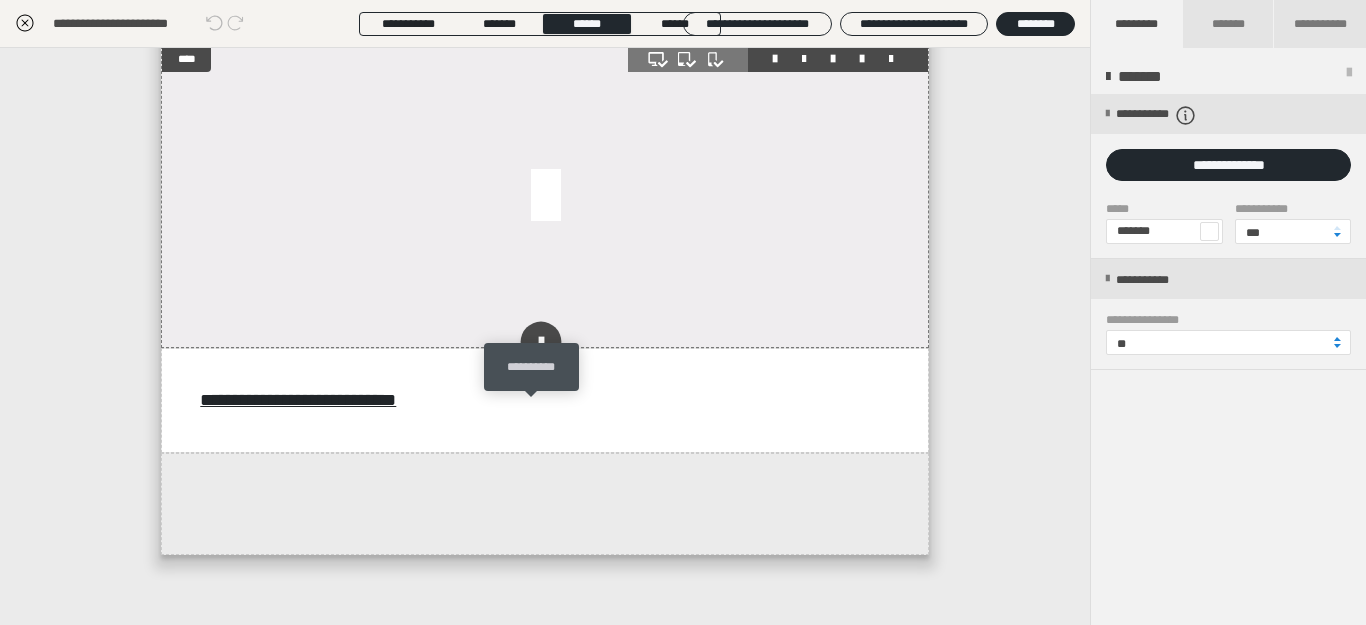 click at bounding box center [540, 342] 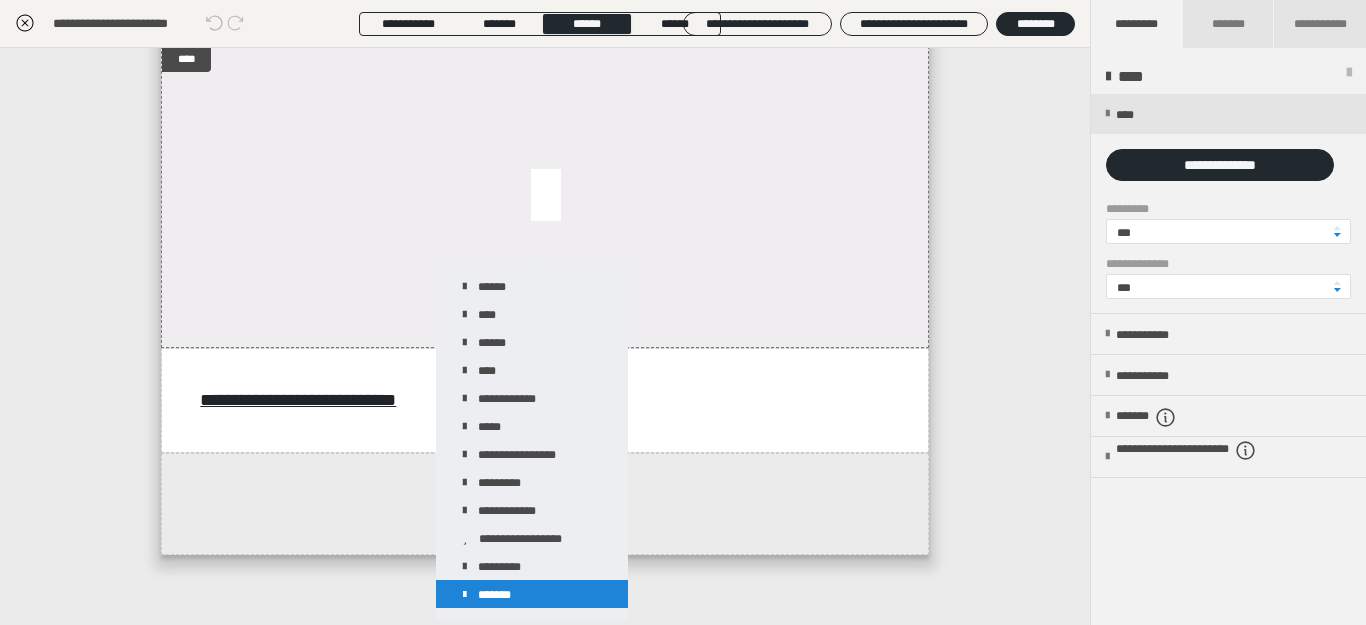 click on "*******" at bounding box center (532, 594) 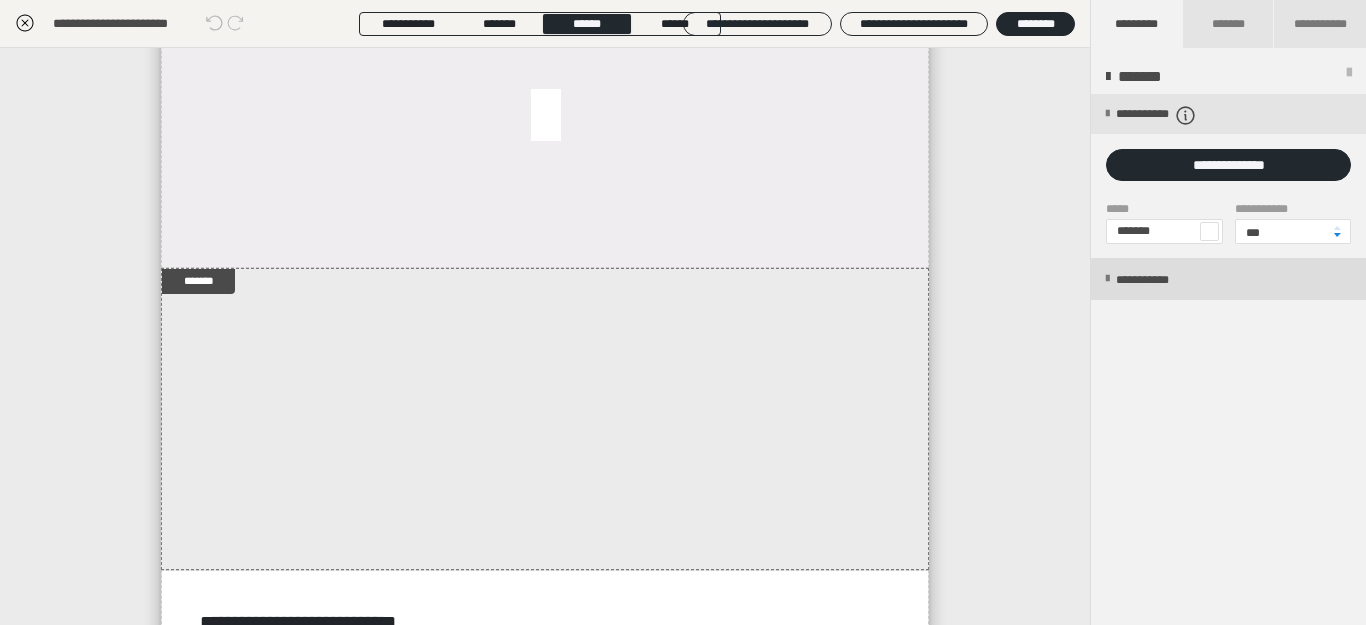 click on "**********" at bounding box center [1228, 279] 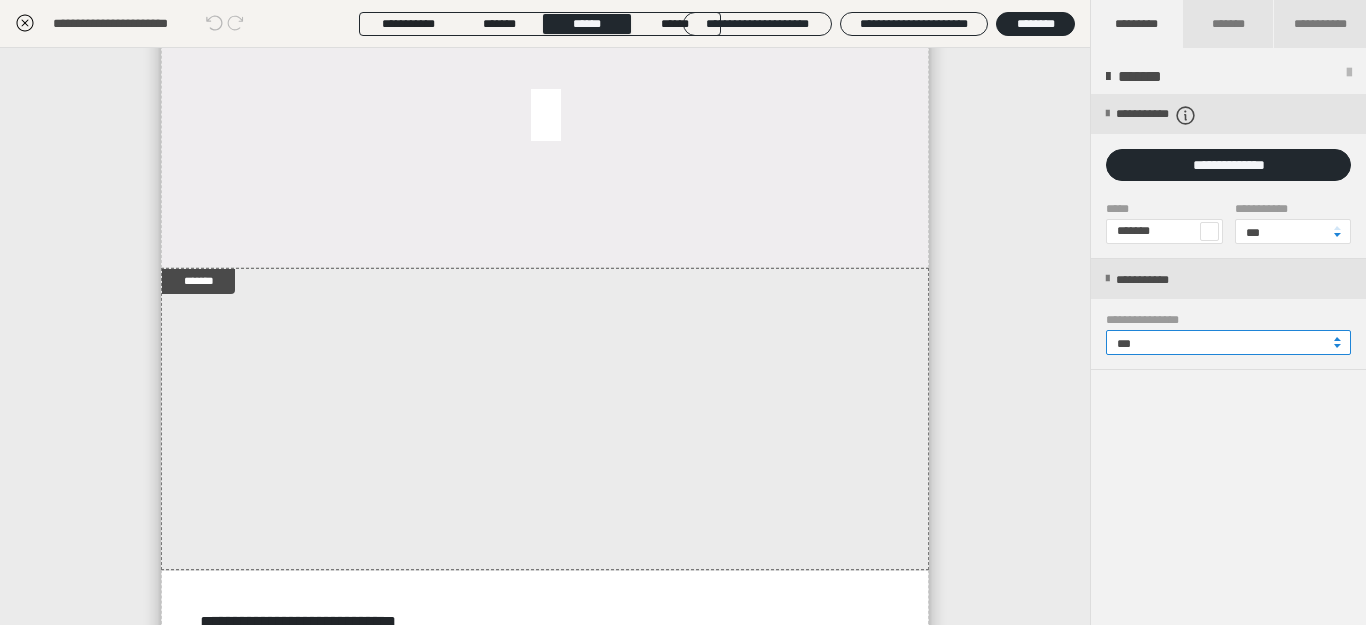 click on "***" at bounding box center [1228, 342] 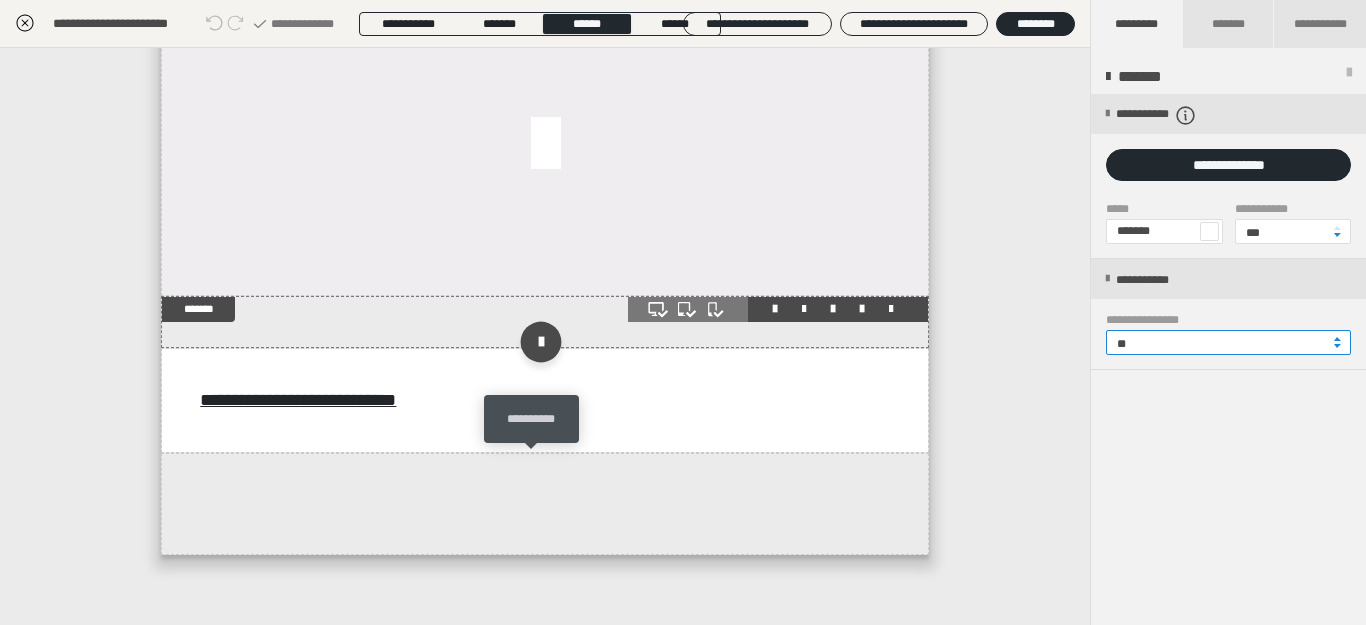 type on "**" 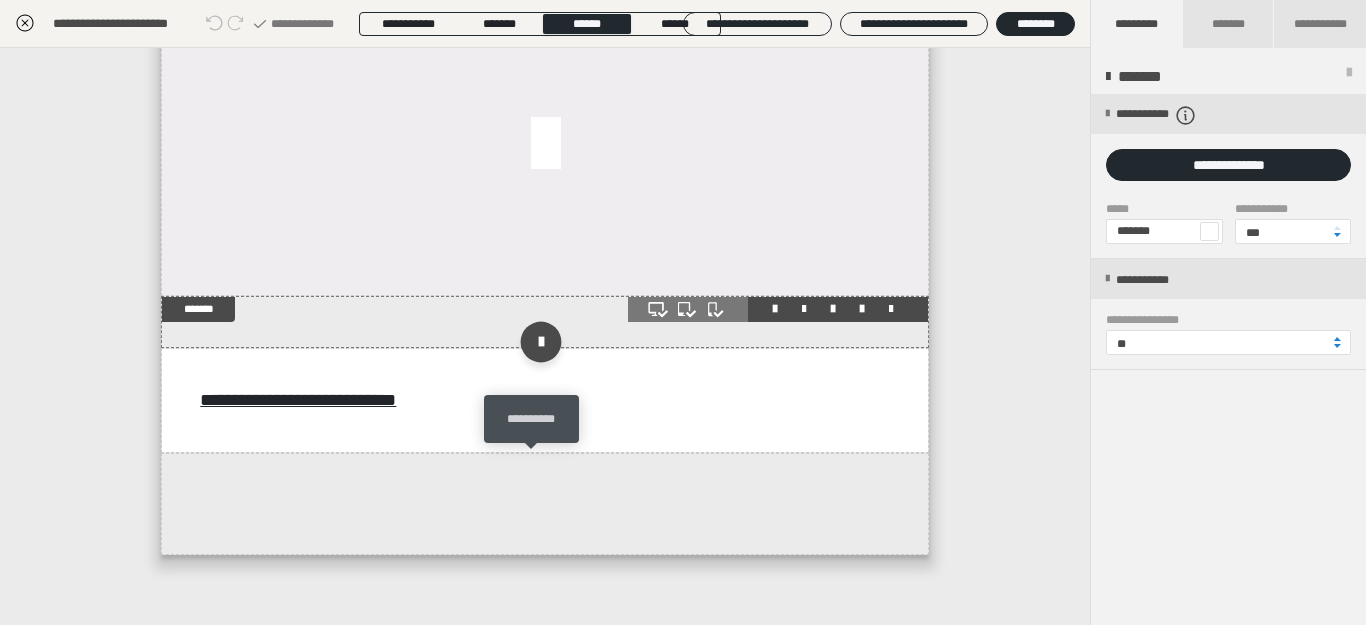 click at bounding box center [540, 342] 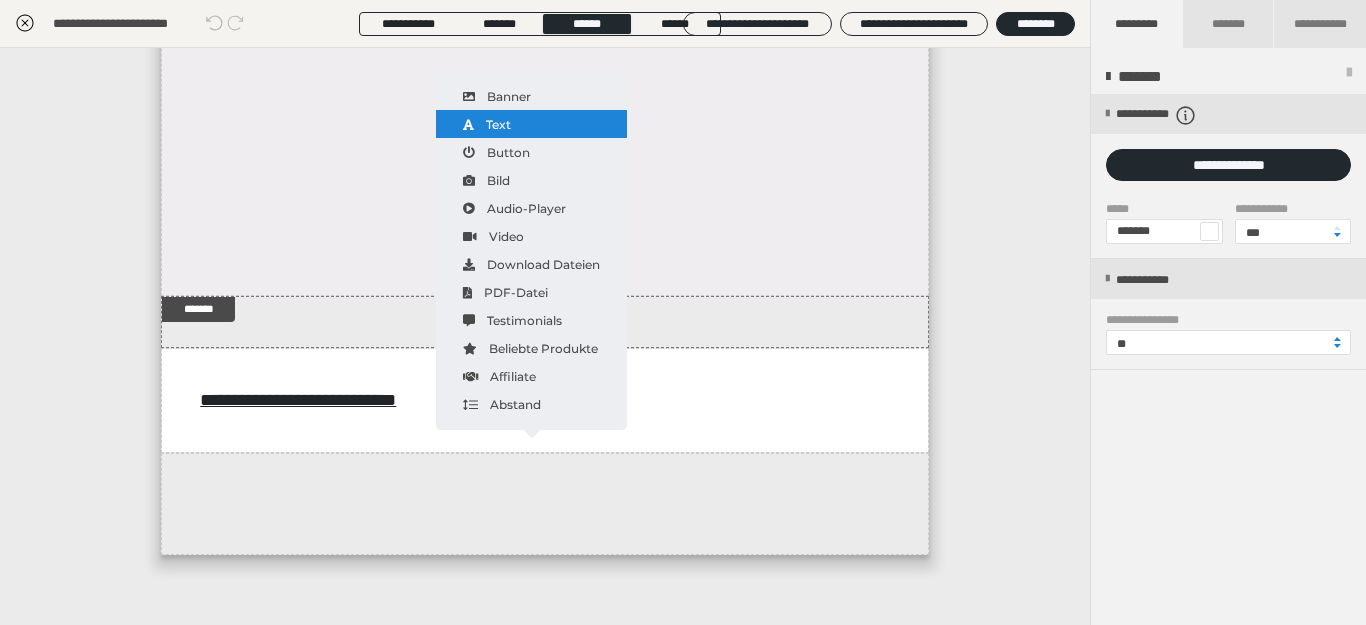 click on "Text" at bounding box center (531, 124) 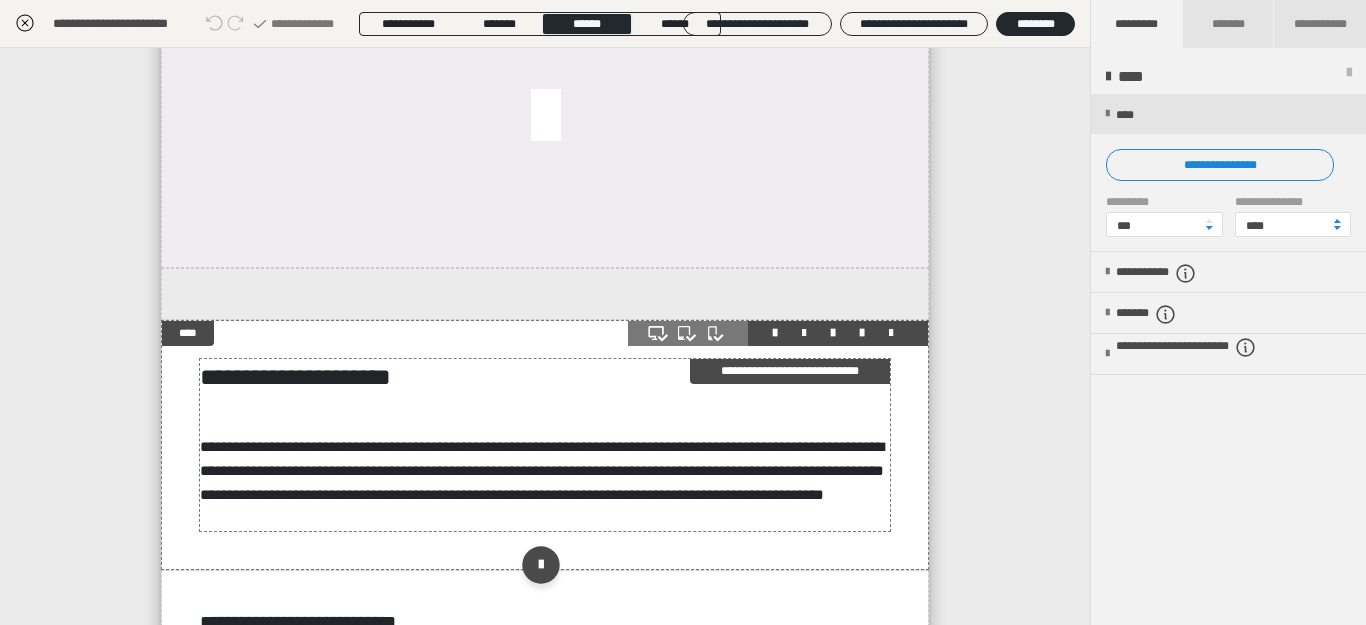 click on "**********" at bounding box center [544, 377] 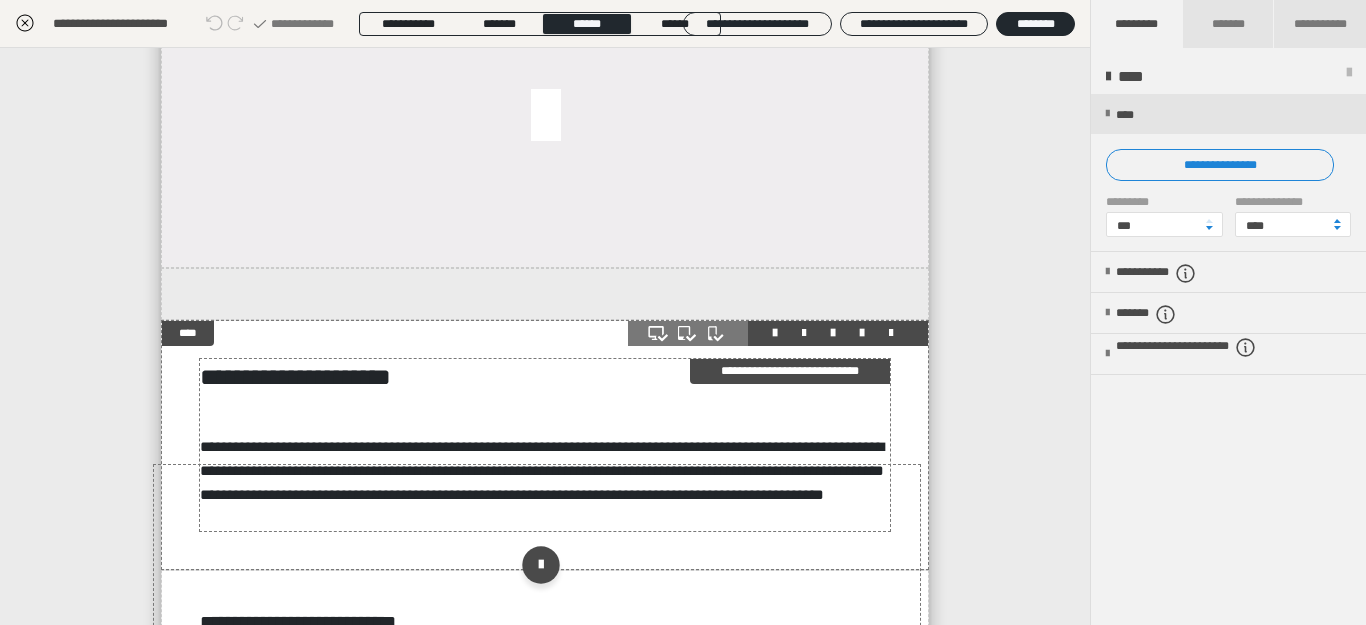 click on "**********" at bounding box center [544, 377] 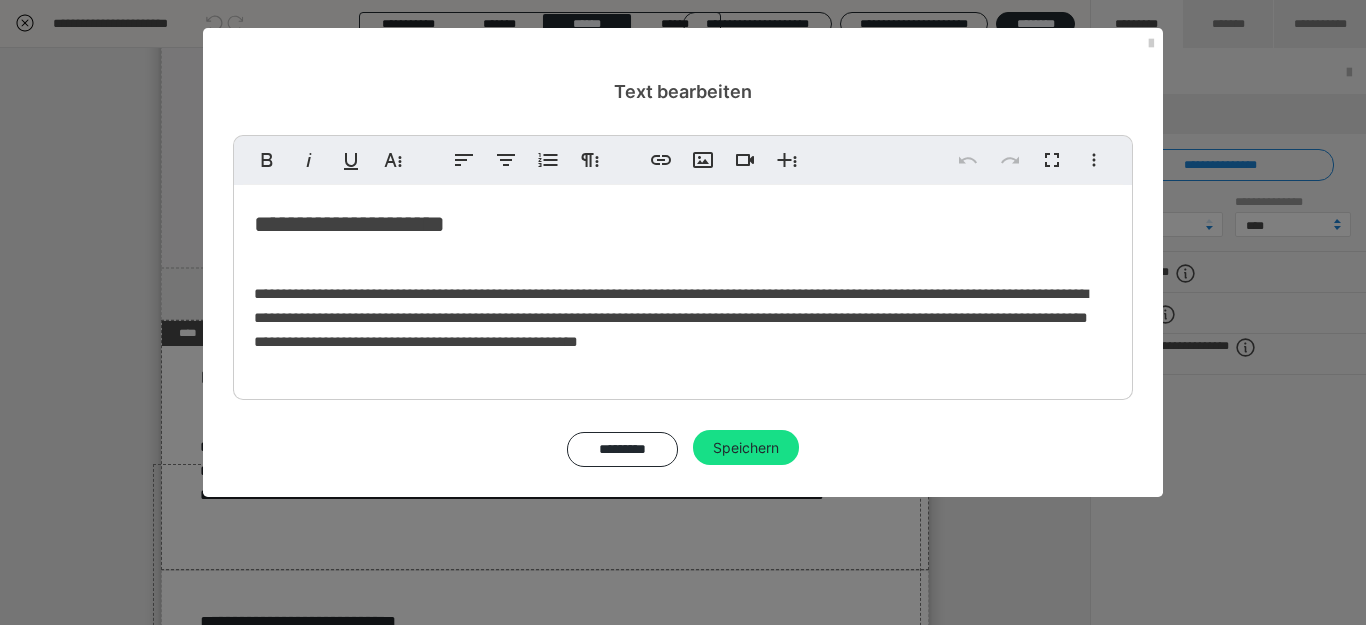 click on "**********" at bounding box center (683, 312) 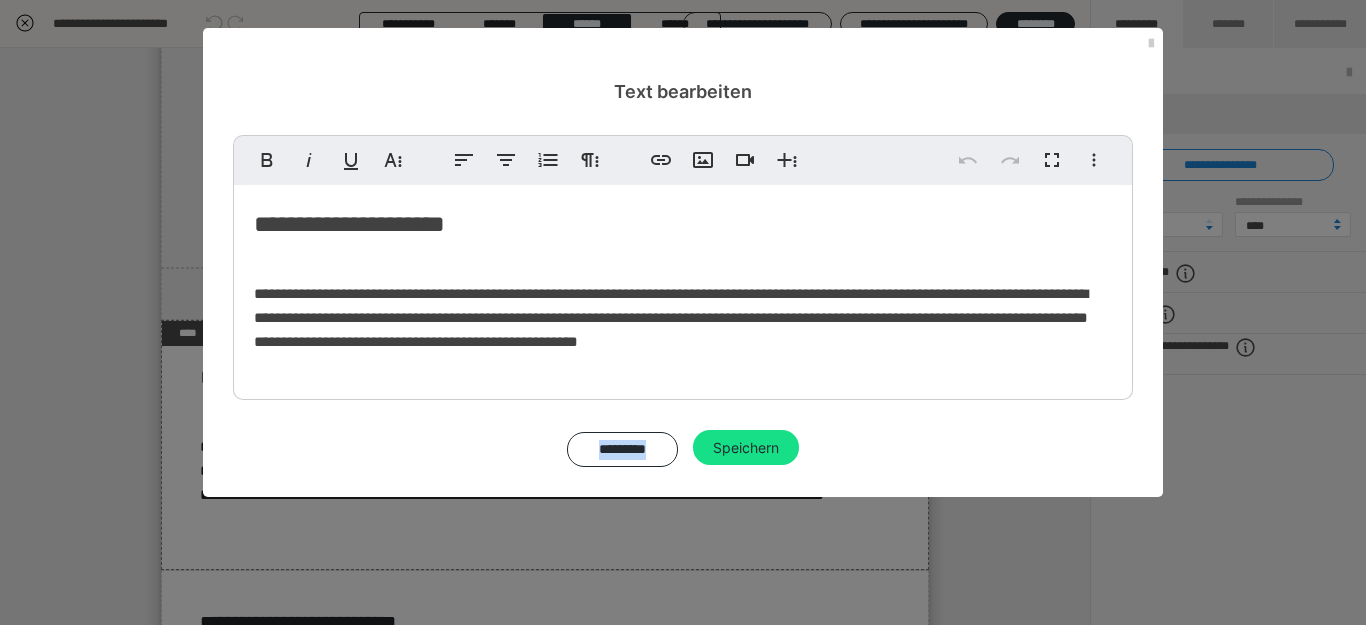 click on "**********" at bounding box center (683, 312) 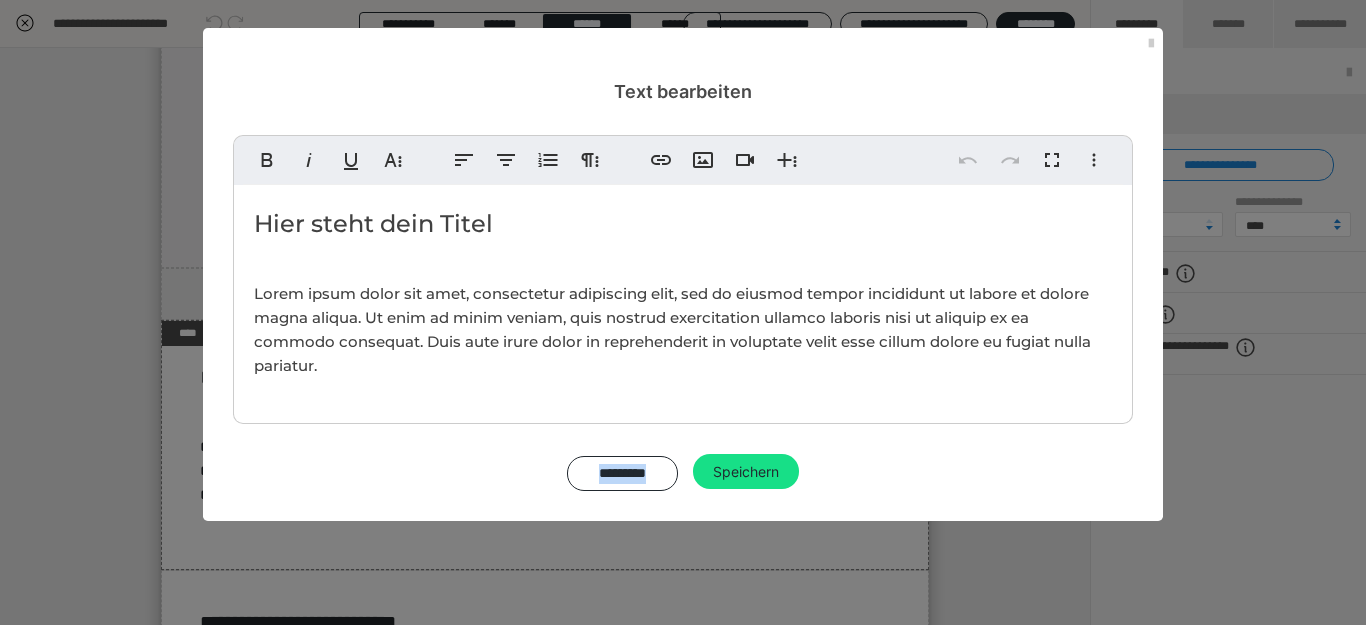 click on "Lorem ipsum dolor sit amet, consectetur adipiscing elit, sed do eiusmod tempor incididunt ut labore et dolore magna aliqua. Ut enim ad minim veniam, quis nostrud exercitation ullamco laboris nisi ut aliquip ex ea commodo consequat. Duis aute irure dolor in reprehenderit in voluptate velit esse cillum dolore eu fugiat nulla pariatur." at bounding box center [683, 330] 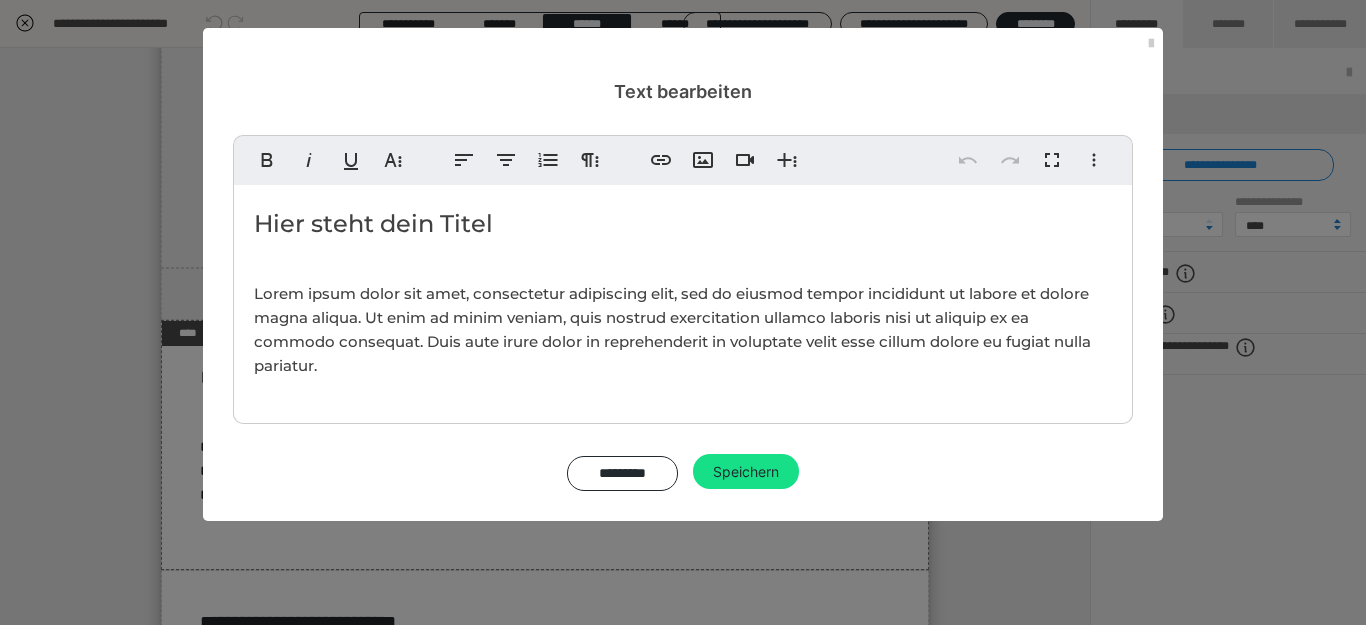 click on "Lorem ipsum dolor sit amet, consectetur adipiscing elit, sed do eiusmod tempor incididunt ut labore et dolore magna aliqua. Ut enim ad minim veniam, quis nostrud exercitation ullamco laboris nisi ut aliquip ex ea commodo consequat. Duis aute irure dolor in reprehenderit in voluptate velit esse cillum dolore eu fugiat nulla pariatur." at bounding box center [683, 330] 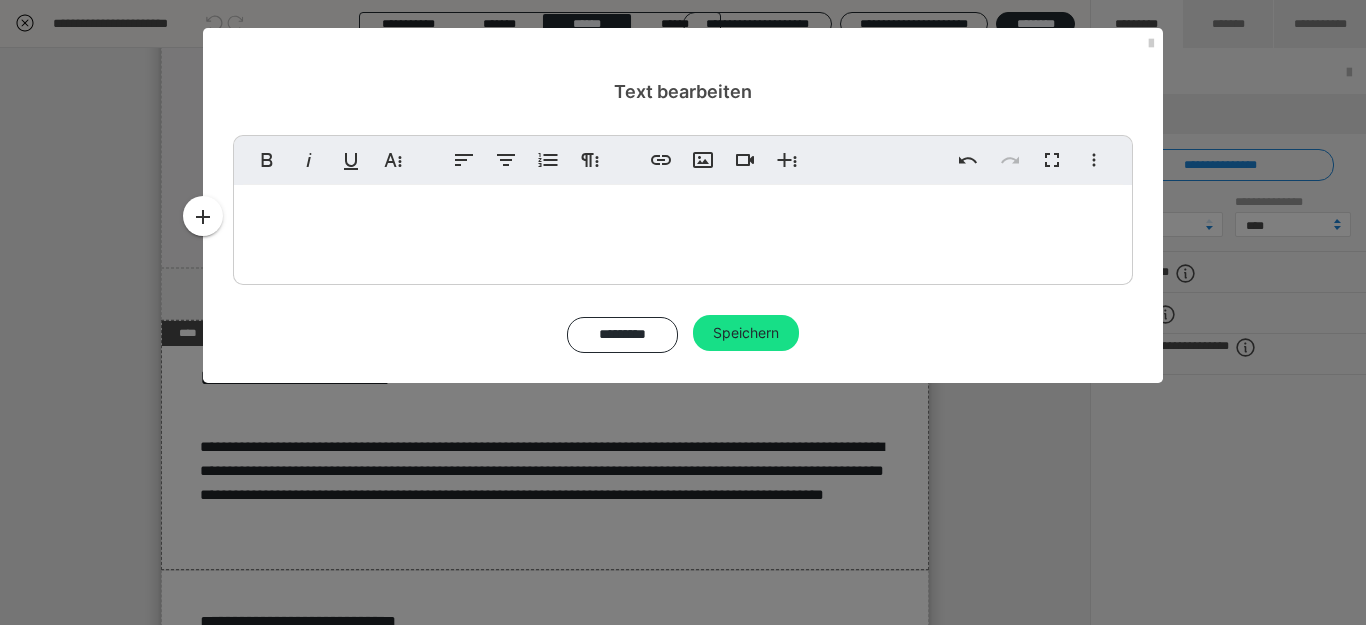 type 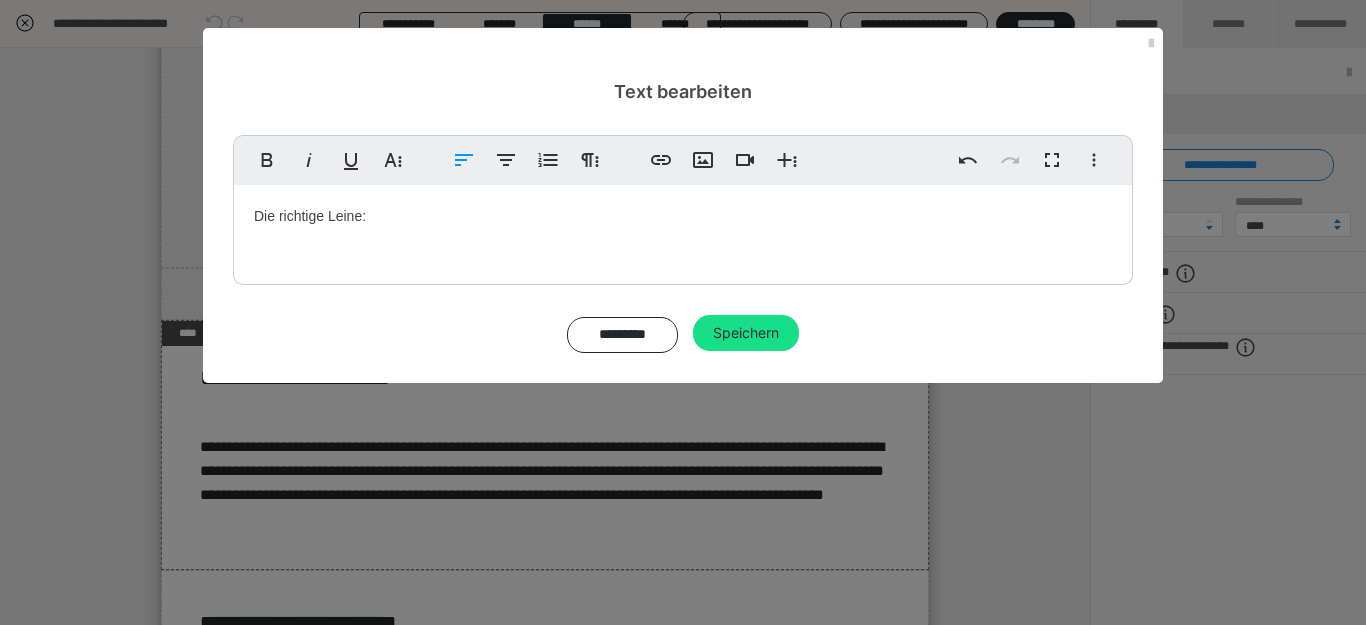 click on "Die richtige Leine:" at bounding box center (683, 230) 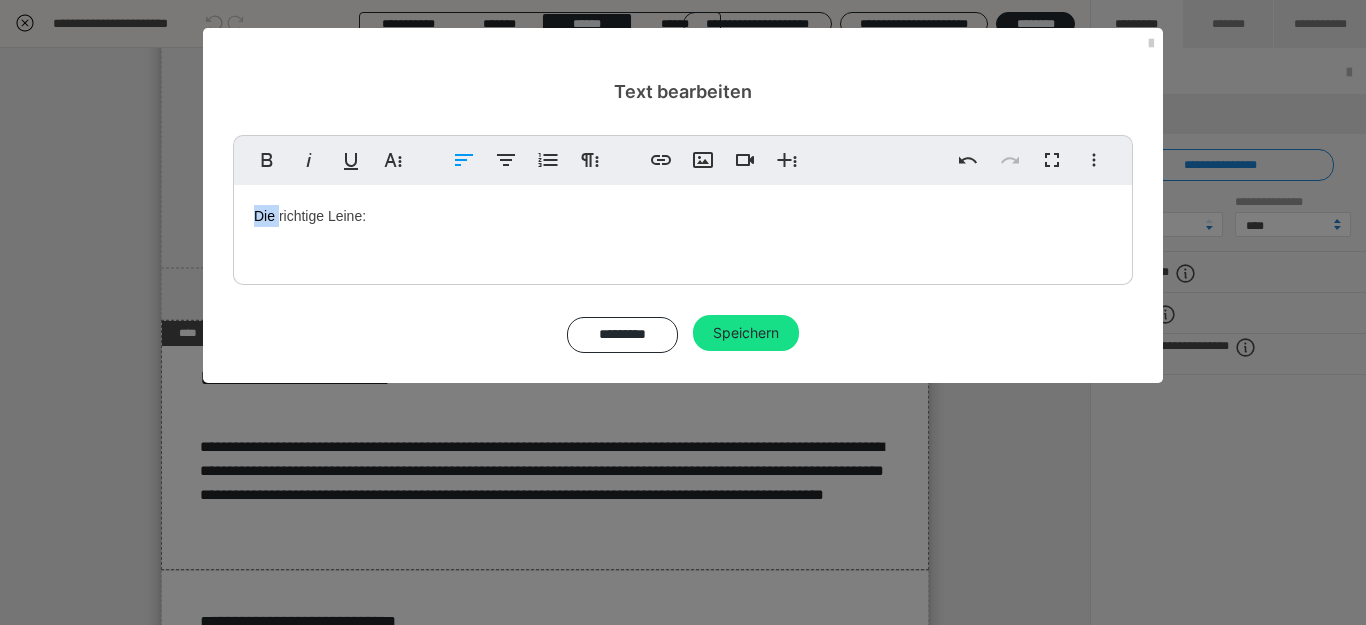 click on "Die richtige Leine:" at bounding box center [683, 230] 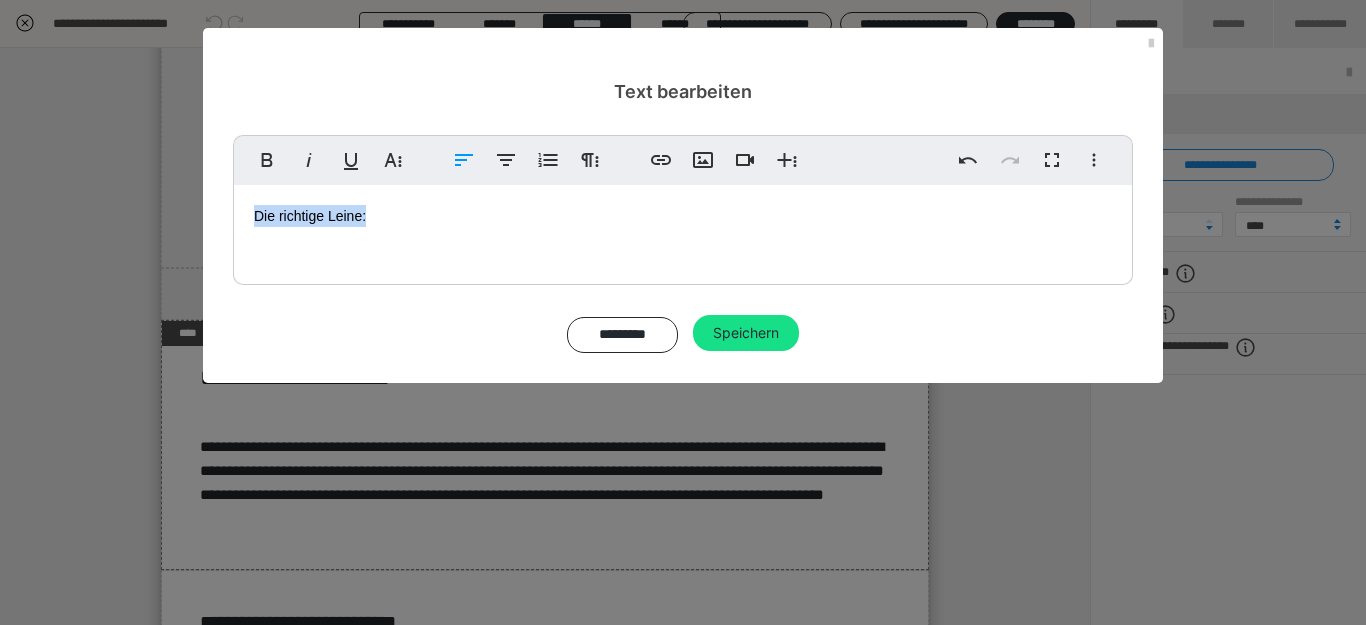 drag, startPoint x: 370, startPoint y: 217, endPoint x: 244, endPoint y: 217, distance: 126 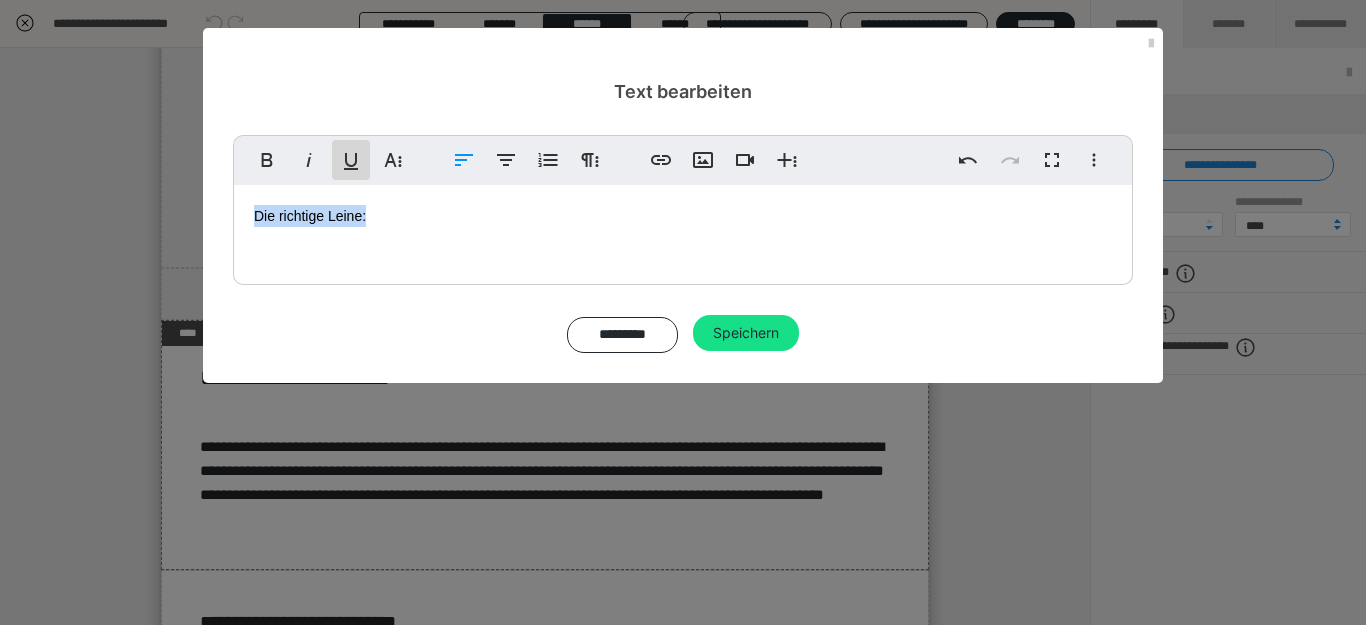 click 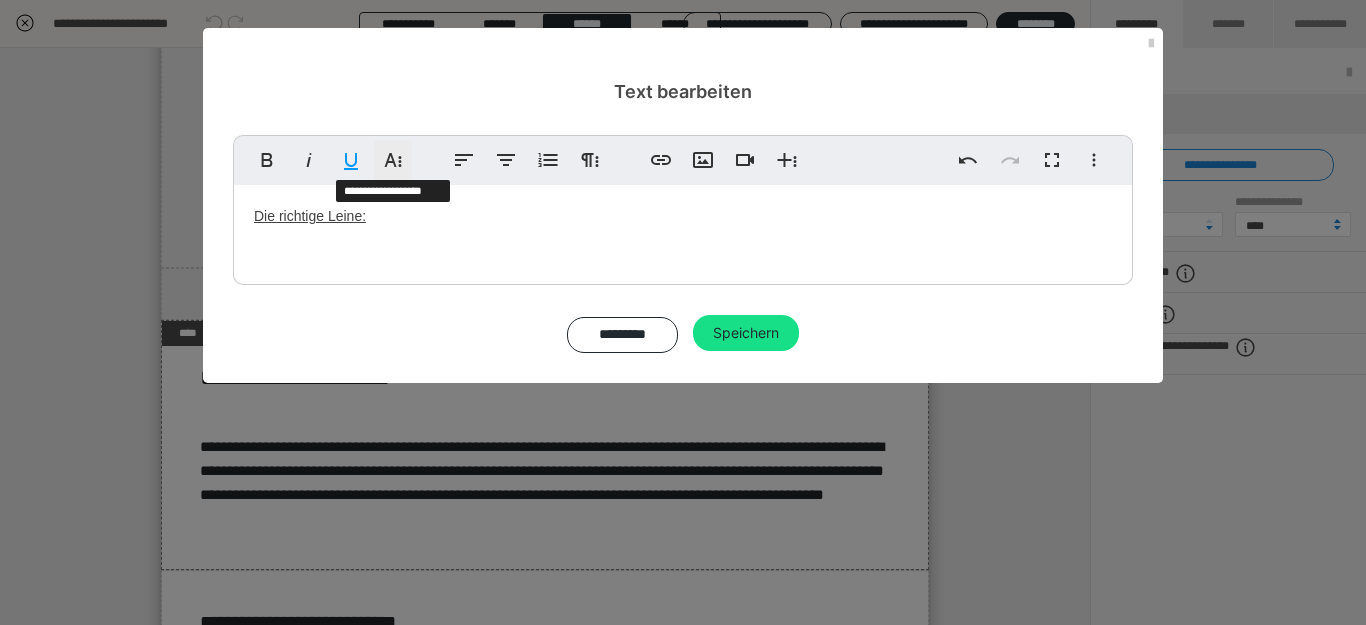 click 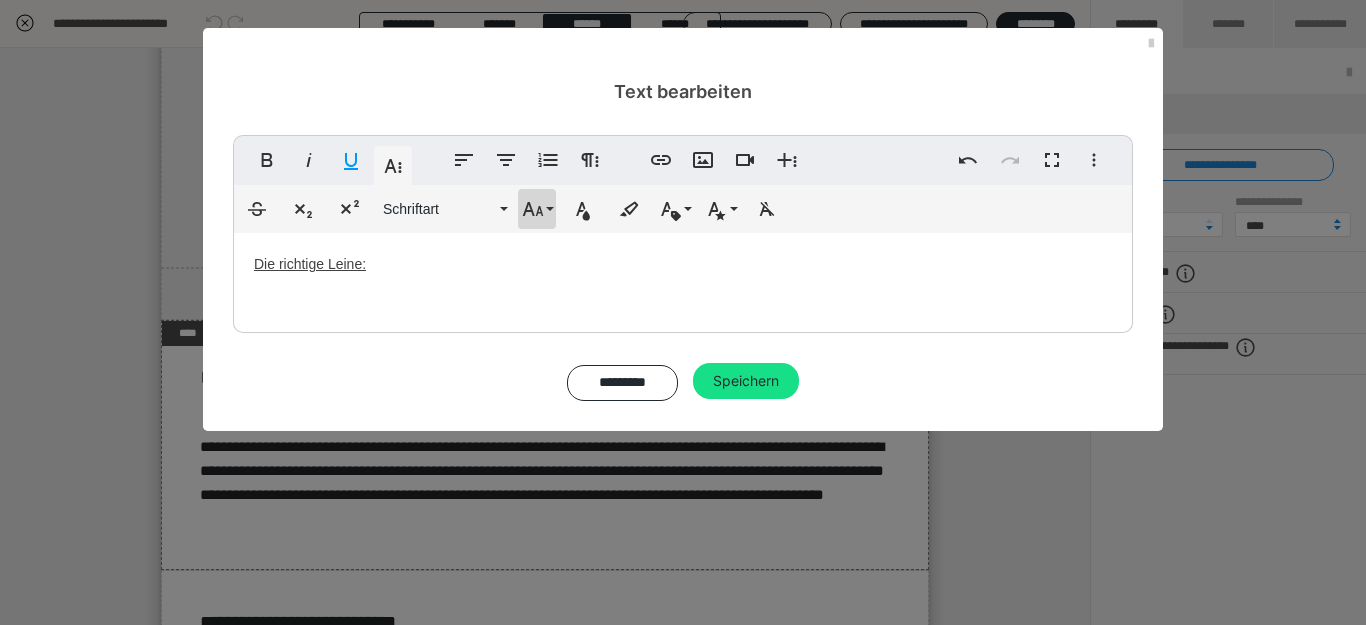 click 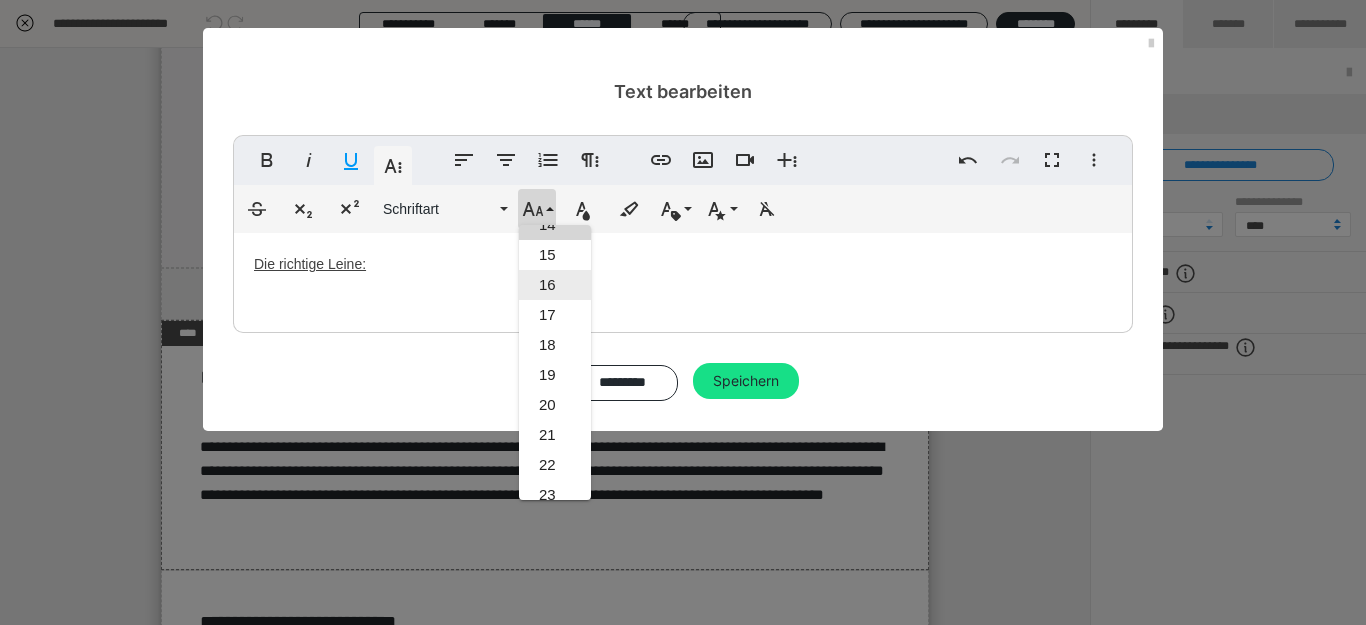 click on "16" at bounding box center (555, 285) 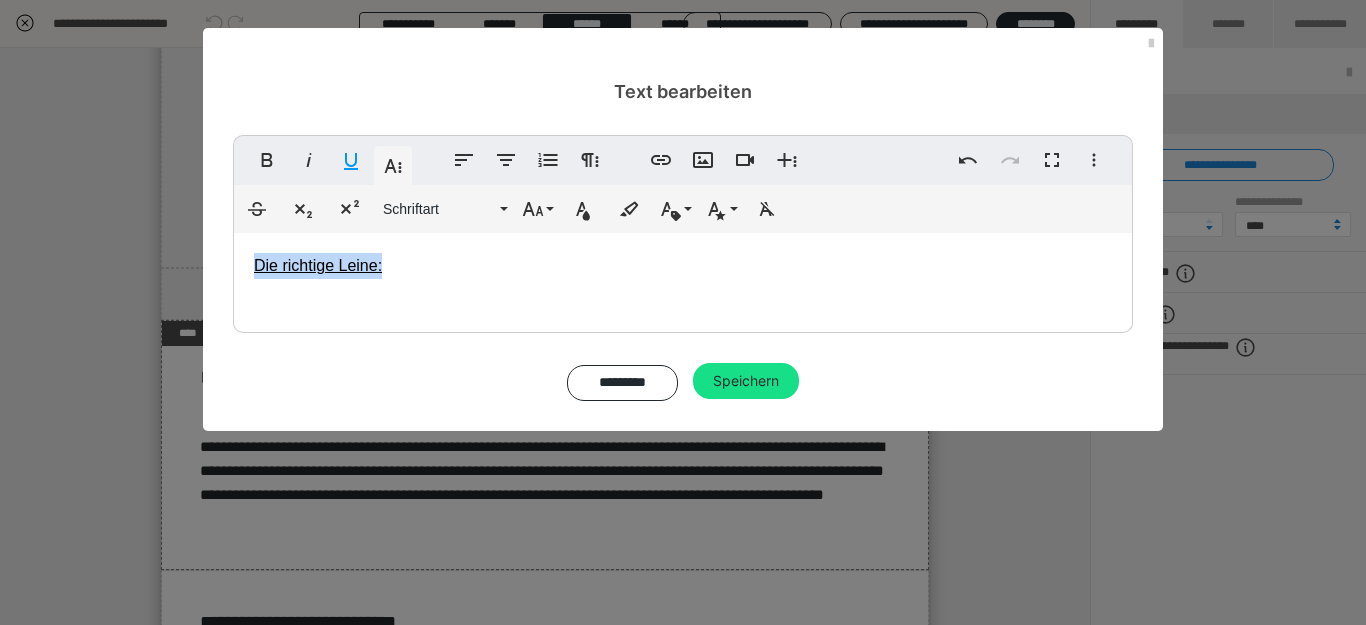 click on "Die richtige Leine:" at bounding box center [683, 278] 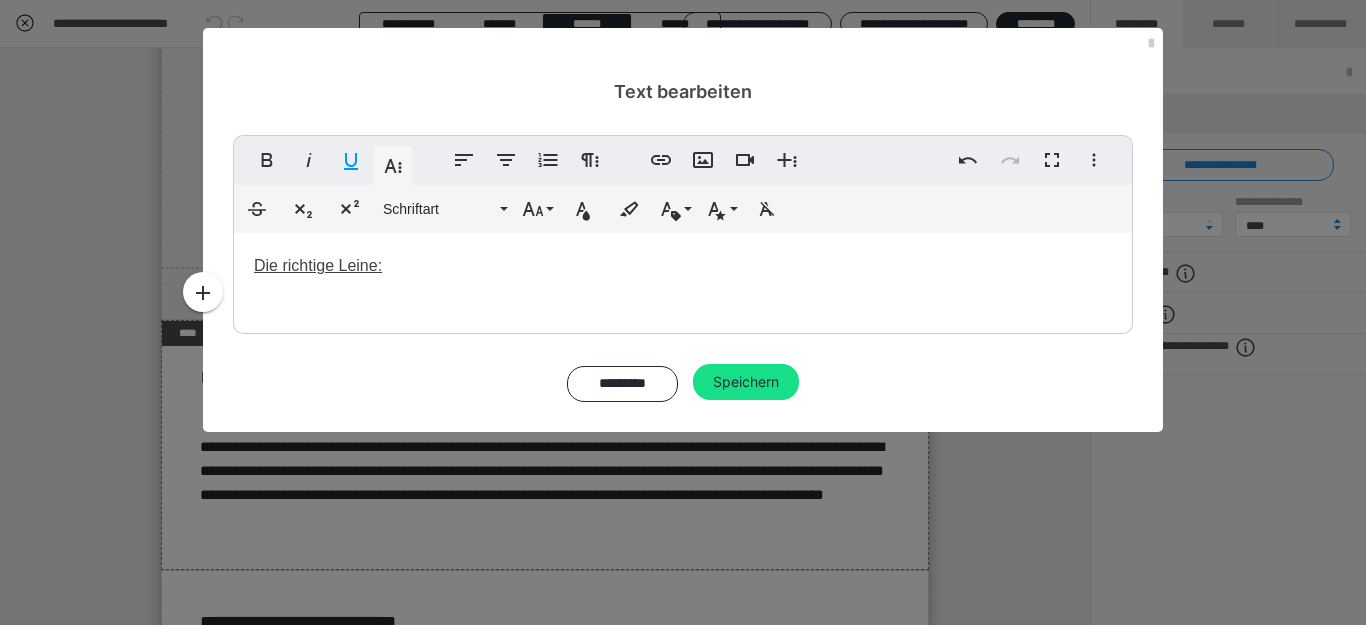type 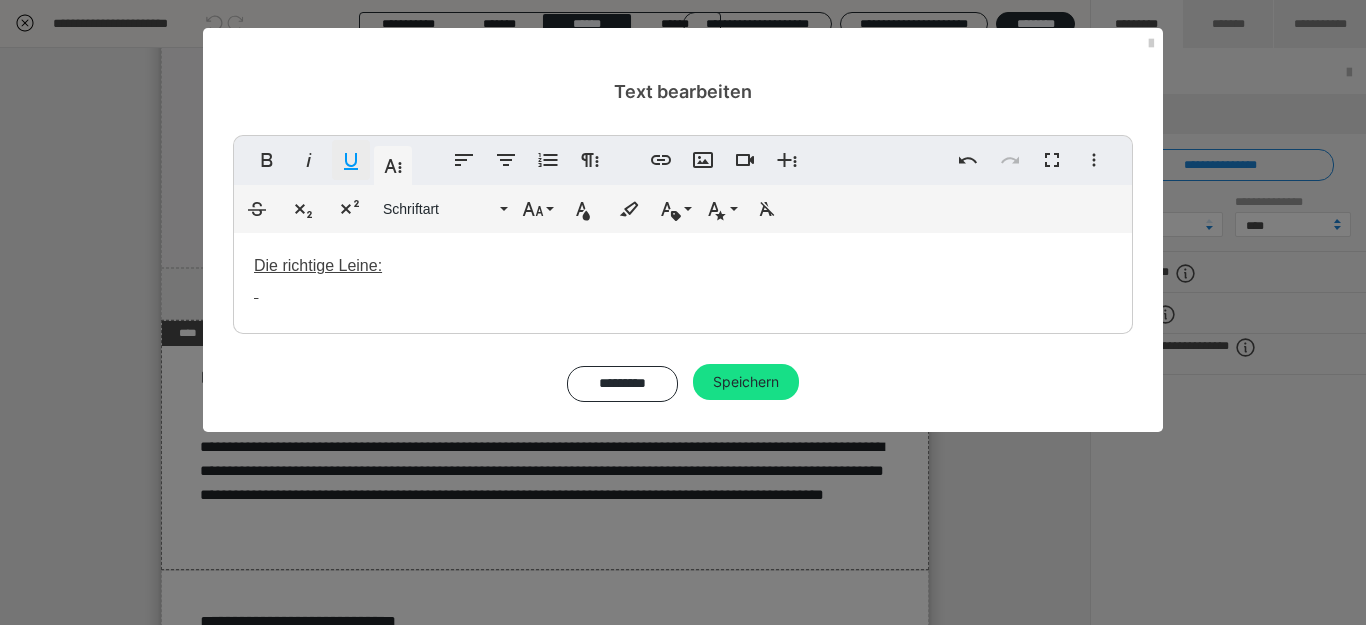 click 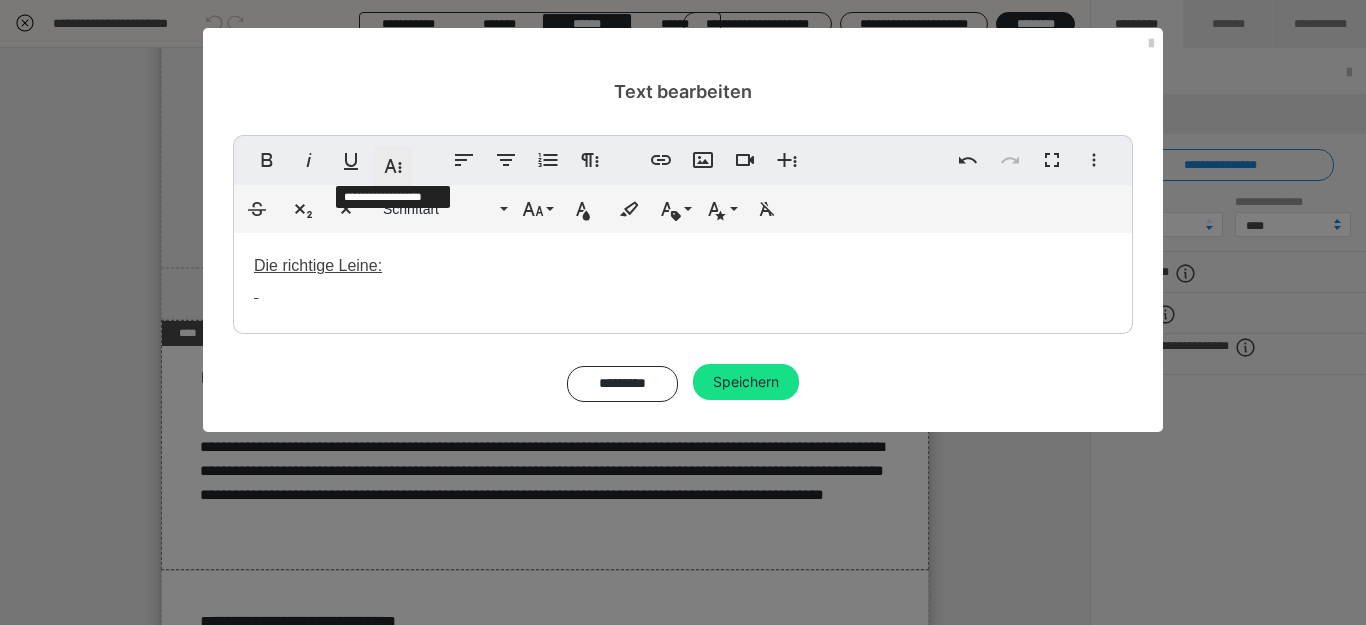 click 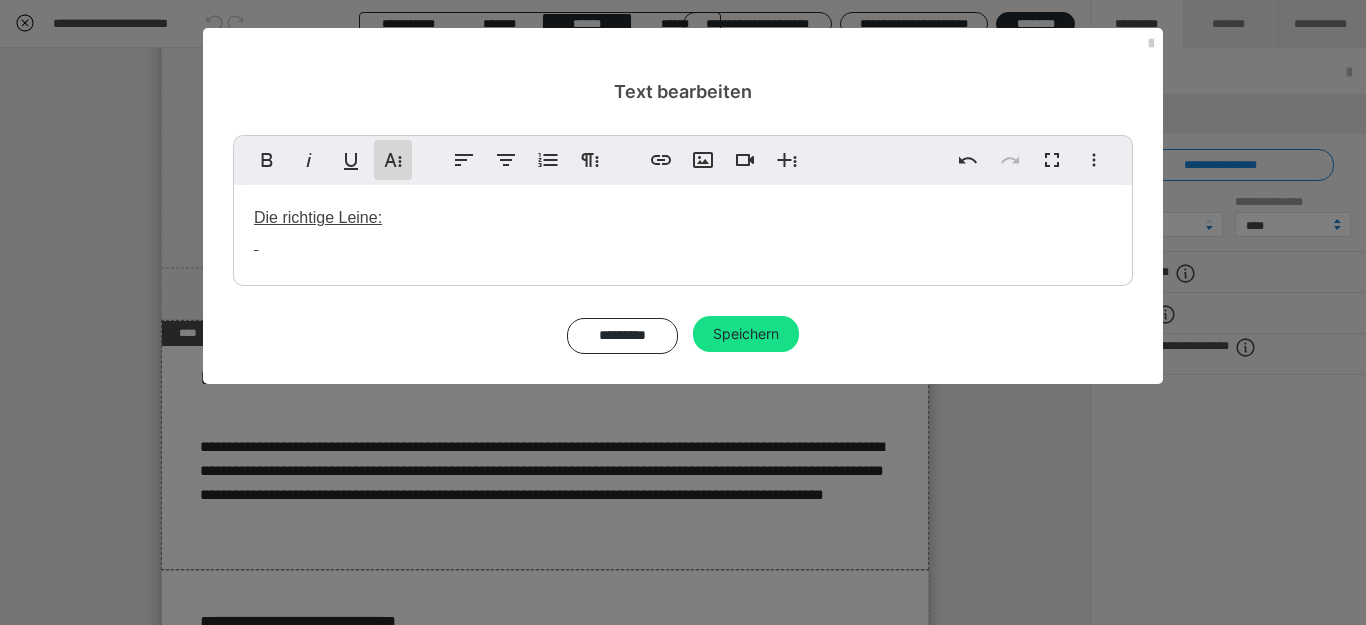 click 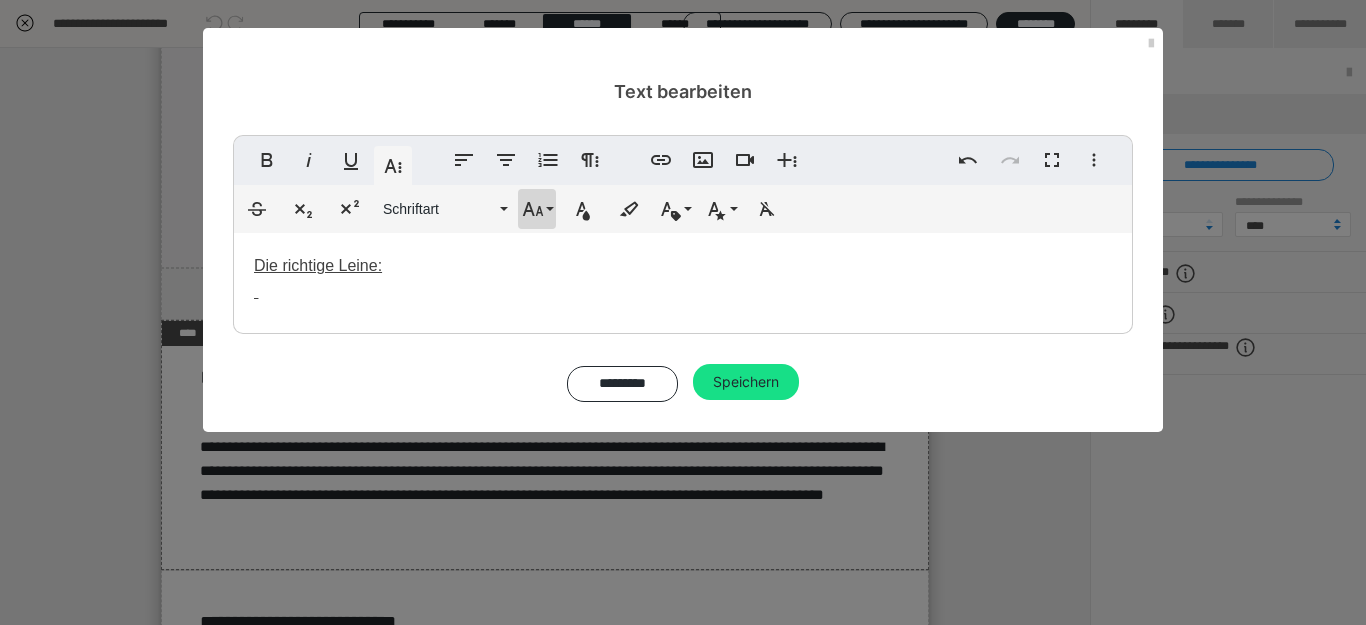 click 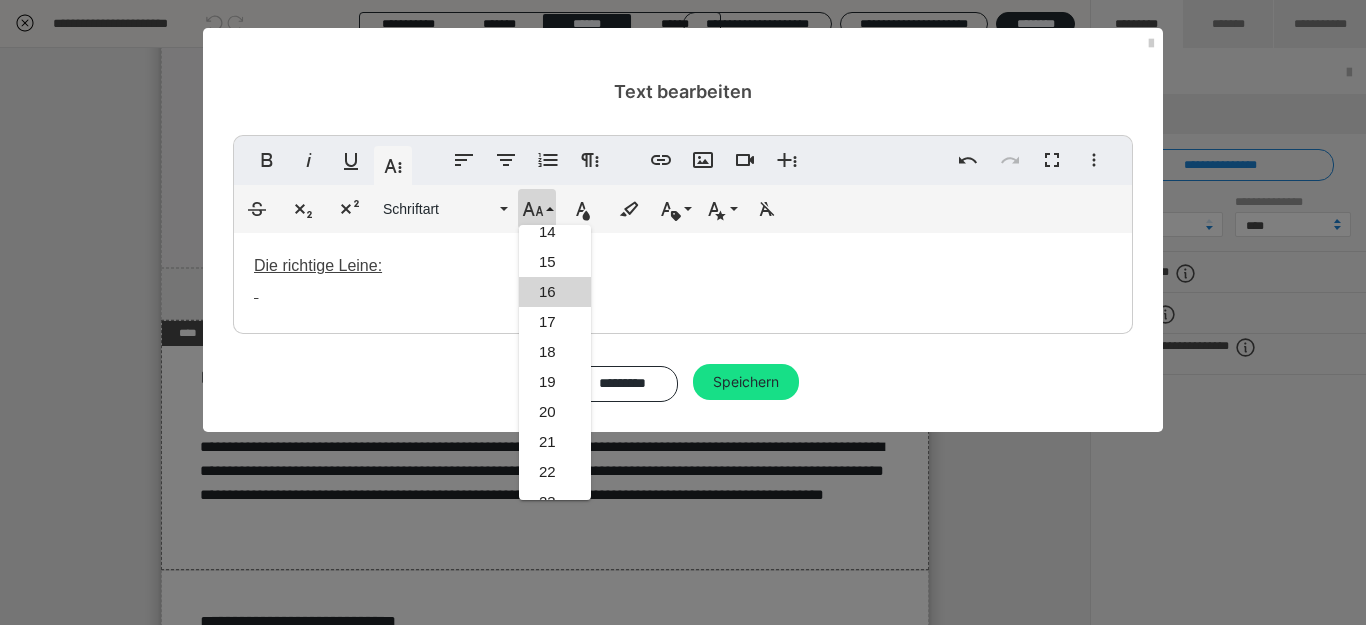 scroll, scrollTop: 393, scrollLeft: 0, axis: vertical 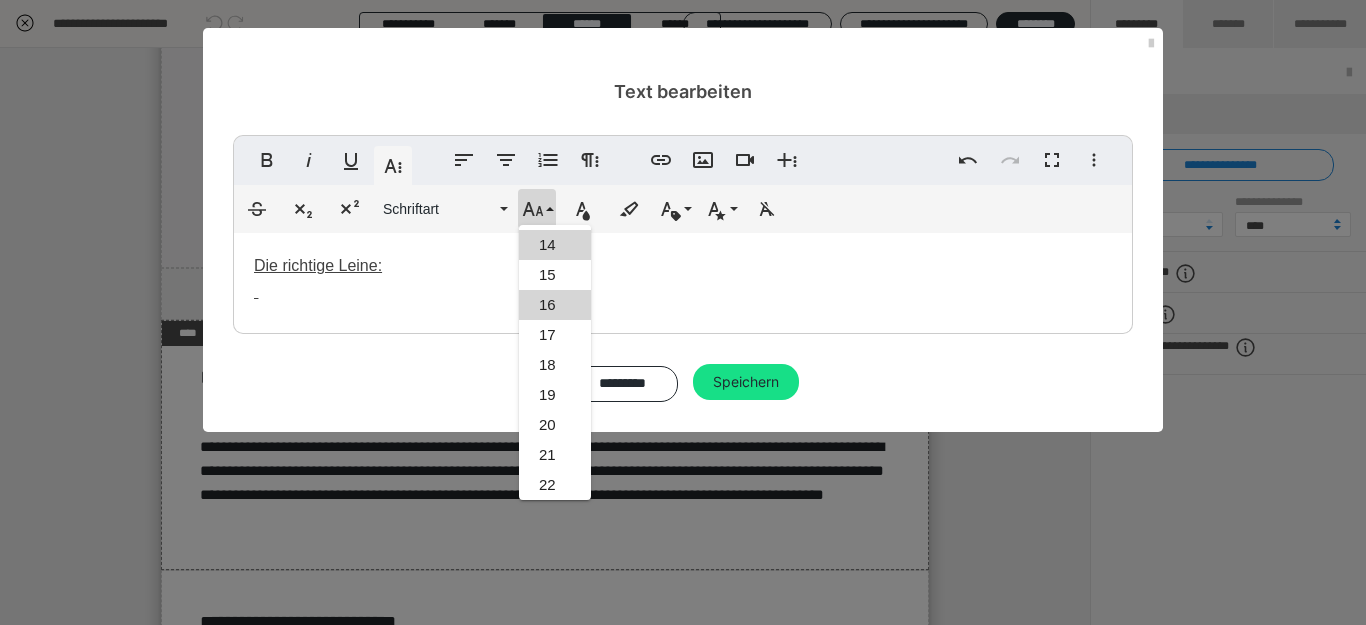 click on "14" at bounding box center [555, 245] 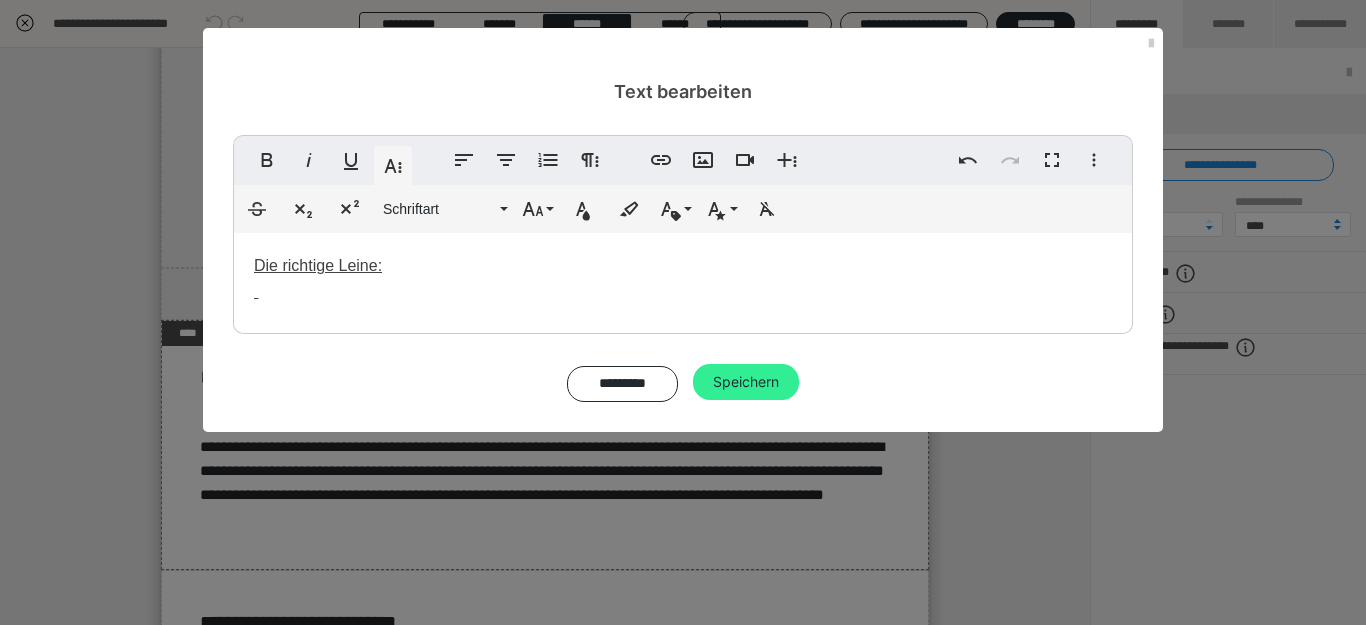click on "Speichern" at bounding box center (746, 382) 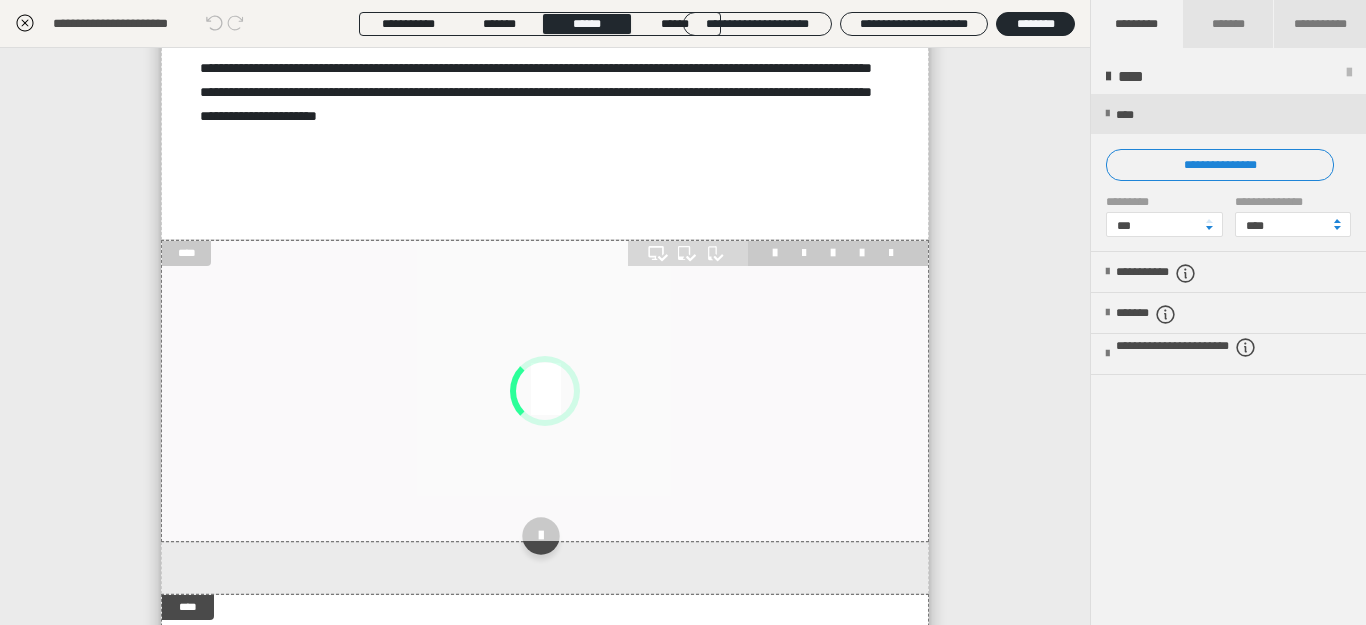 scroll, scrollTop: 1924, scrollLeft: 0, axis: vertical 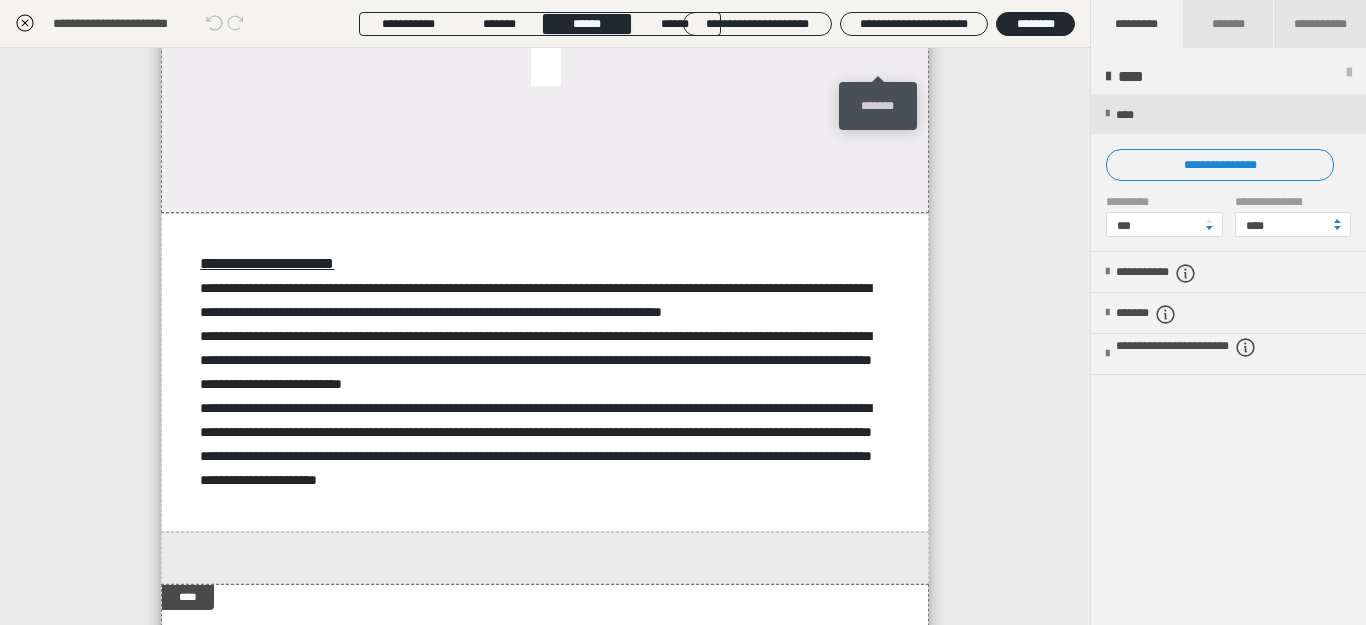 click at bounding box center [891, -76] 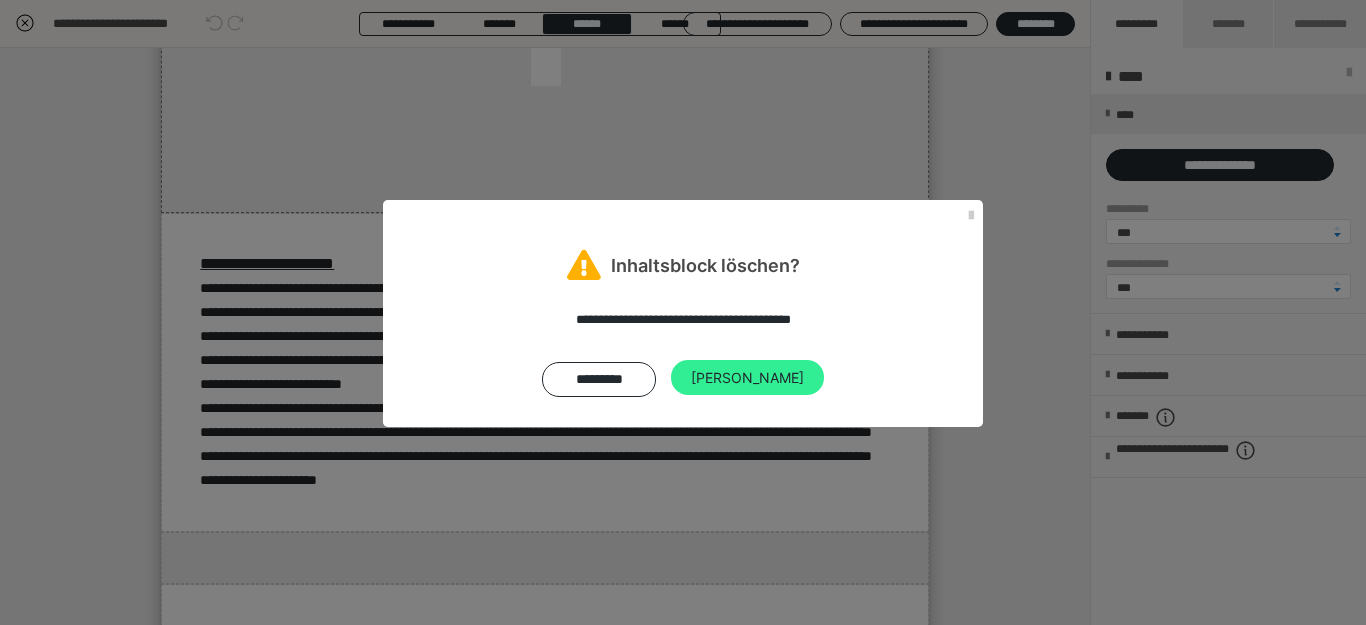 click on "[PERSON_NAME]" at bounding box center [747, 378] 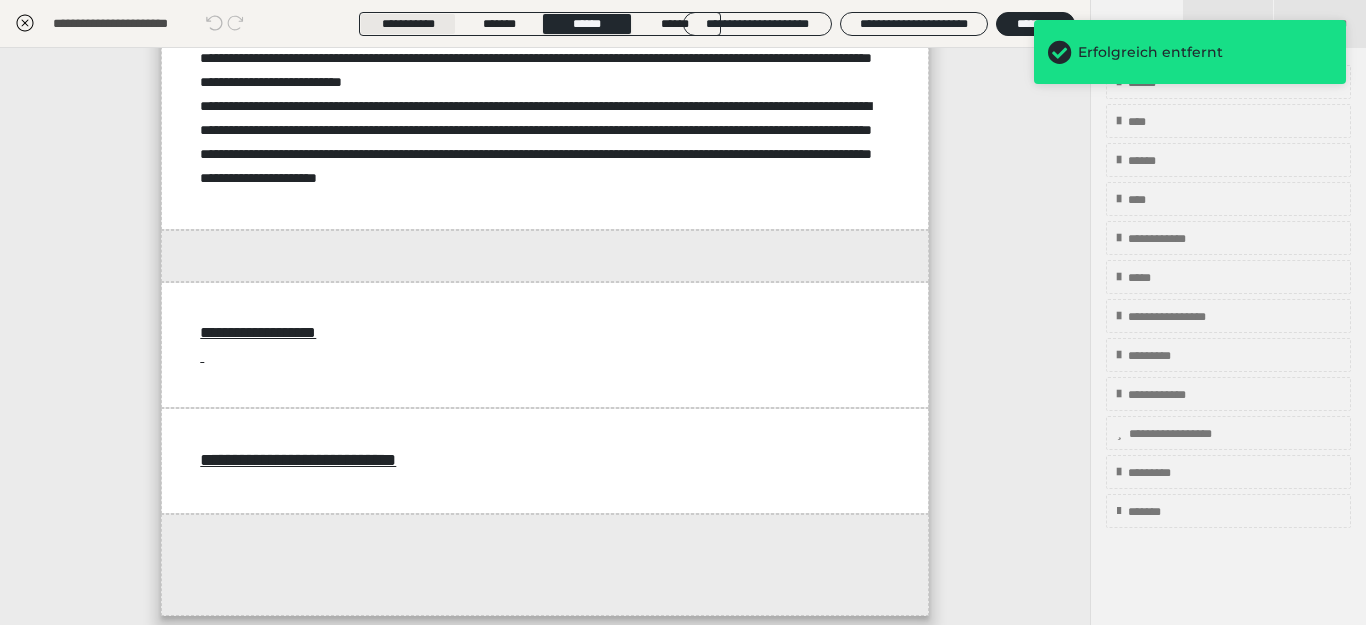 click on "**********" at bounding box center [408, 24] 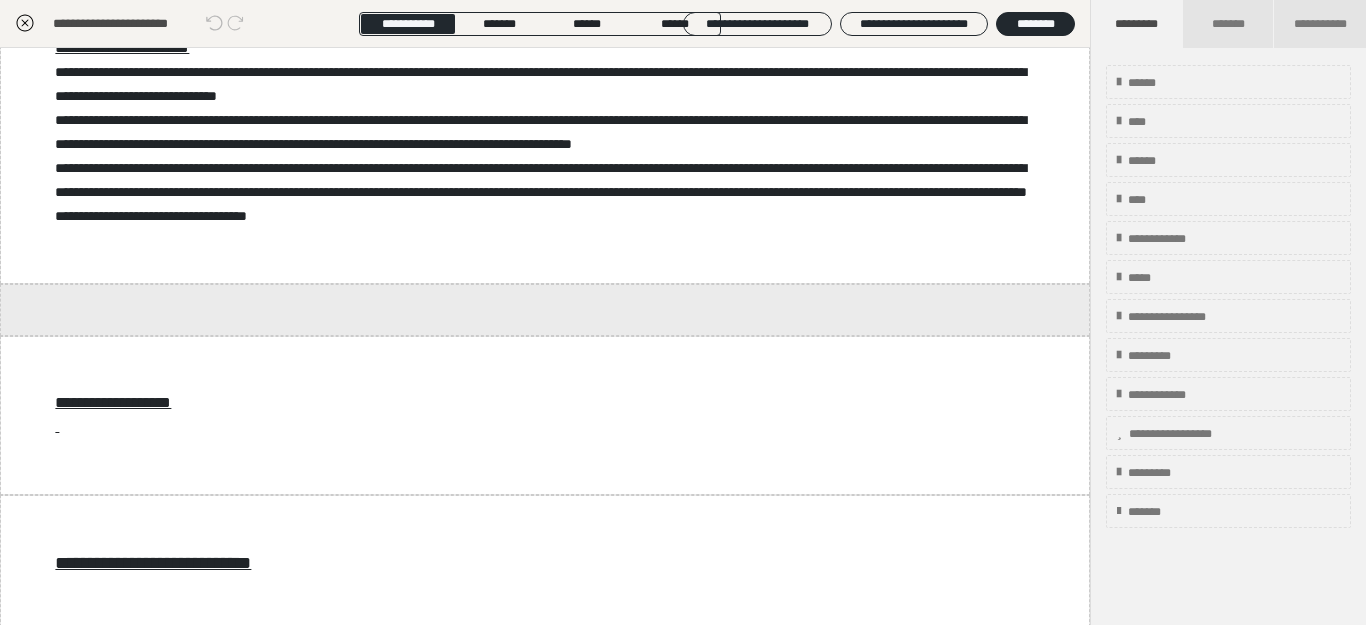 scroll, scrollTop: 1421, scrollLeft: 0, axis: vertical 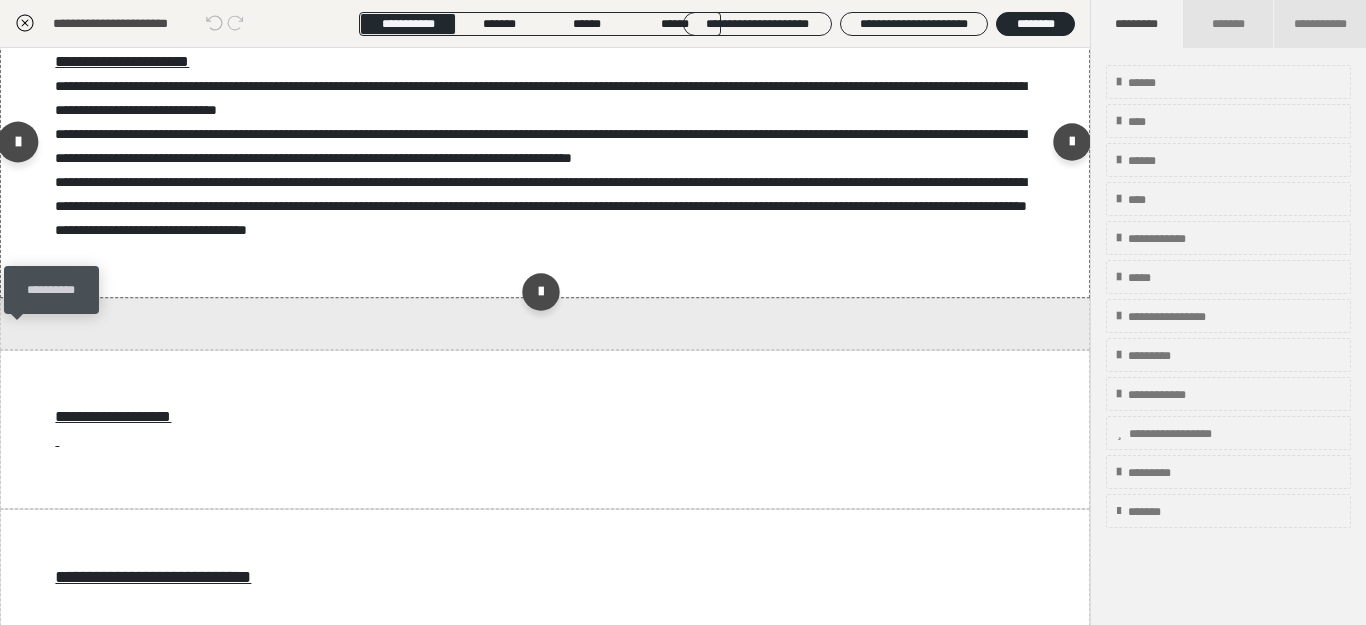 click at bounding box center (18, 141) 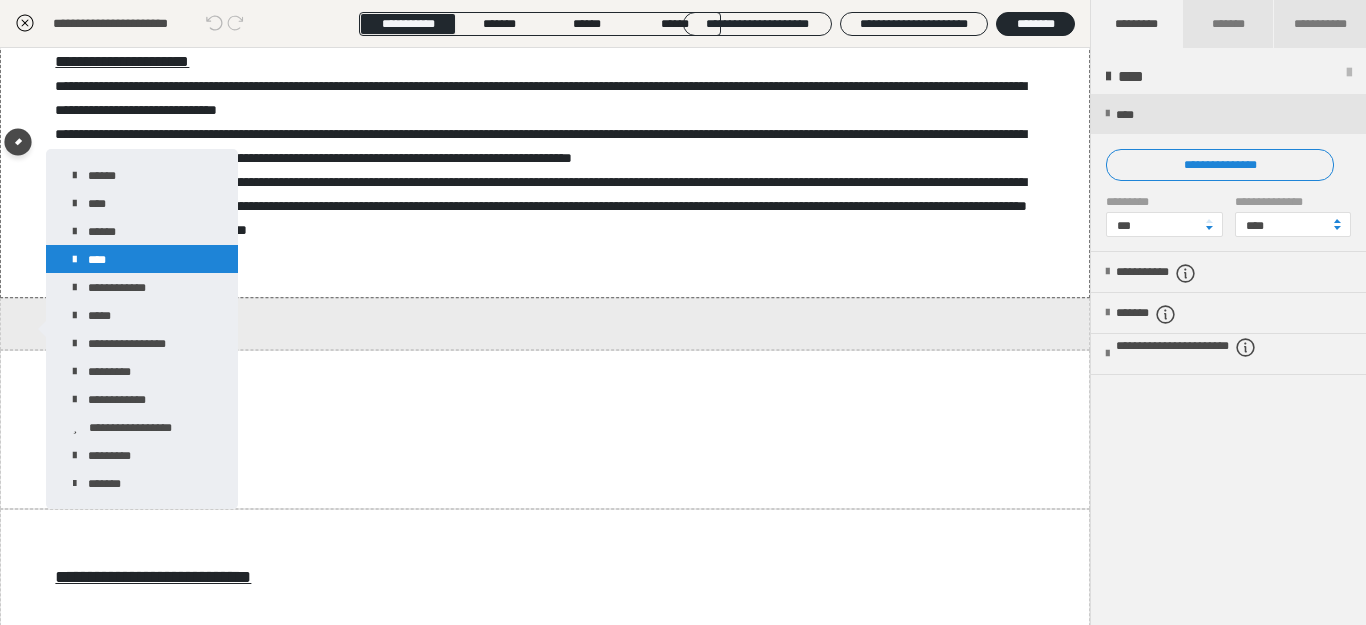 click on "****" at bounding box center (142, 259) 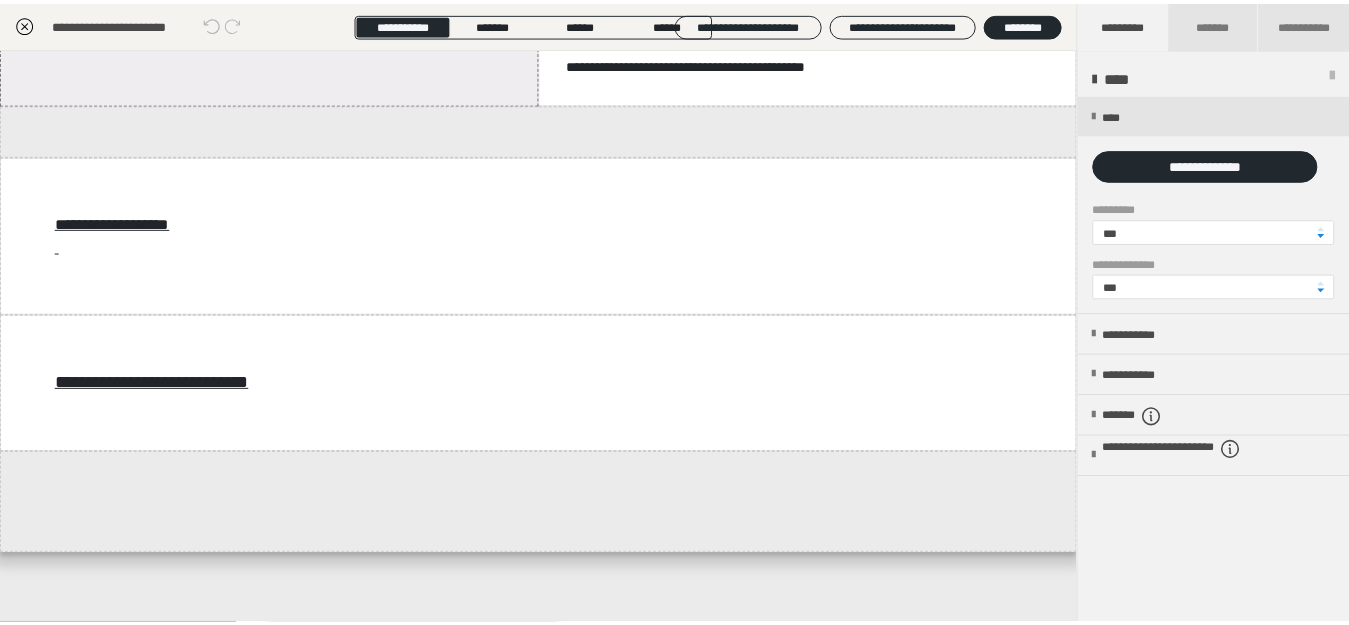 scroll, scrollTop: 1907, scrollLeft: 0, axis: vertical 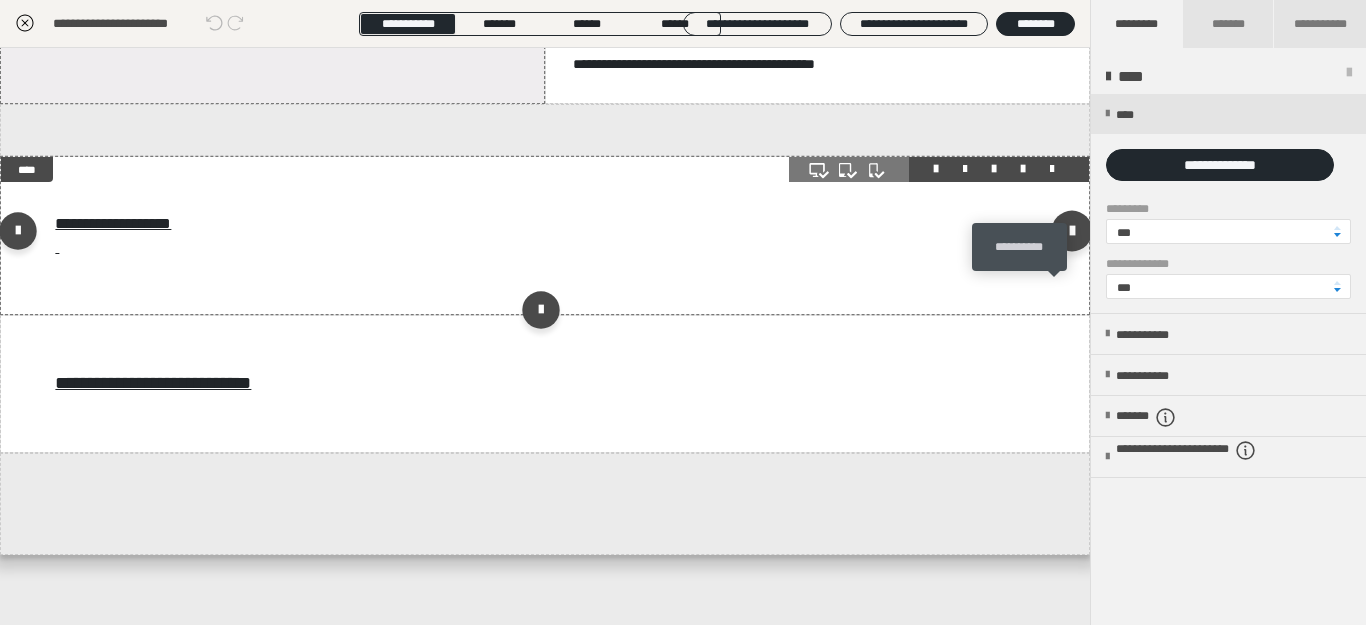 click at bounding box center (1072, 231) 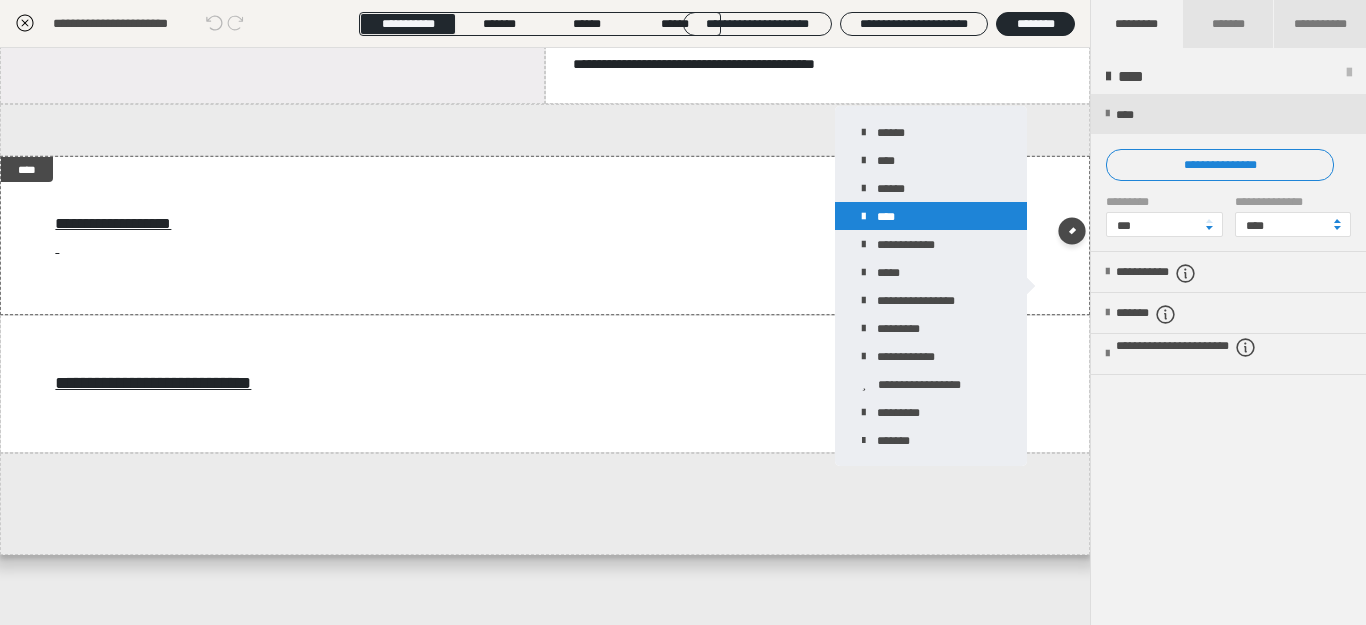 click on "****" at bounding box center [931, 216] 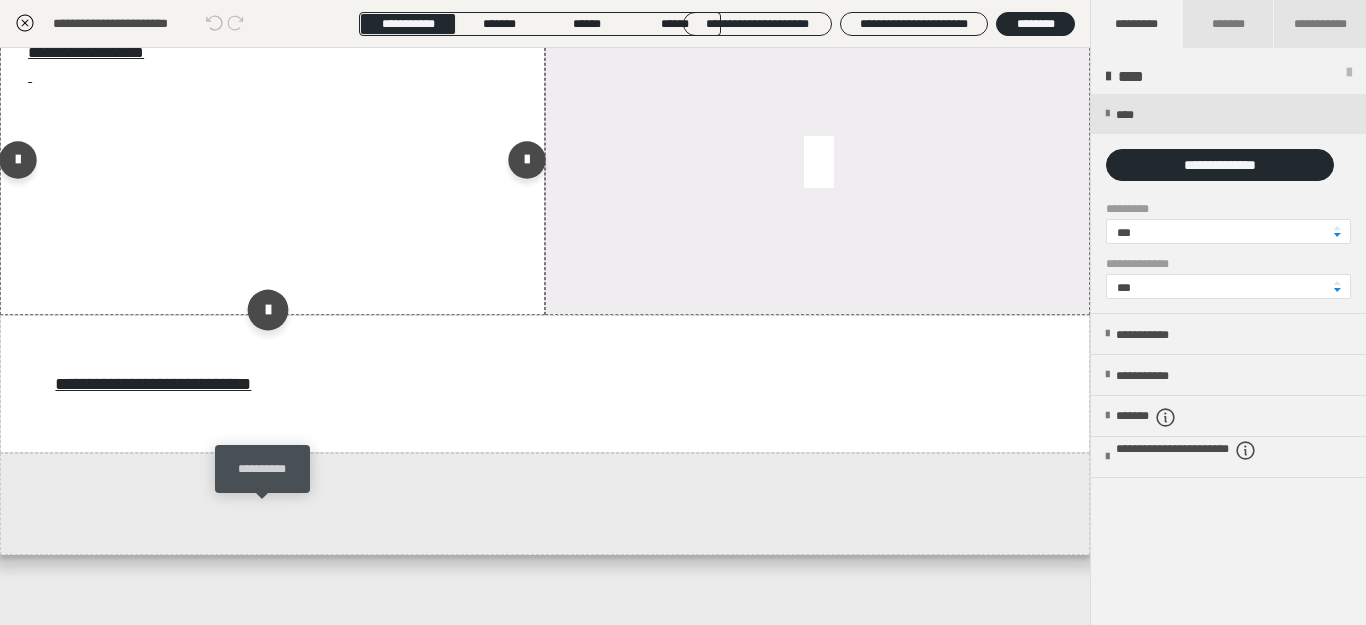 click at bounding box center (268, 309) 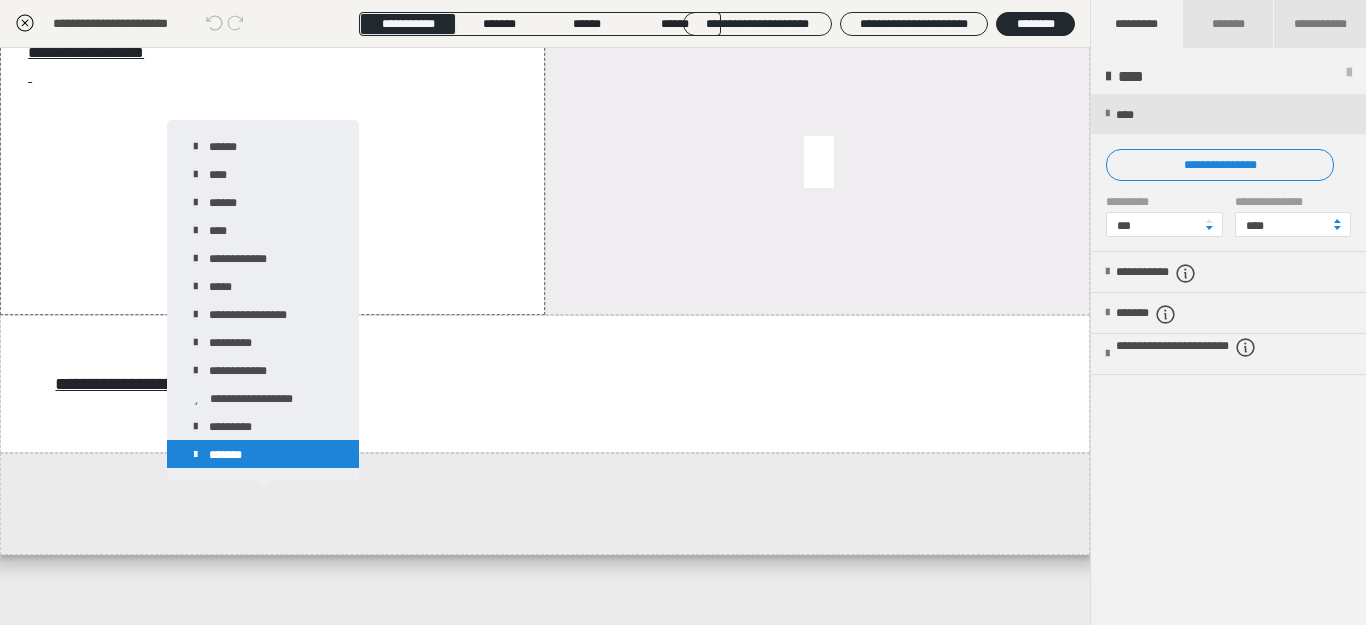 click on "*******" at bounding box center [263, 454] 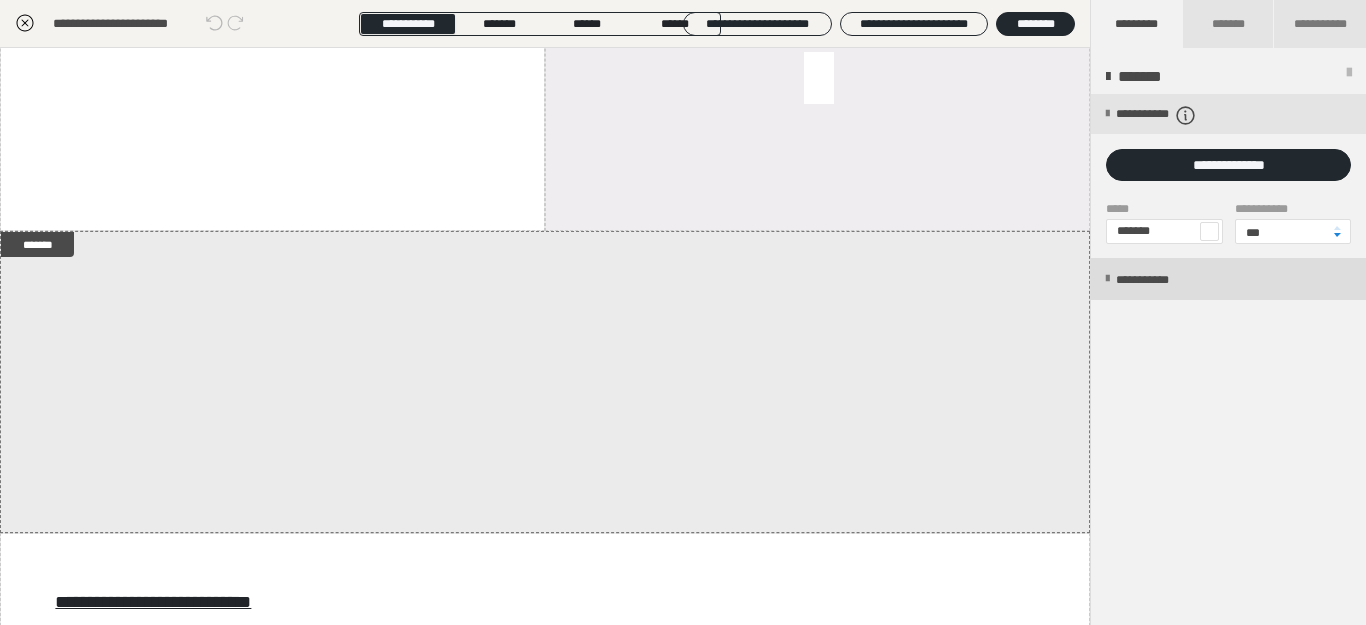 click on "**********" at bounding box center (1163, 280) 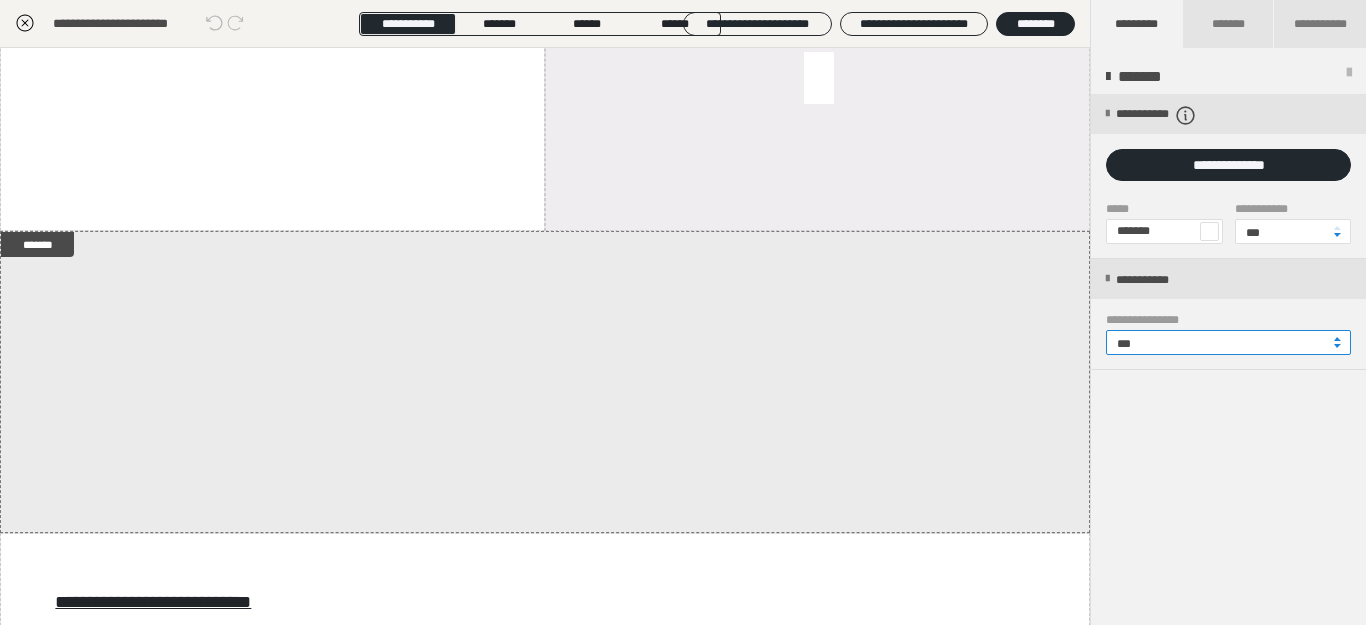 click on "***" at bounding box center (1228, 342) 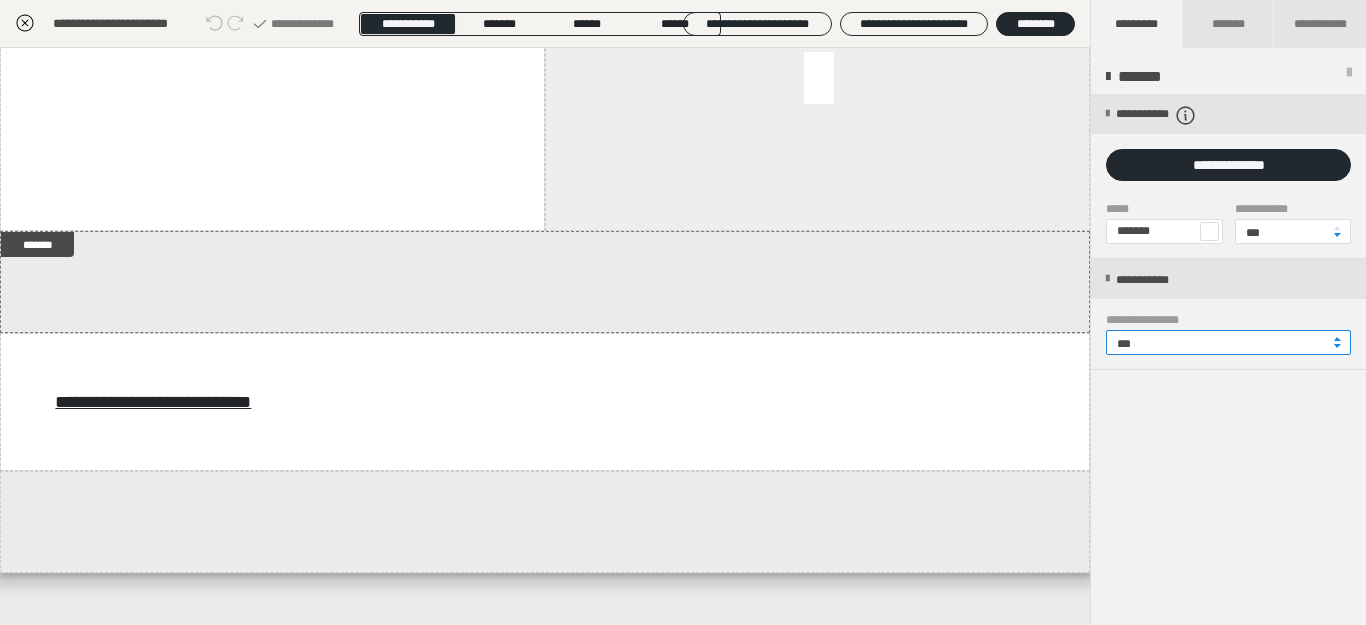 type on "***" 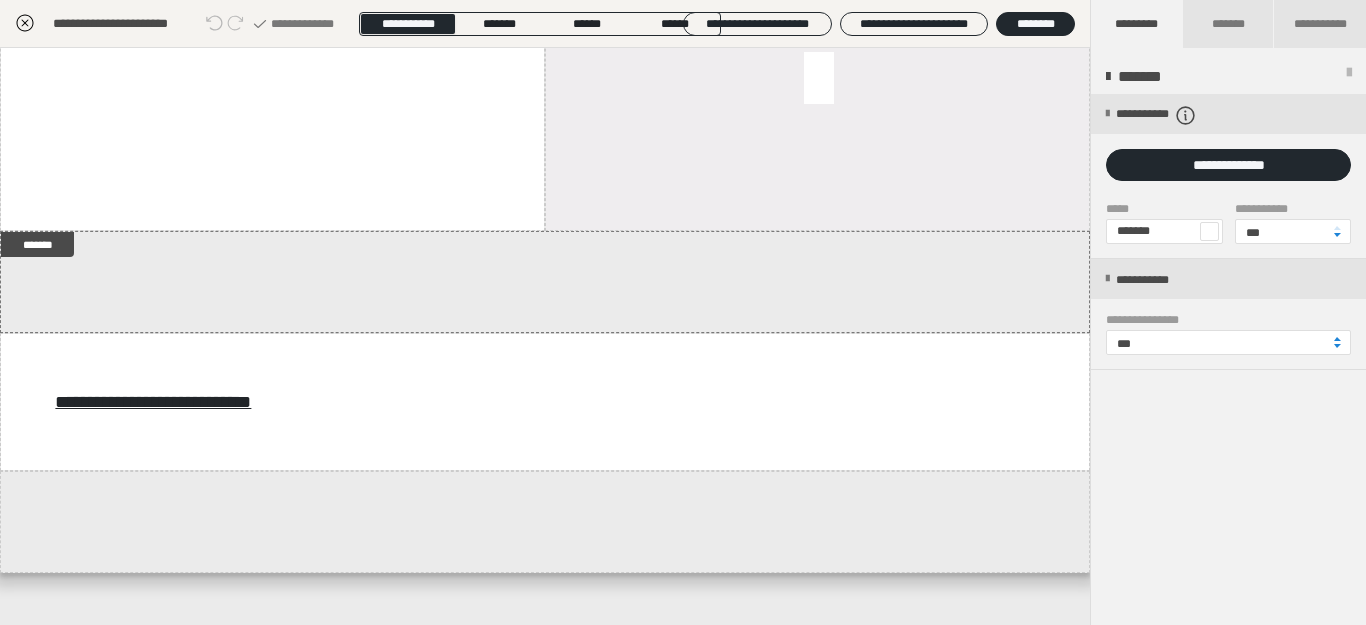 click on "**********" at bounding box center (1228, 360) 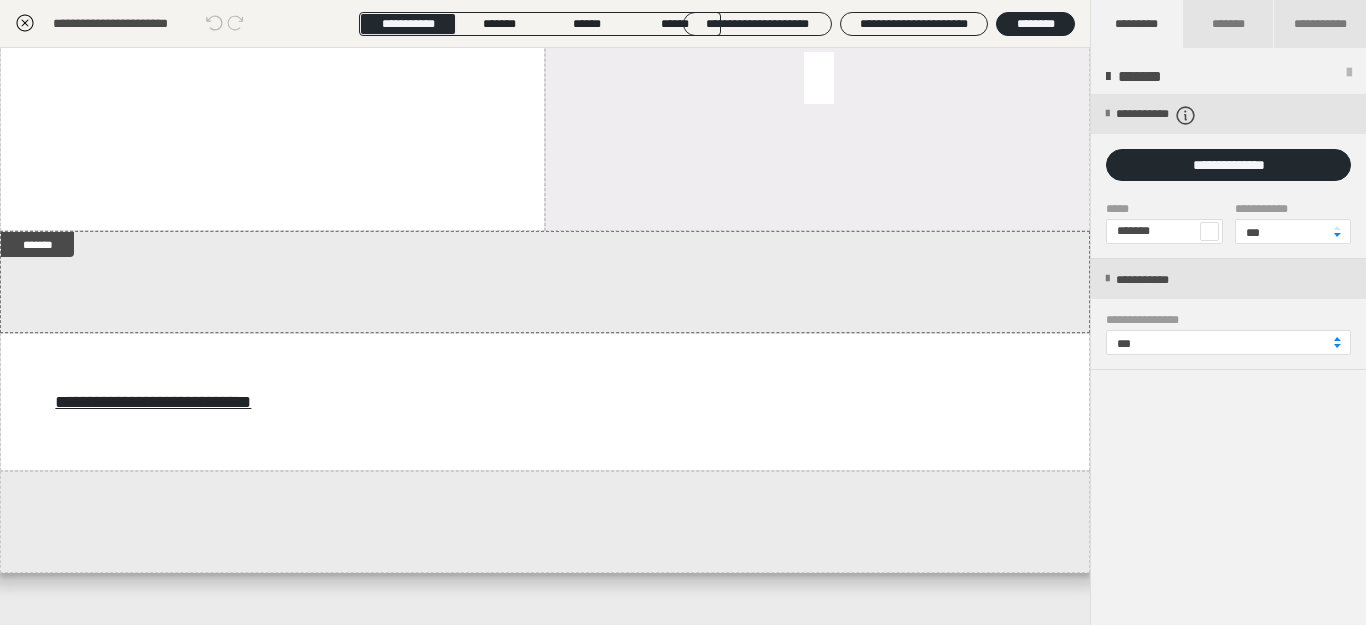 click 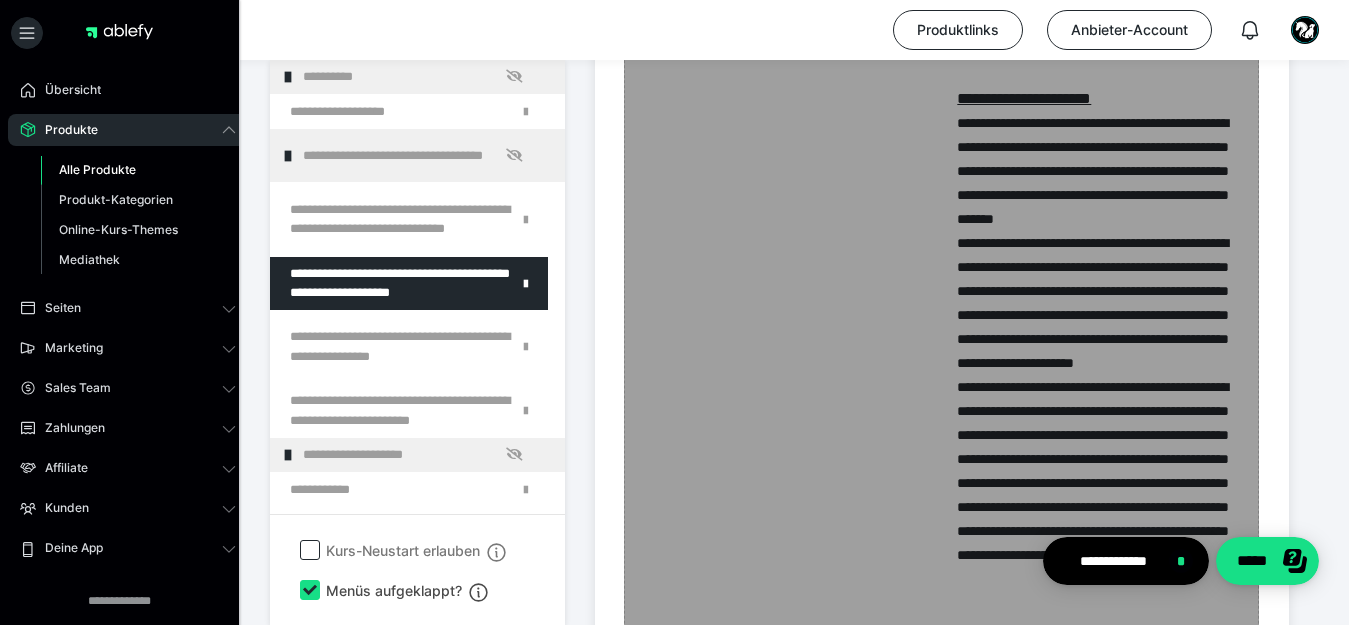 scroll, scrollTop: 2243, scrollLeft: 0, axis: vertical 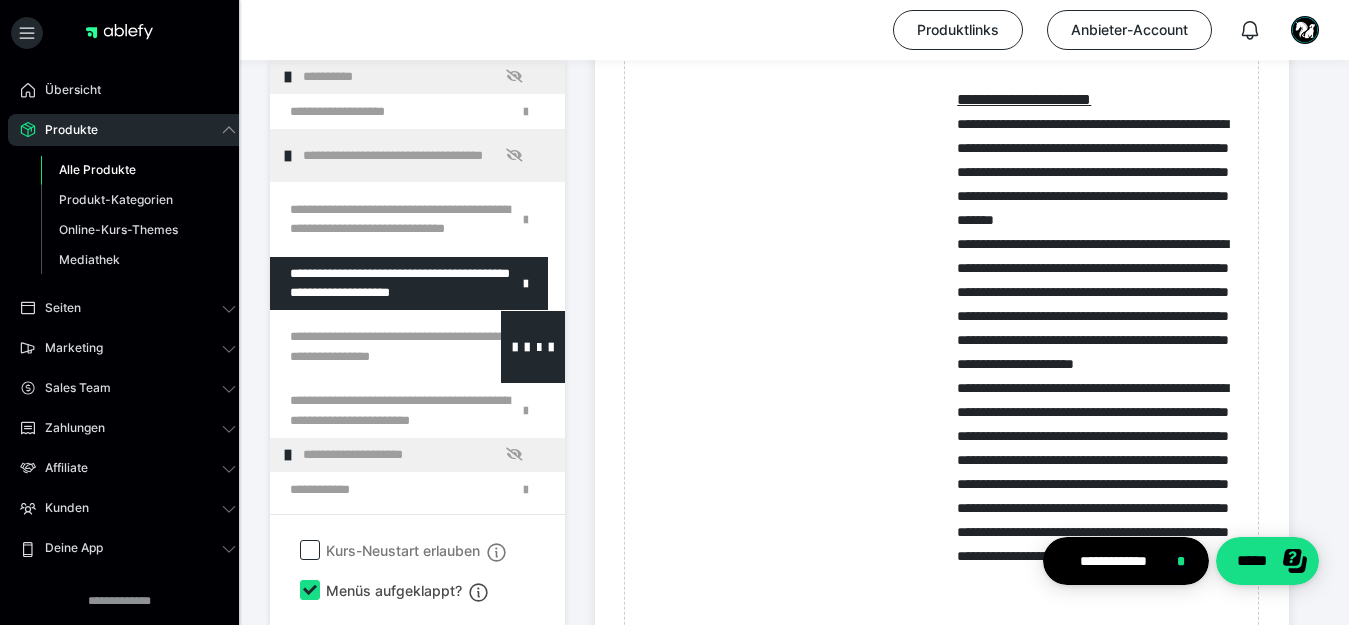 click at bounding box center [365, 347] 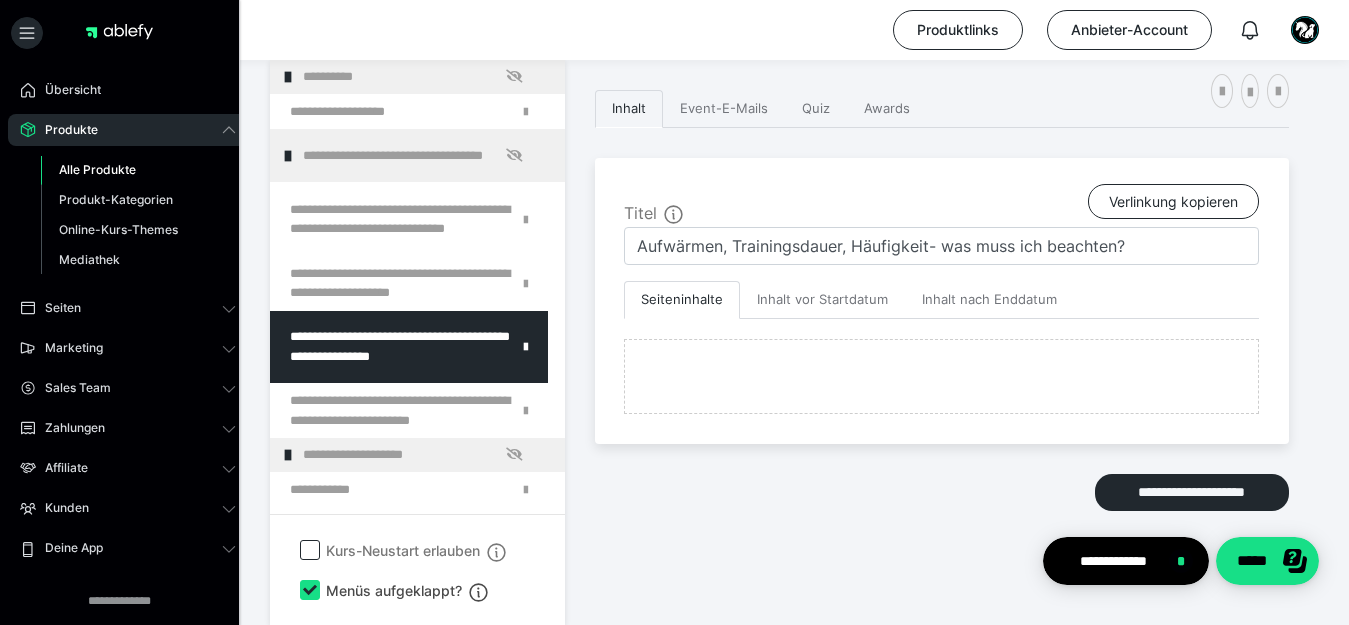 scroll, scrollTop: 385, scrollLeft: 0, axis: vertical 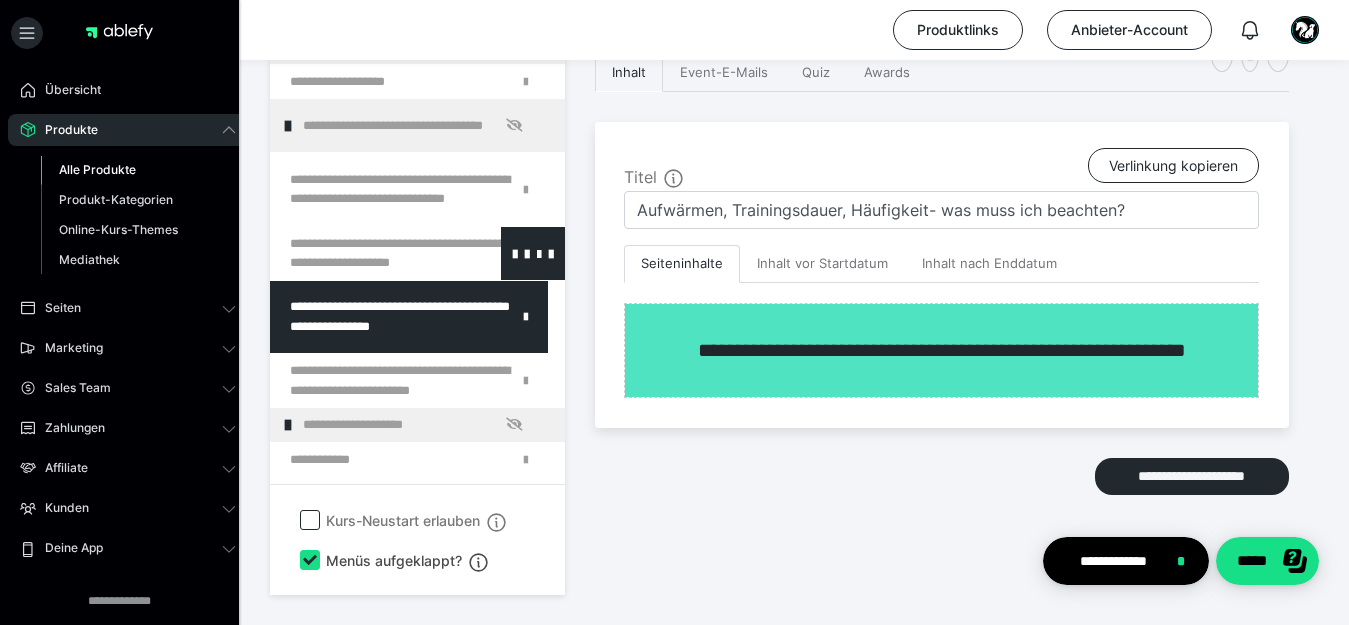 click at bounding box center (365, 253) 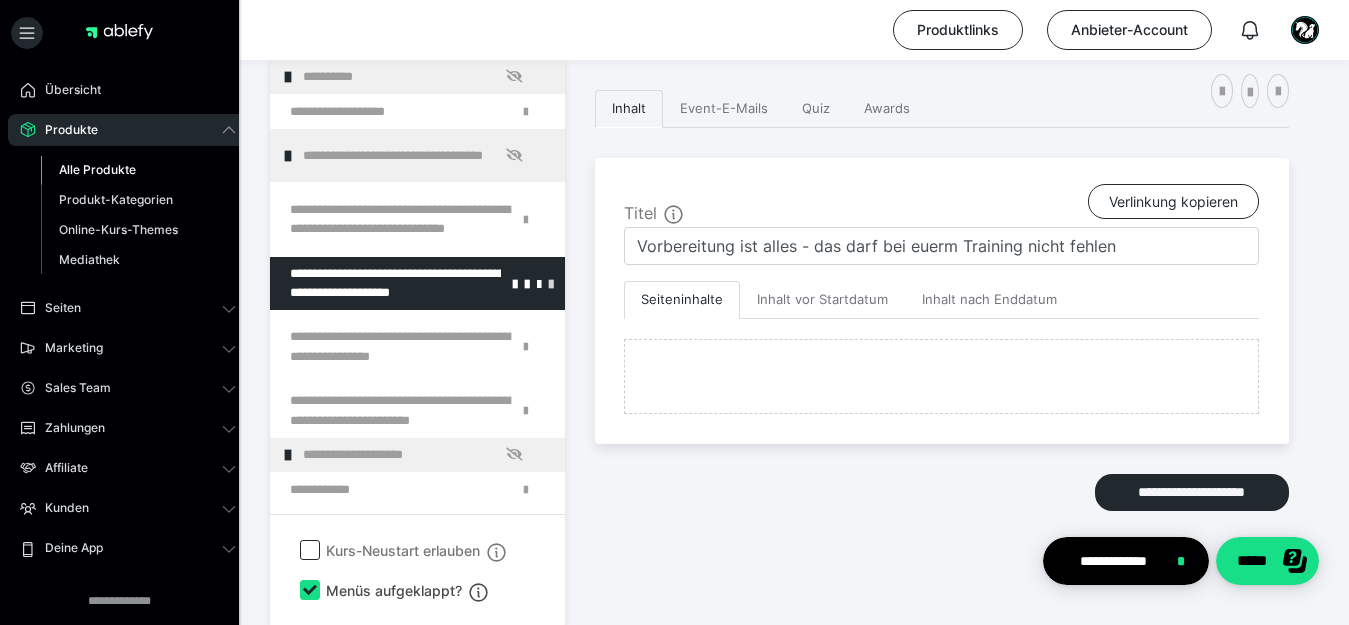 scroll, scrollTop: 2243, scrollLeft: 0, axis: vertical 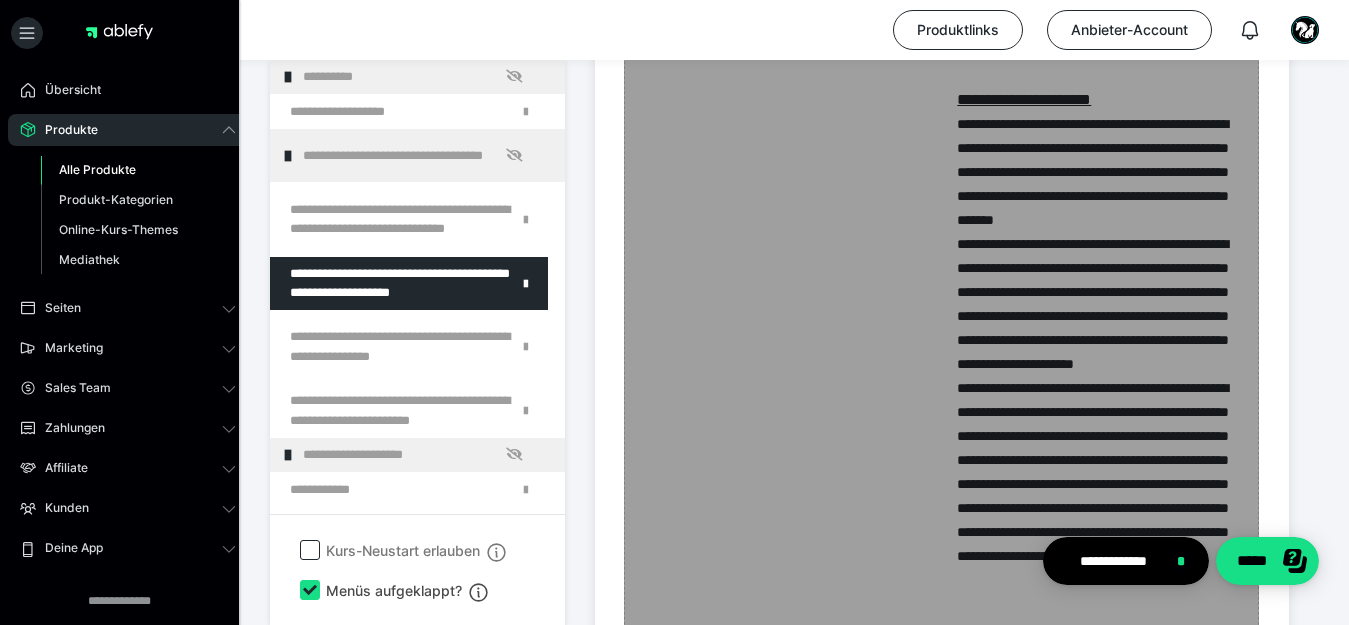 click on "Zum Pagebuilder" at bounding box center [941, -275] 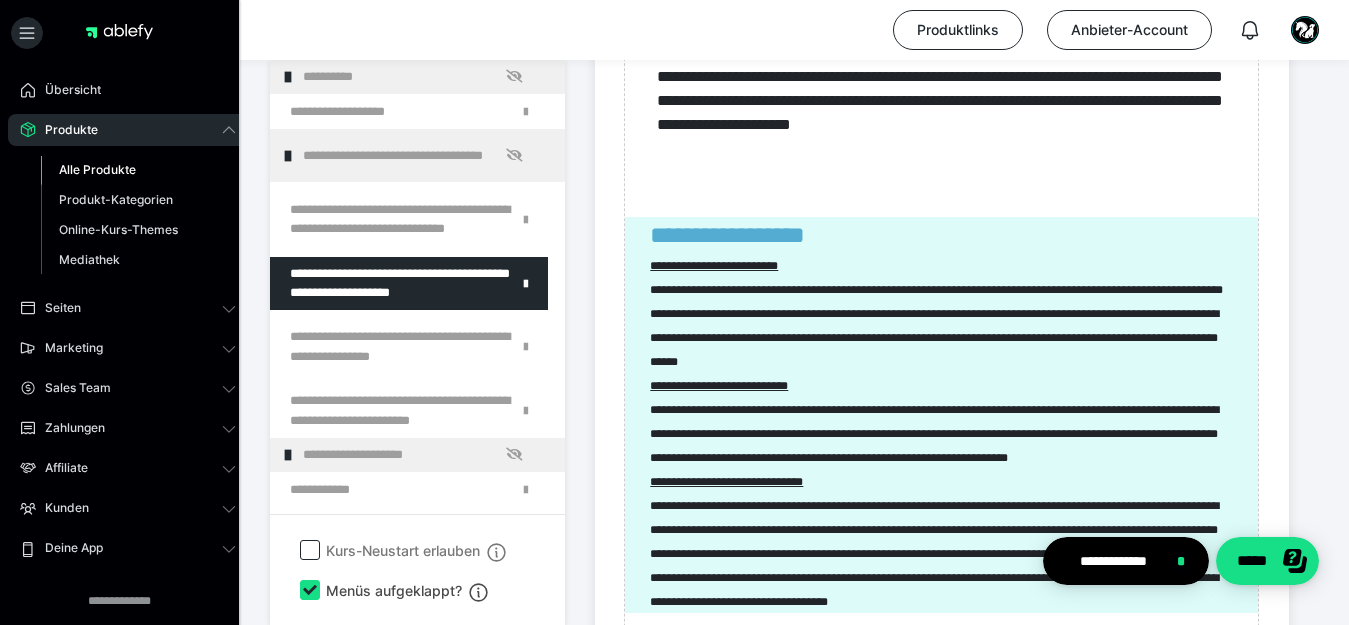scroll, scrollTop: 627, scrollLeft: 0, axis: vertical 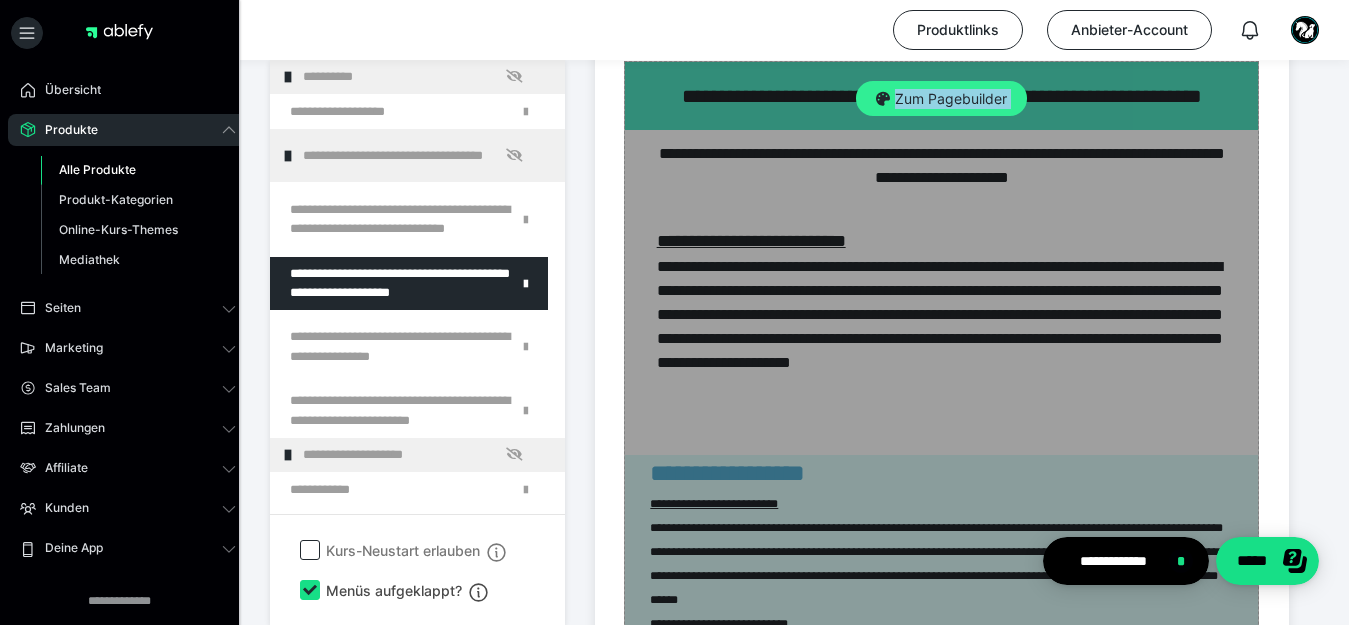 click on "Zum Pagebuilder" at bounding box center (941, 99) 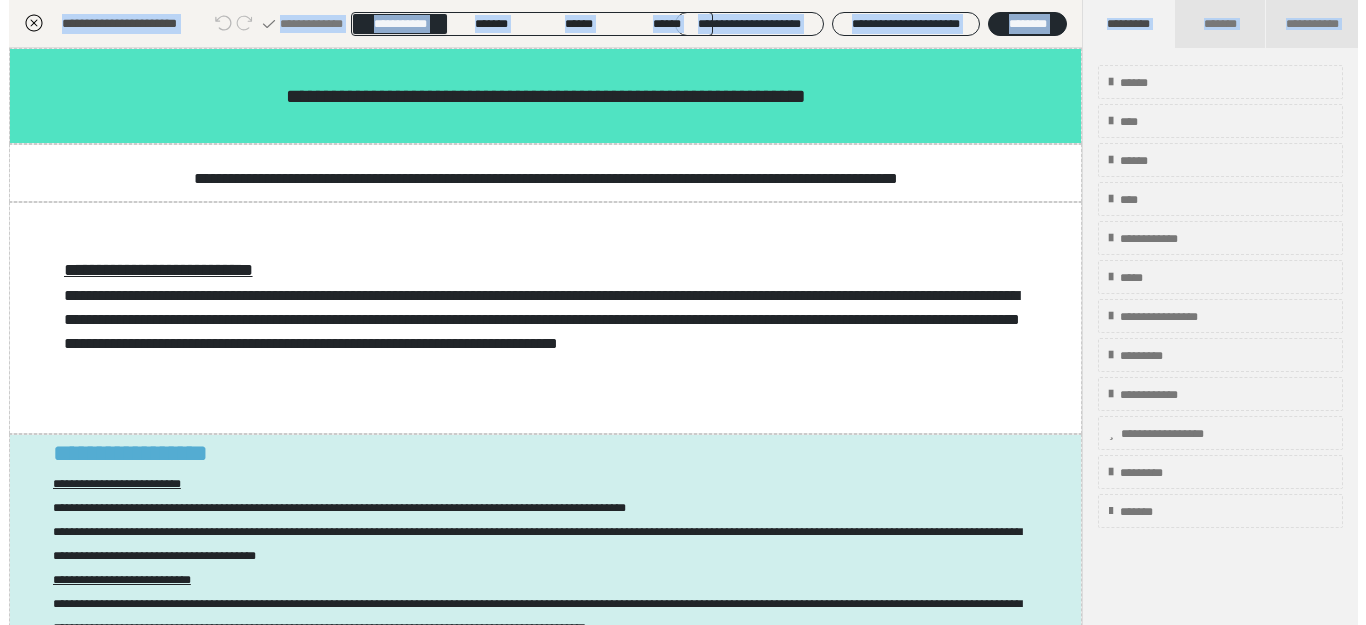 scroll, scrollTop: 349, scrollLeft: 0, axis: vertical 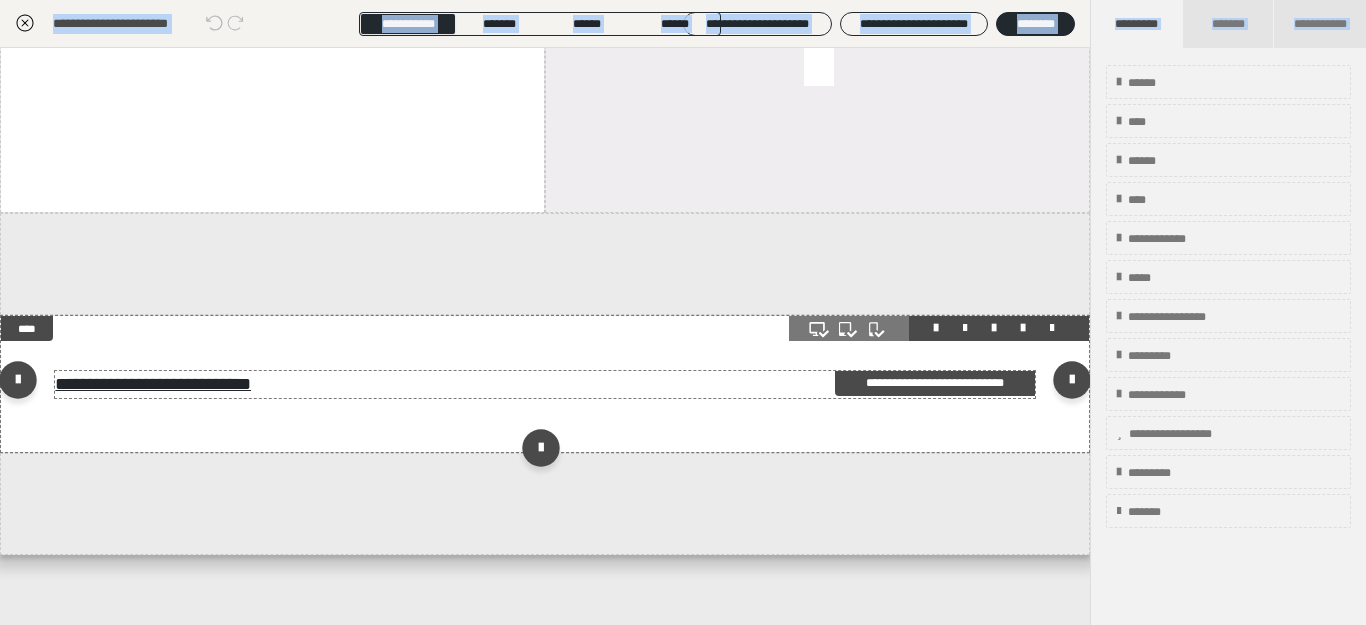 click on "**********" at bounding box center (153, 384) 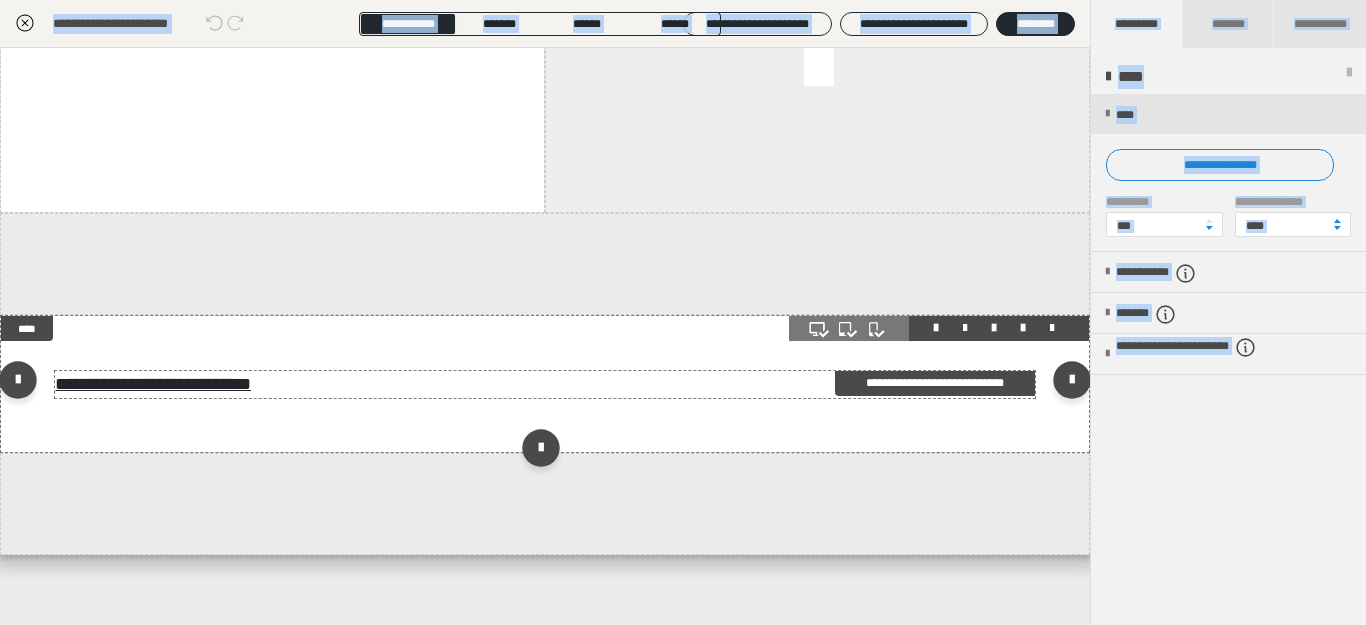click on "**********" at bounding box center [544, 384] 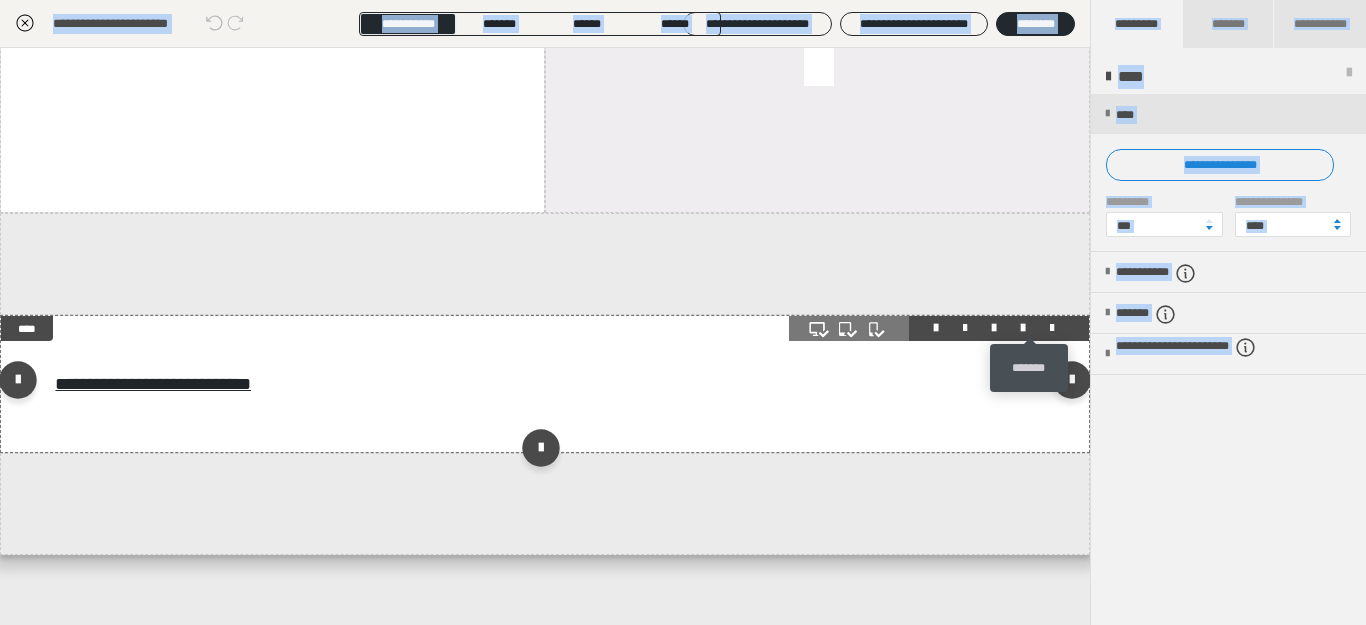 click at bounding box center [1052, 328] 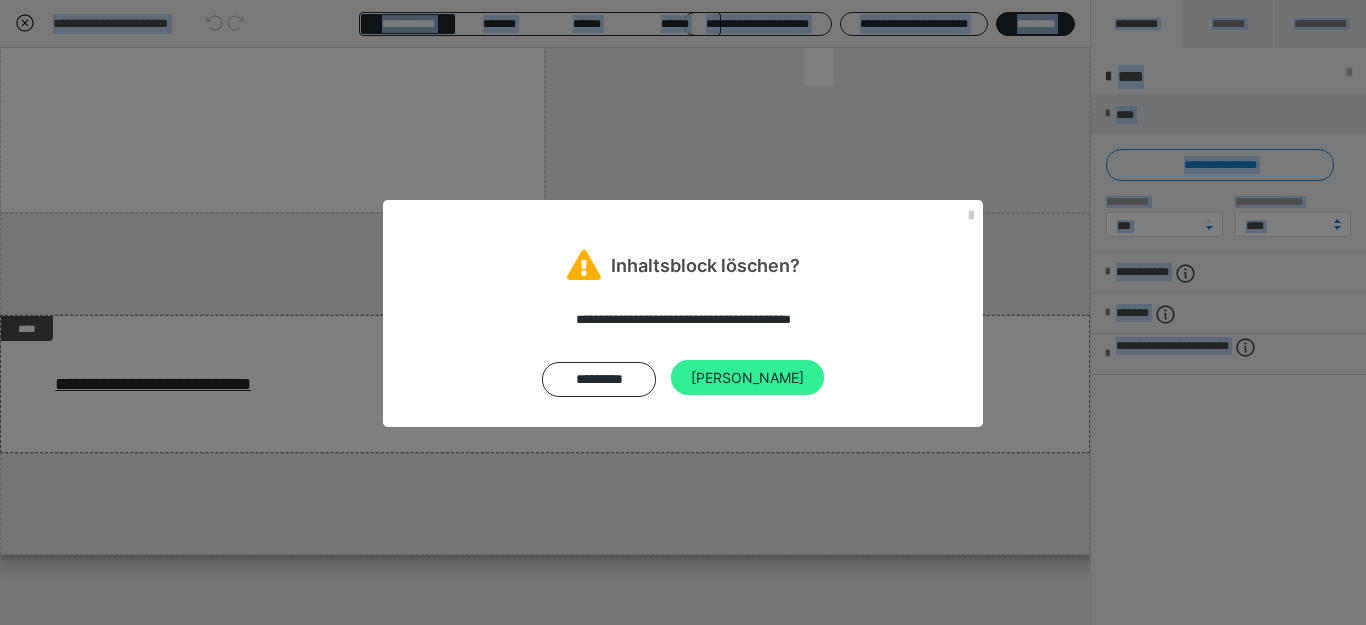 click on "[PERSON_NAME]" at bounding box center [747, 378] 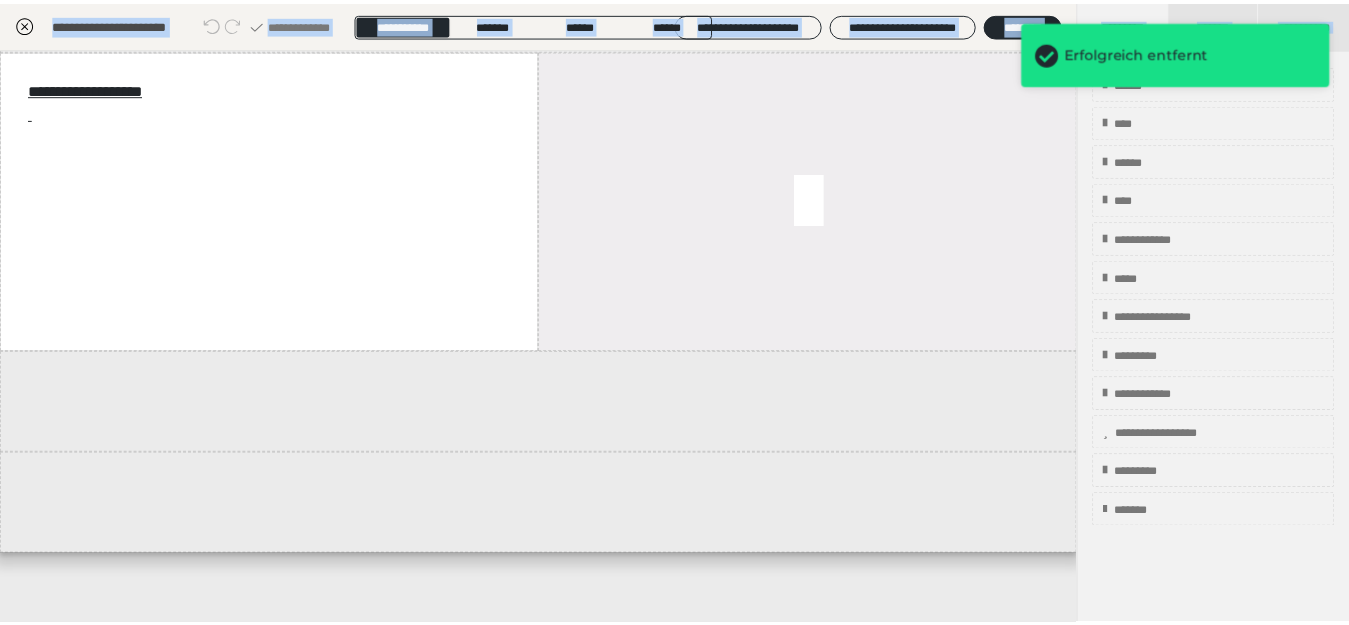 scroll, scrollTop: 2070, scrollLeft: 0, axis: vertical 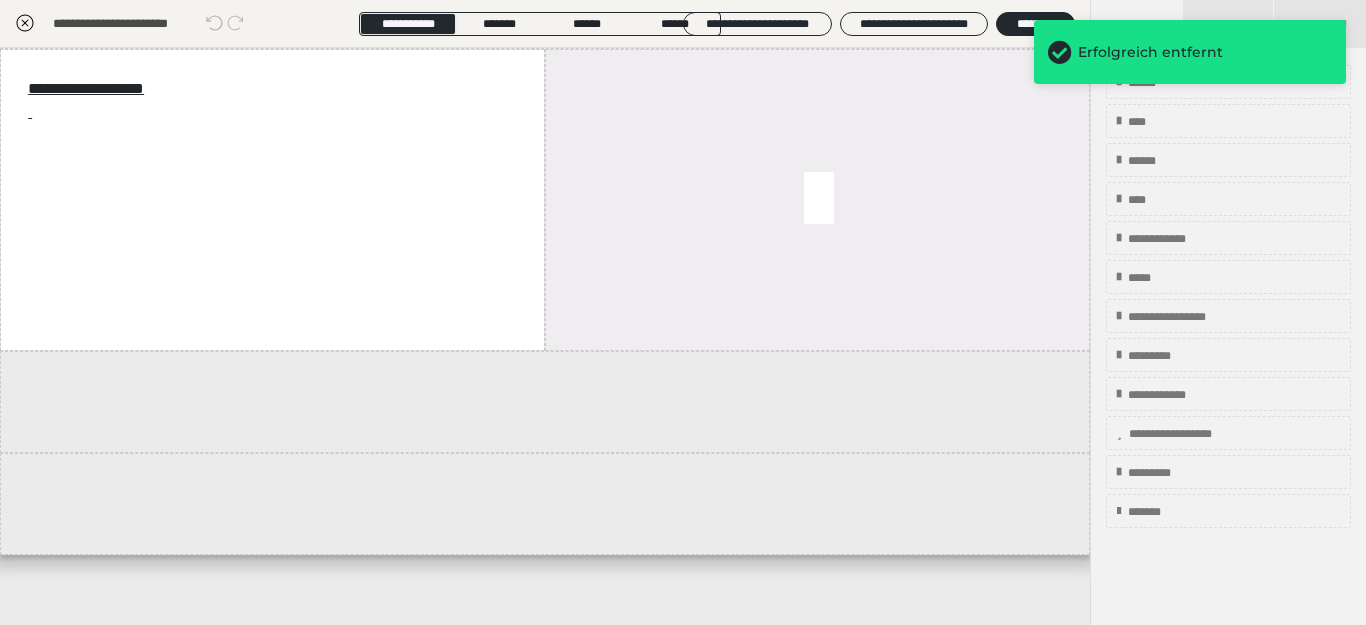 click 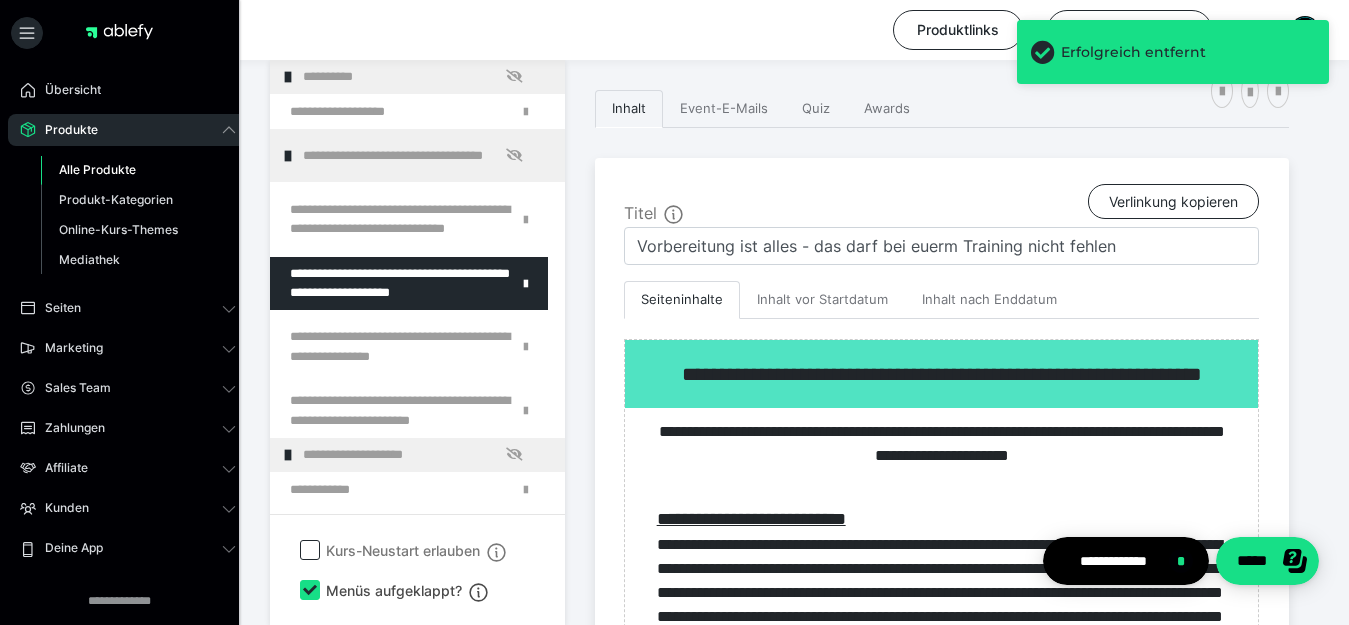 click on "Titel Verlinkung kopieren" at bounding box center (941, 205) 